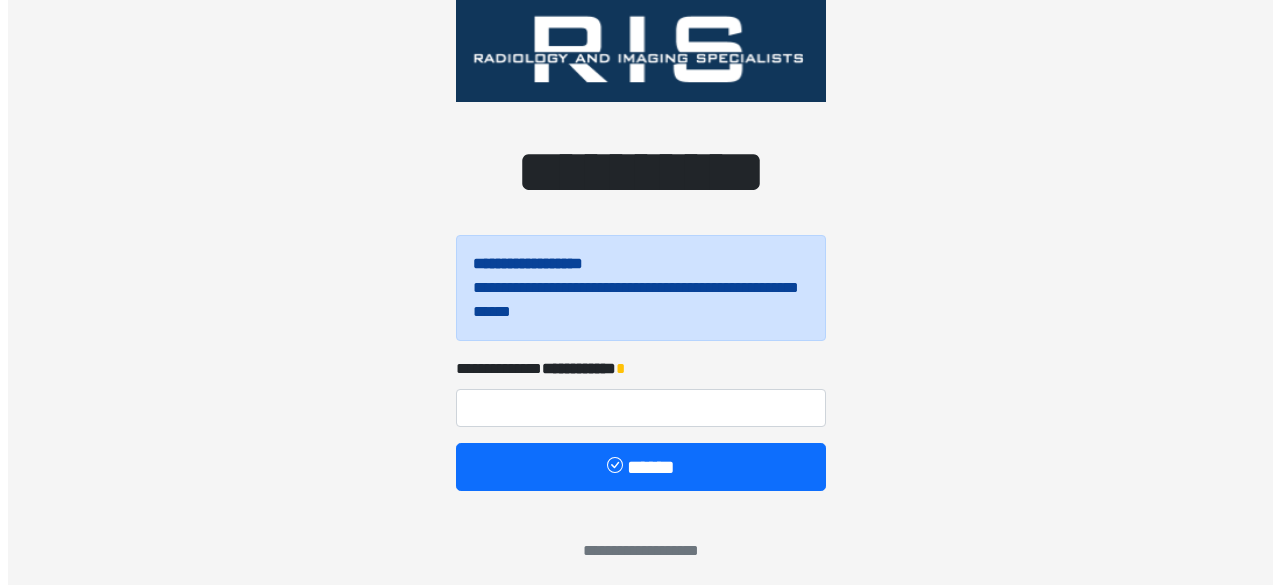 scroll, scrollTop: 66, scrollLeft: 0, axis: vertical 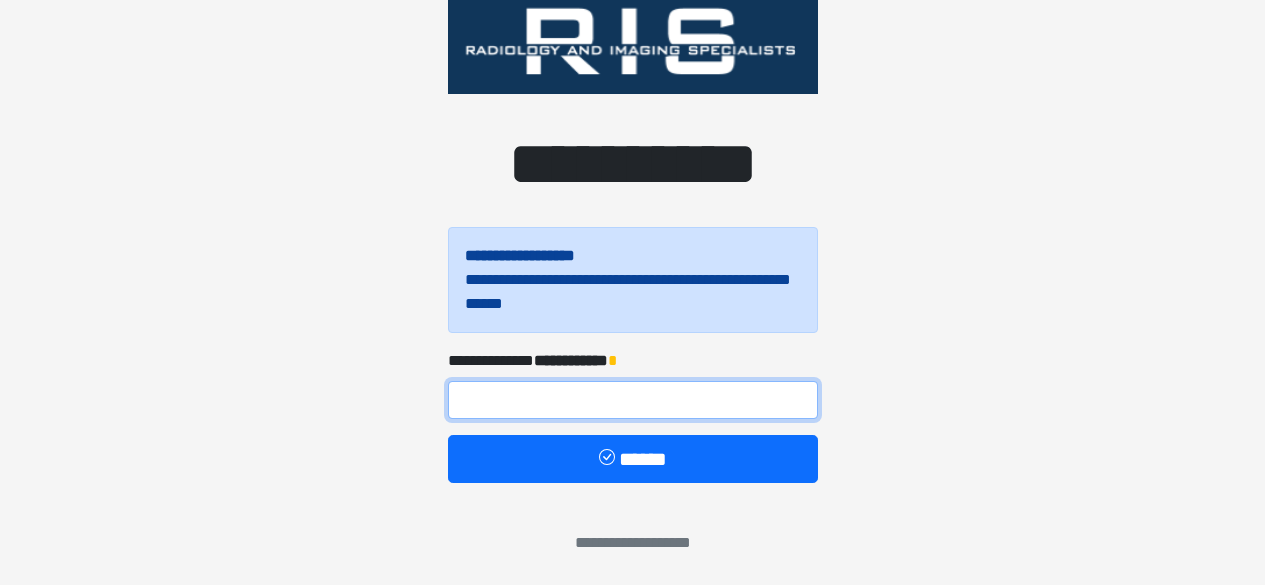 click at bounding box center [633, 400] 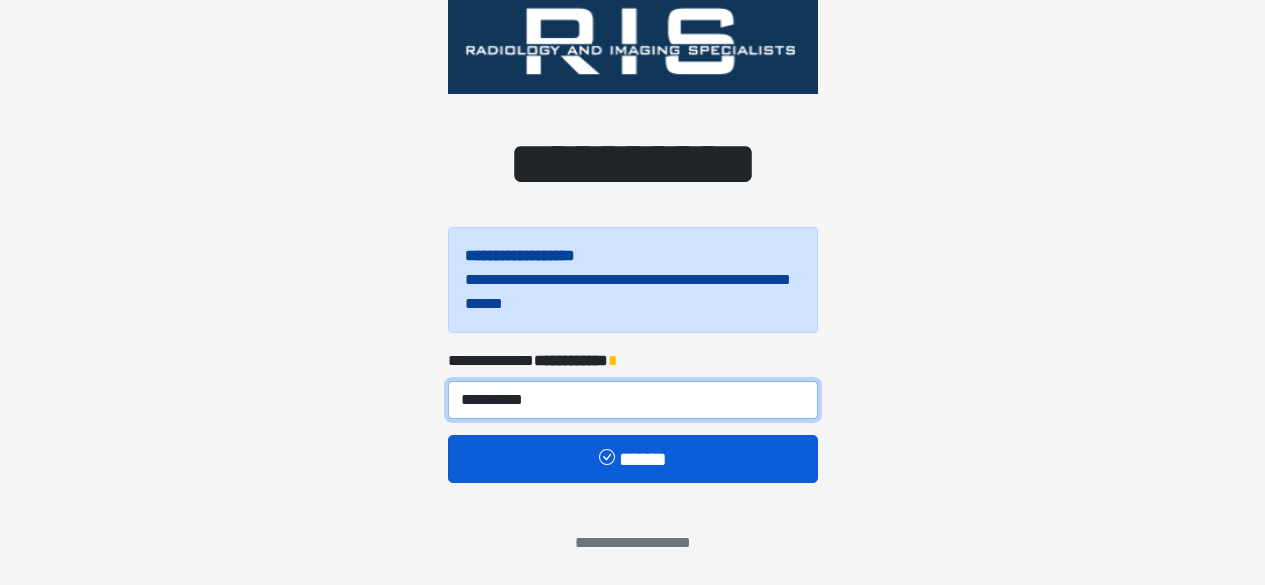 type on "**********" 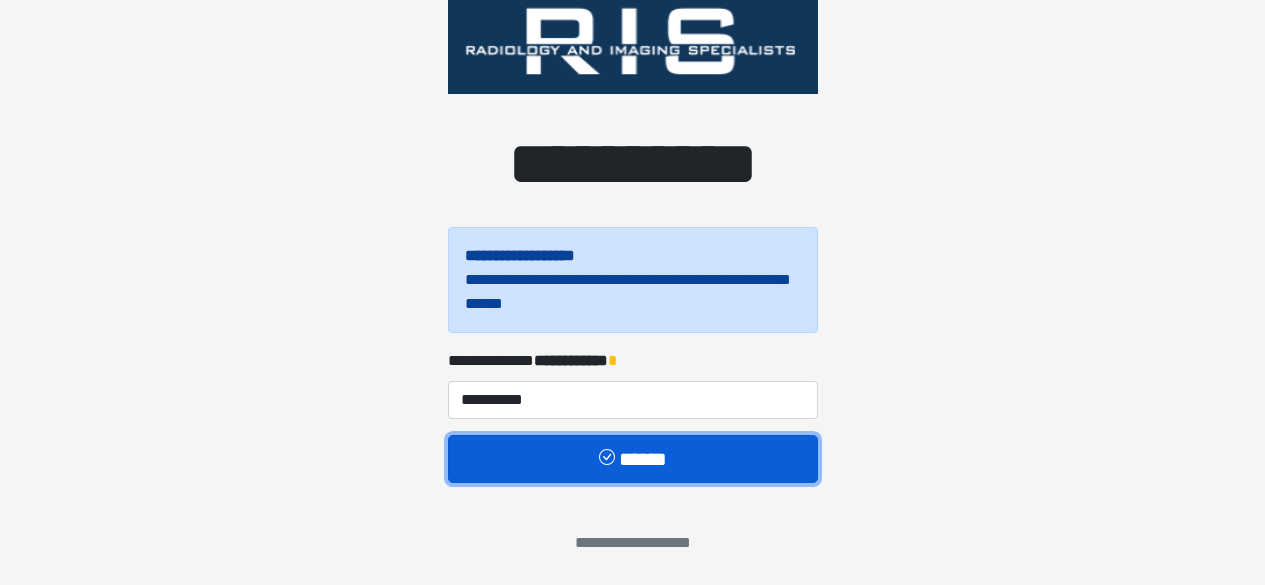 click on "******" at bounding box center (633, 459) 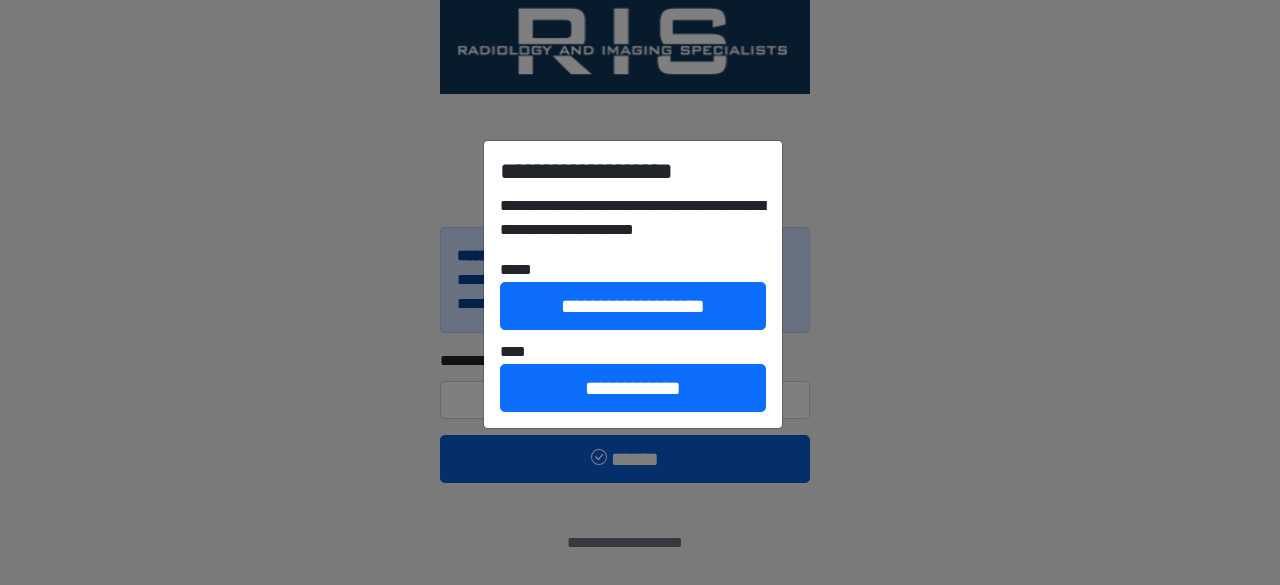 click on "**********" at bounding box center [640, 292] 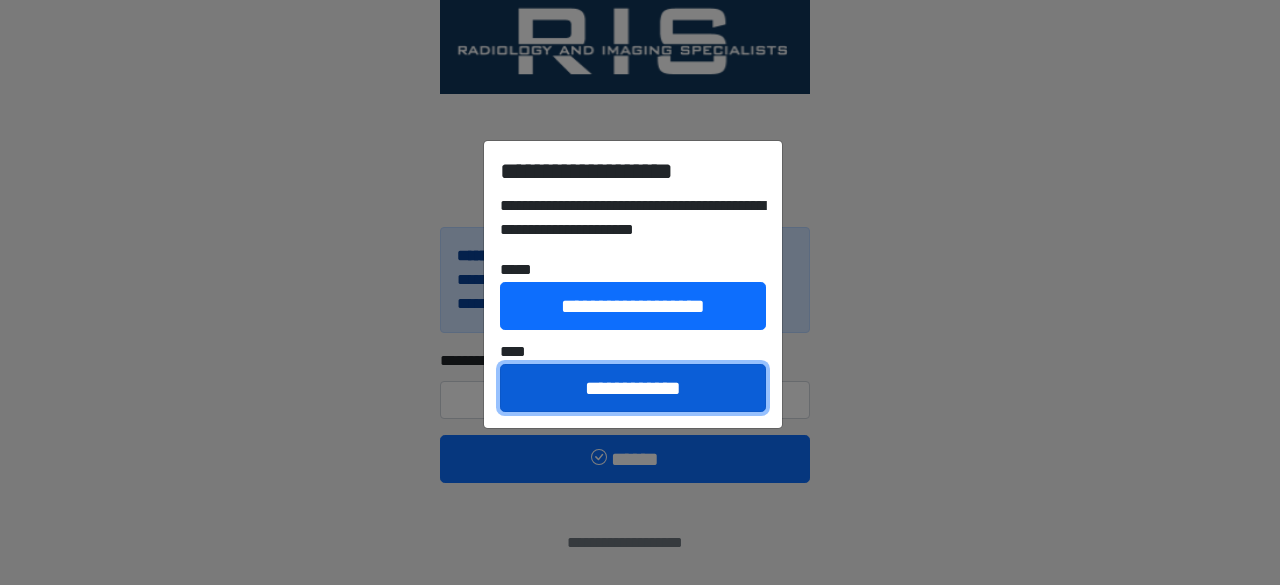 click on "**********" at bounding box center [633, 388] 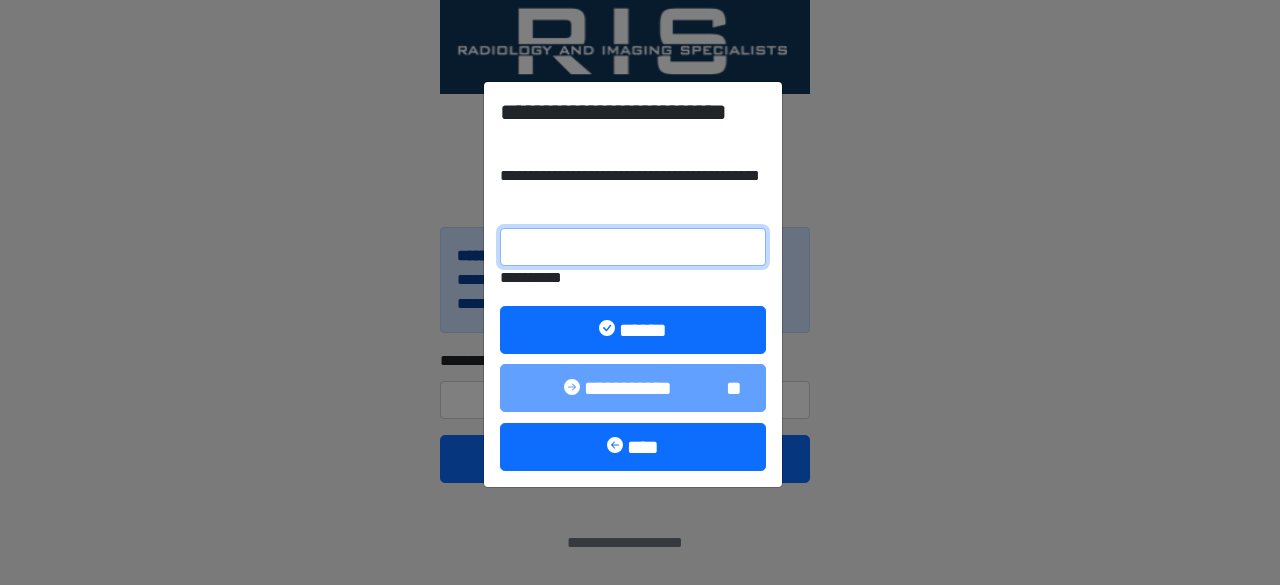 click on "**********" at bounding box center [633, 247] 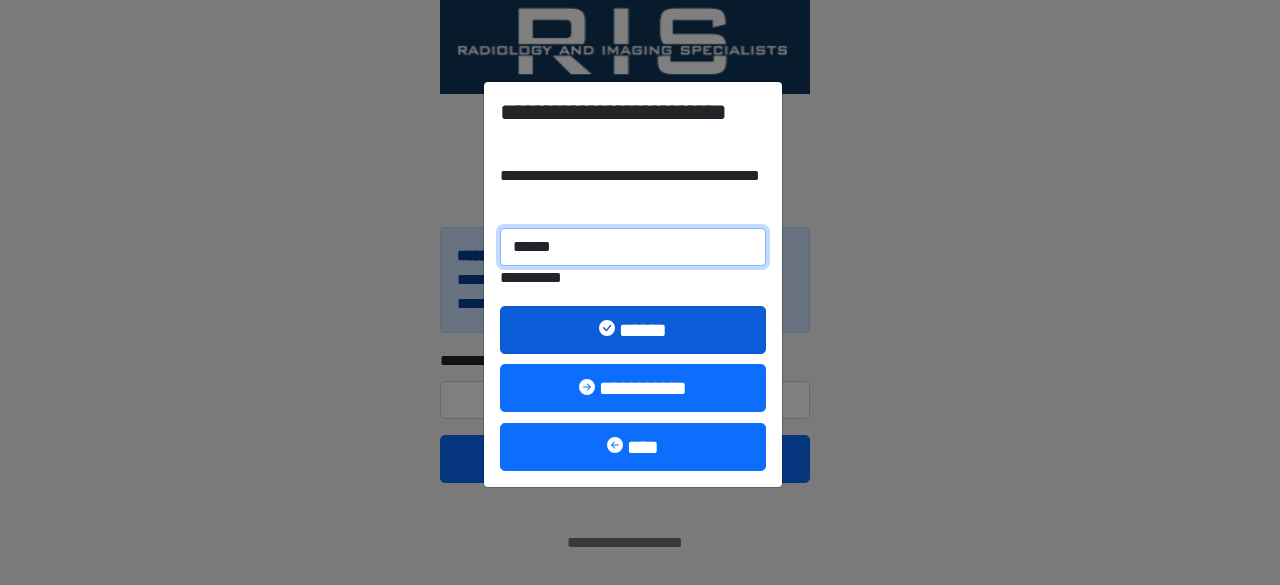 type on "******" 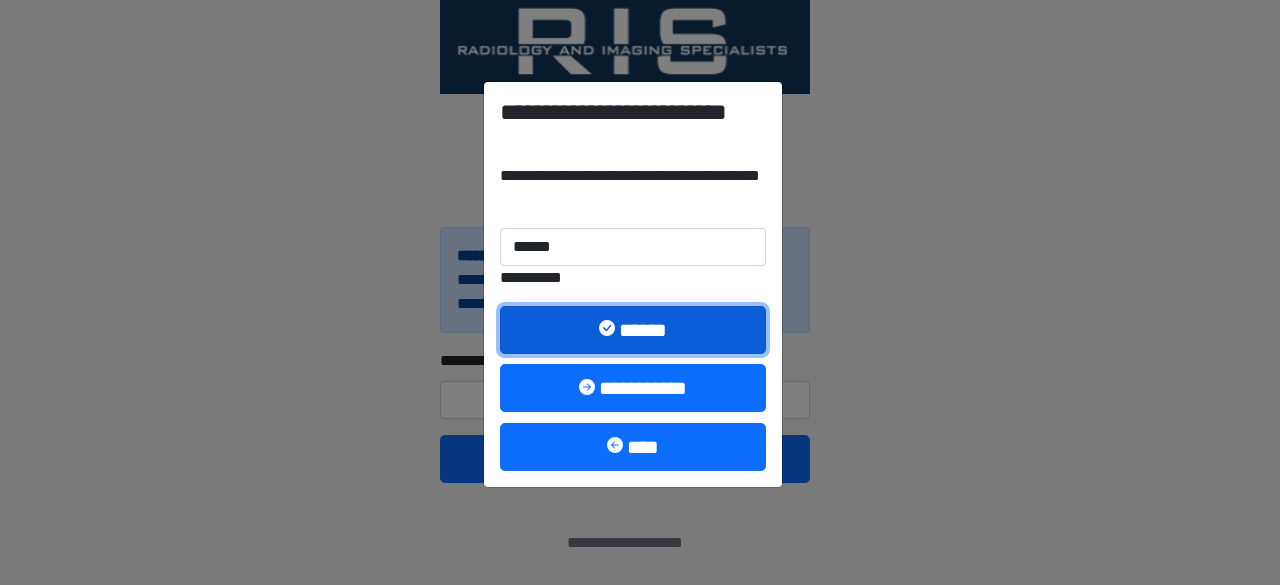 click on "******" at bounding box center [633, 330] 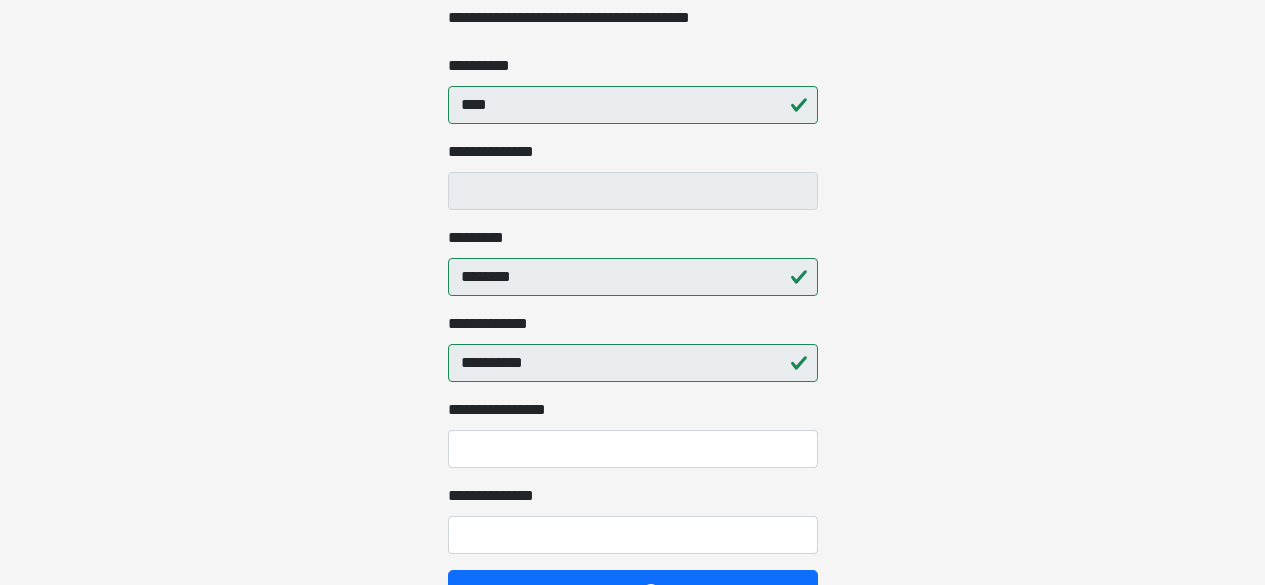 scroll, scrollTop: 400, scrollLeft: 0, axis: vertical 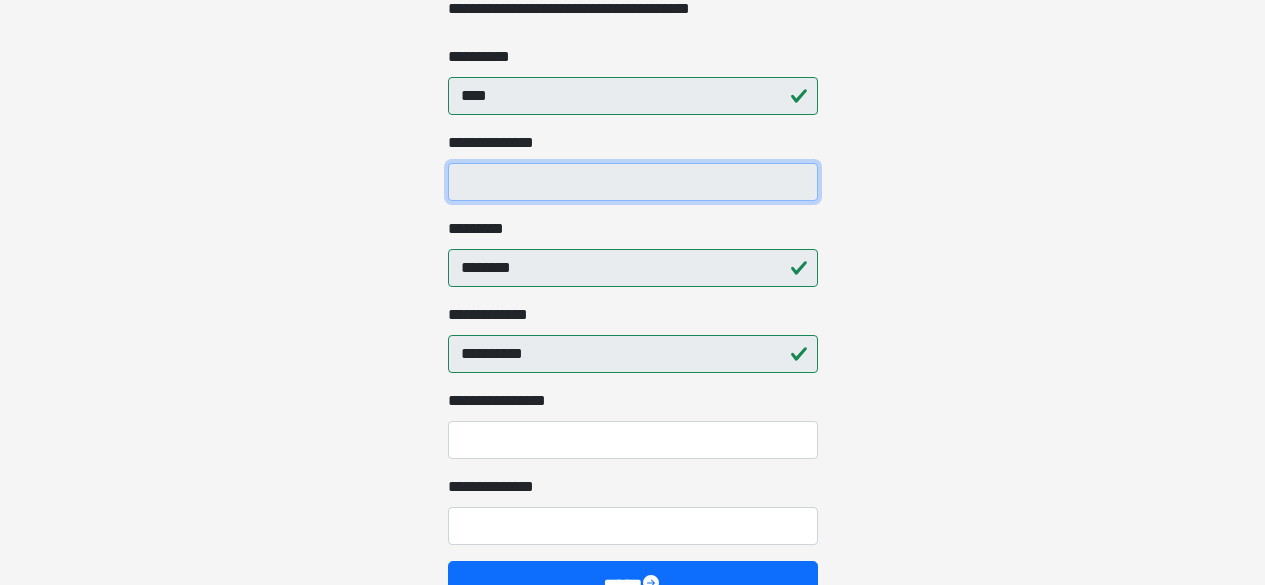 click on "**********" at bounding box center [633, 182] 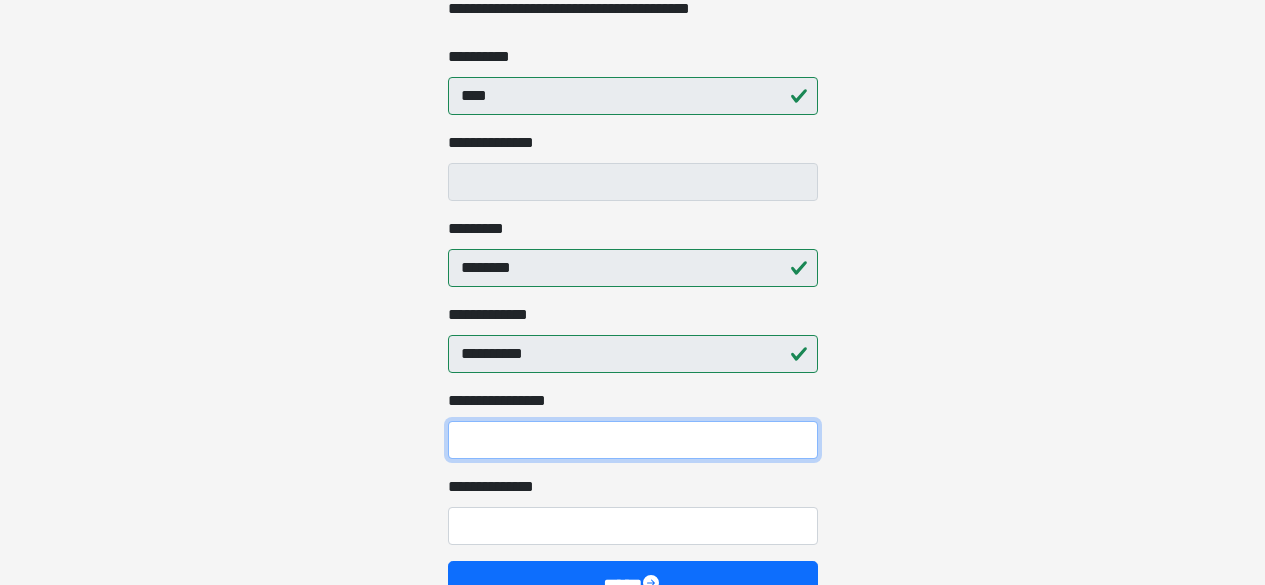 click on "**********" at bounding box center [633, 440] 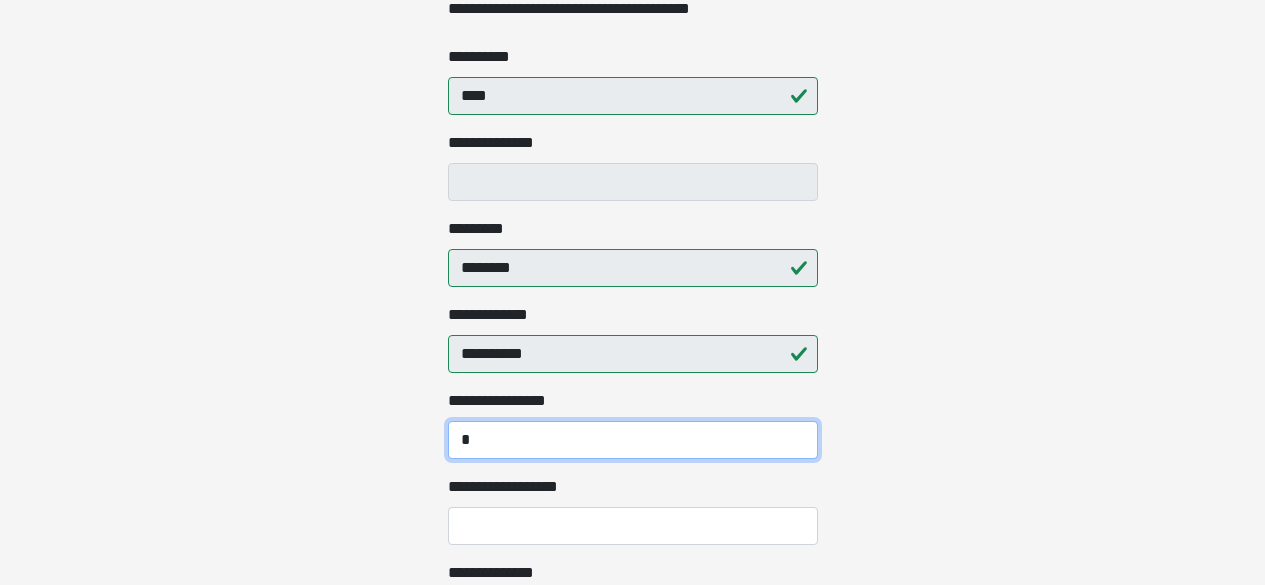 type on "*" 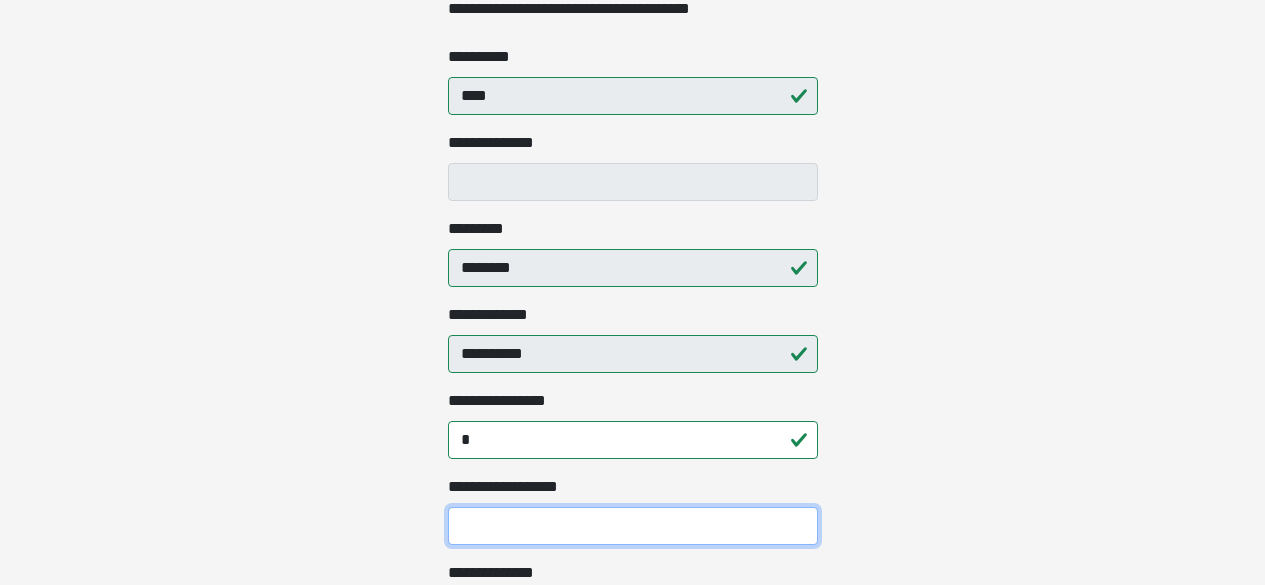 click on "**********" at bounding box center [633, 526] 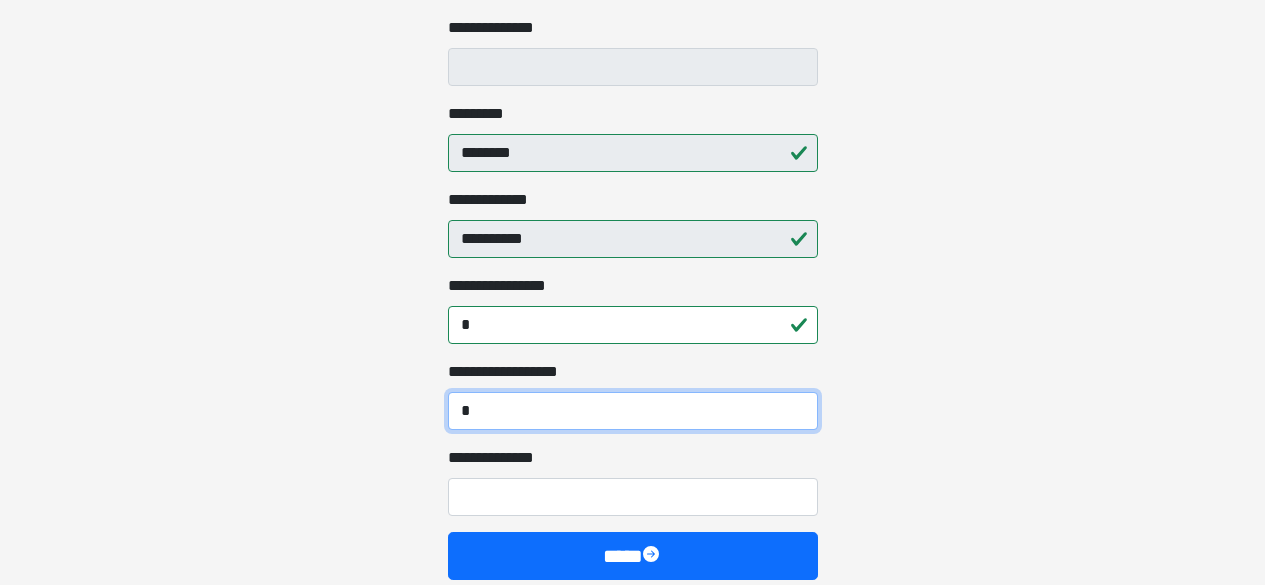 scroll, scrollTop: 600, scrollLeft: 0, axis: vertical 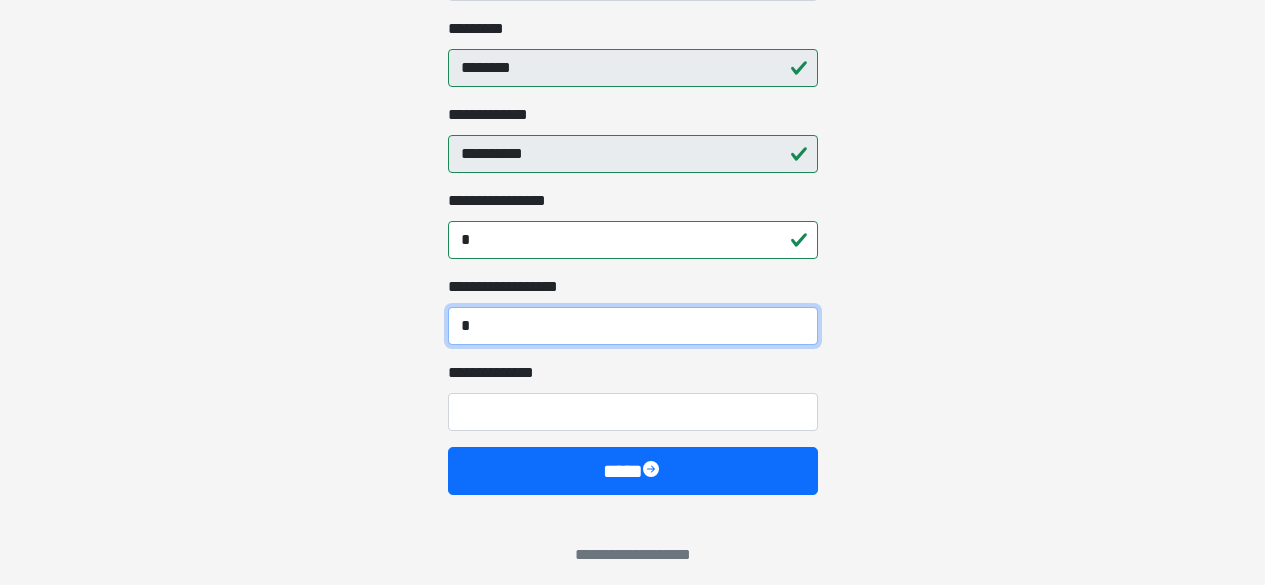 type on "*" 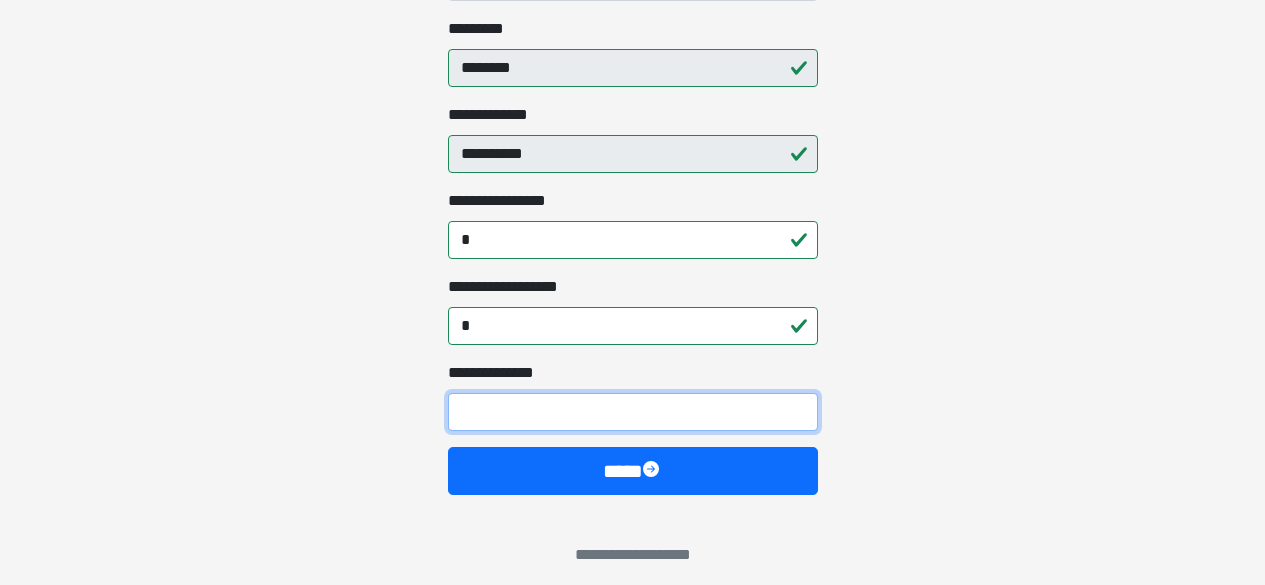 click on "**********" at bounding box center (633, 412) 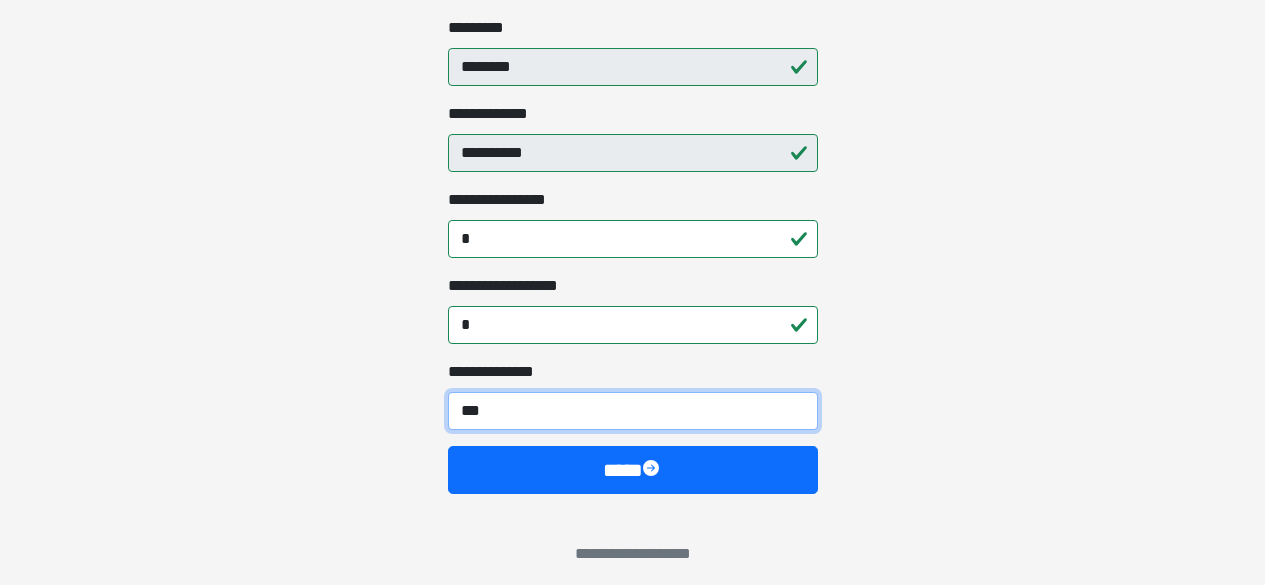 scroll, scrollTop: 612, scrollLeft: 0, axis: vertical 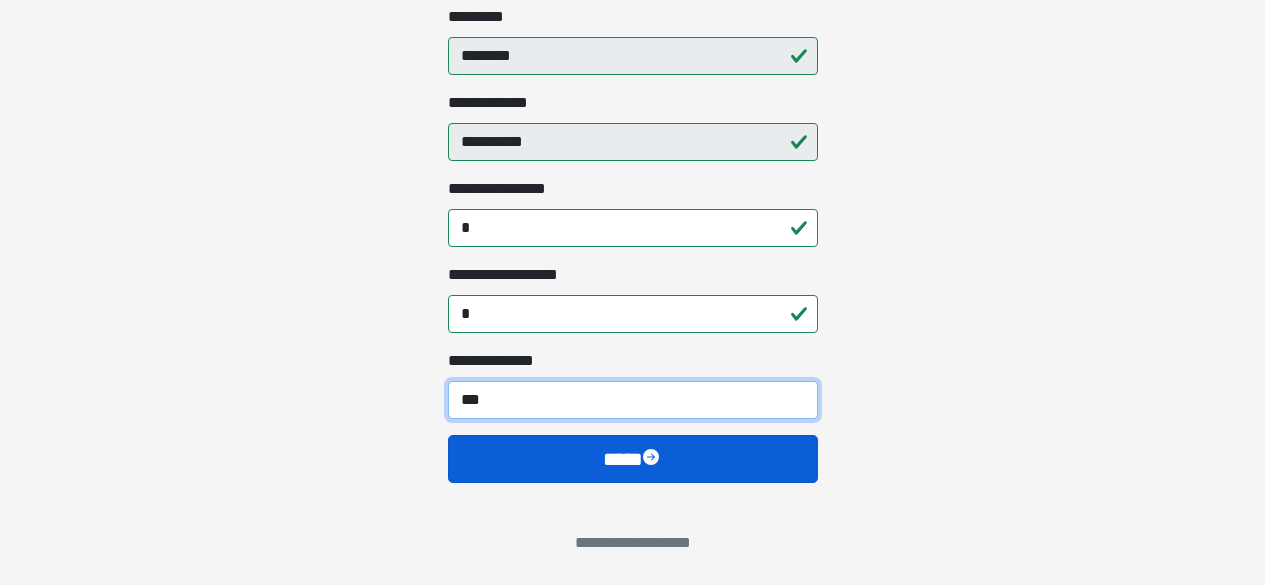 type on "***" 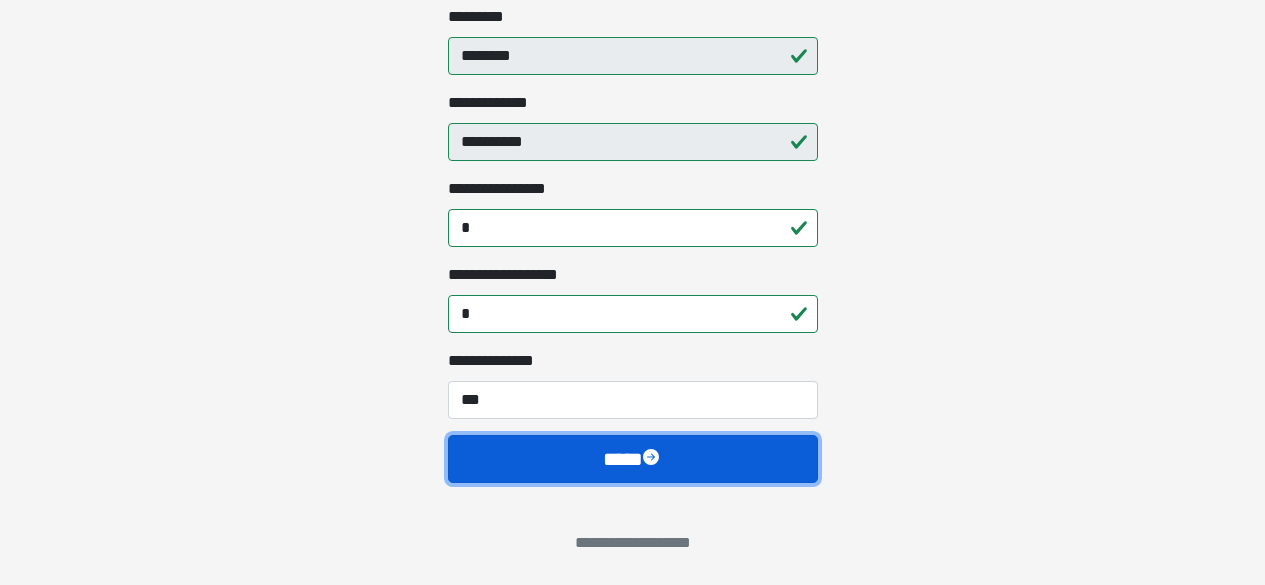 click on "****" at bounding box center [633, 459] 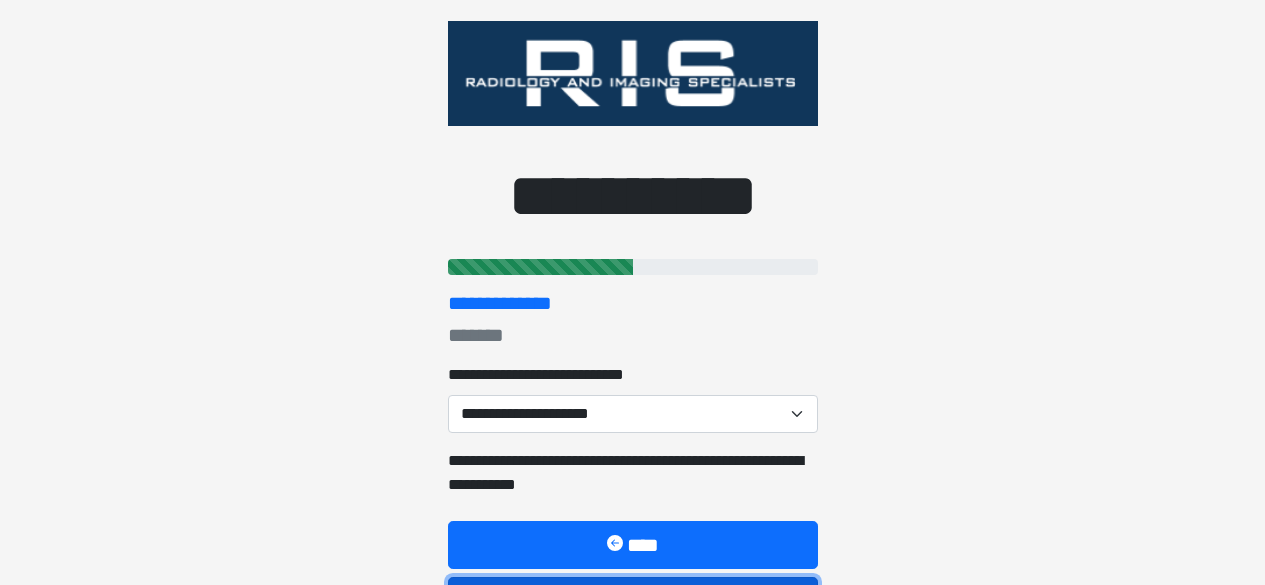 scroll, scrollTop: 0, scrollLeft: 0, axis: both 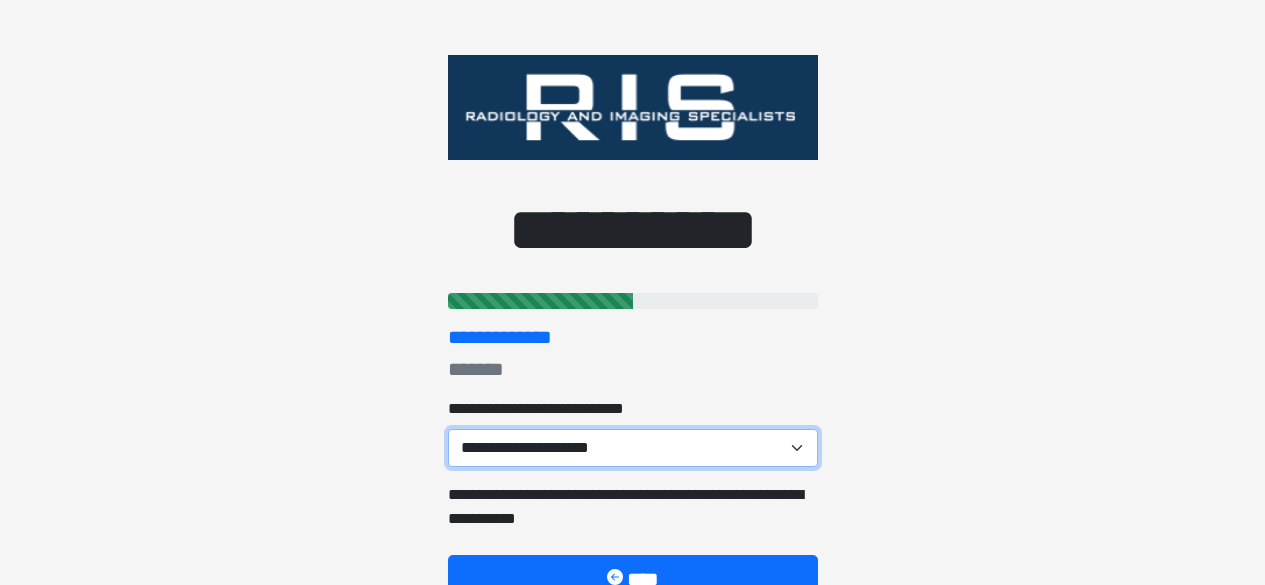 click on "**********" at bounding box center (633, 448) 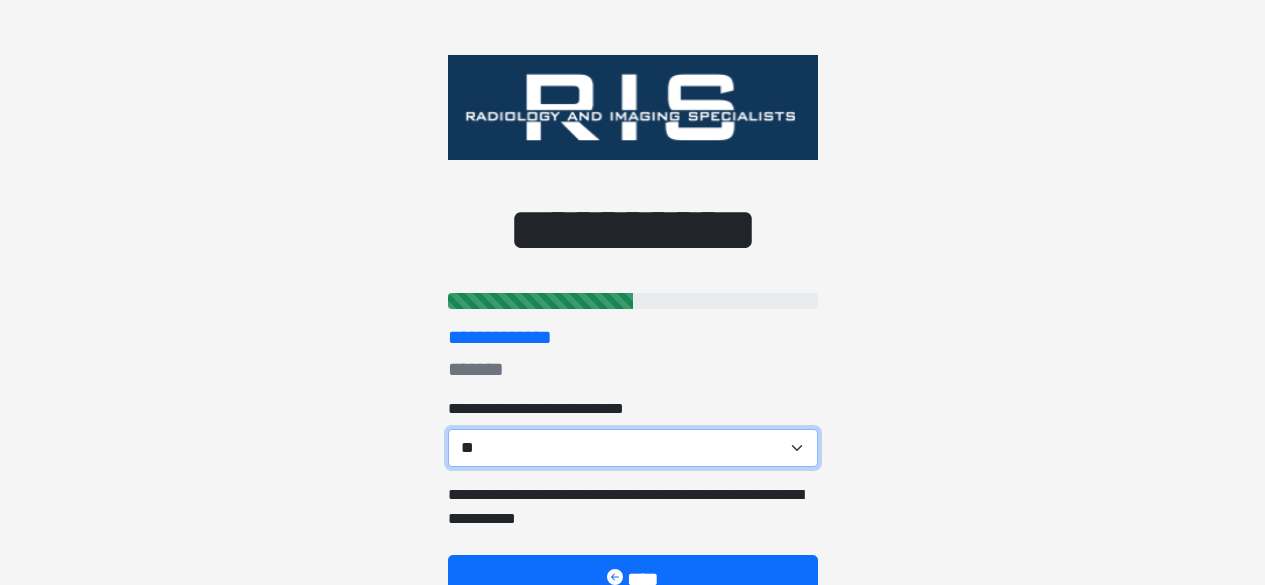 click on "**********" at bounding box center [633, 448] 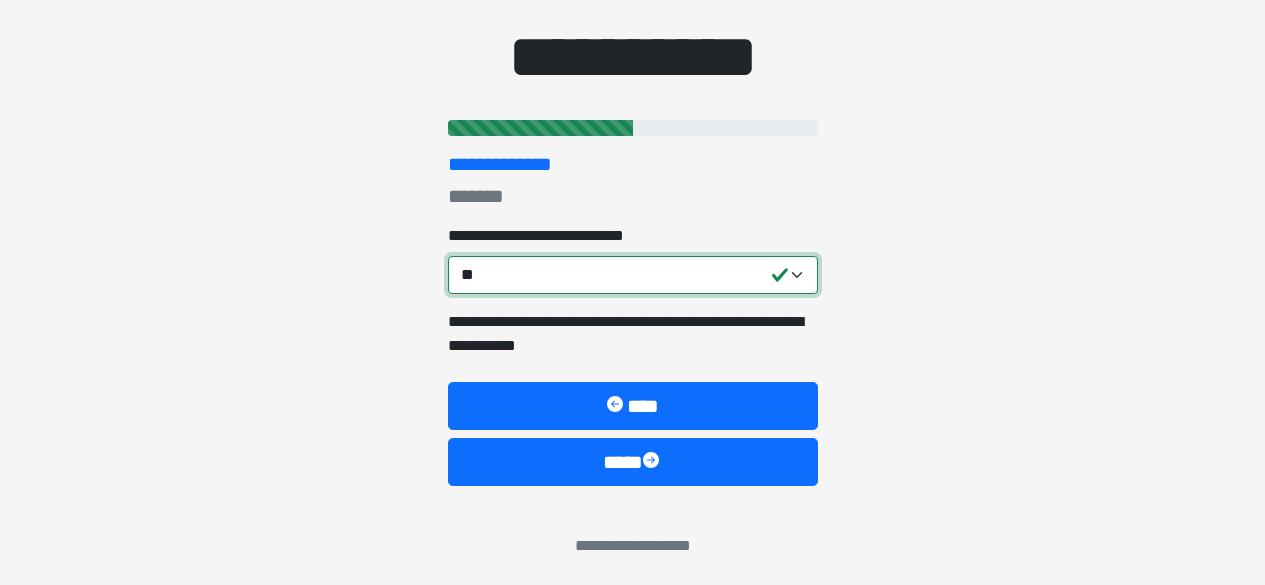 scroll, scrollTop: 176, scrollLeft: 0, axis: vertical 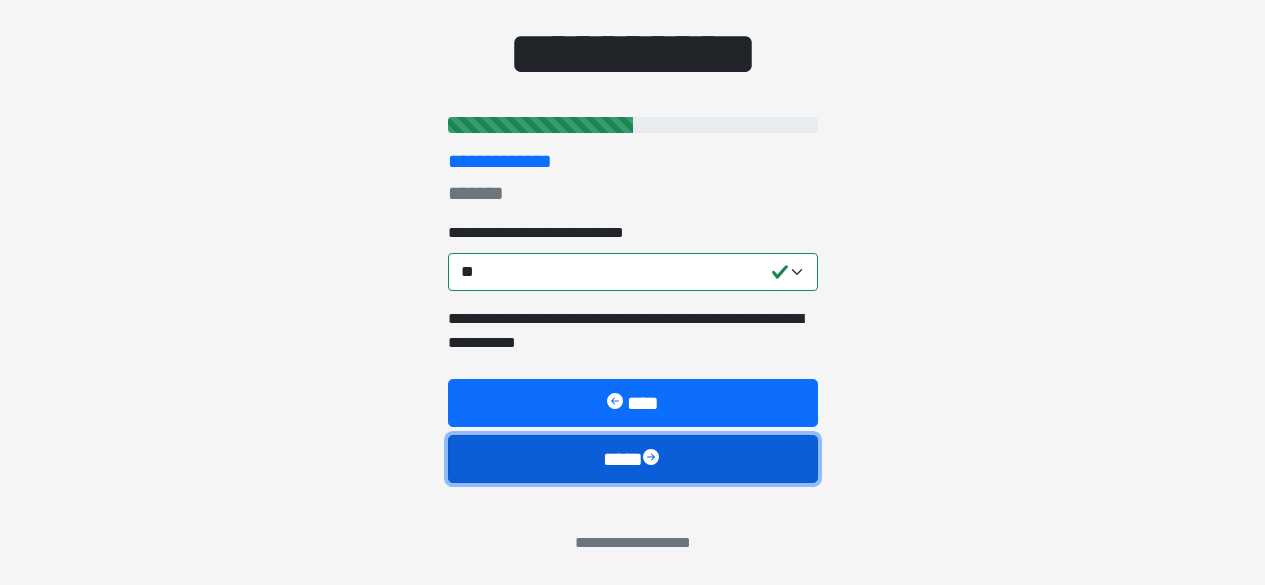 click on "****" at bounding box center [633, 459] 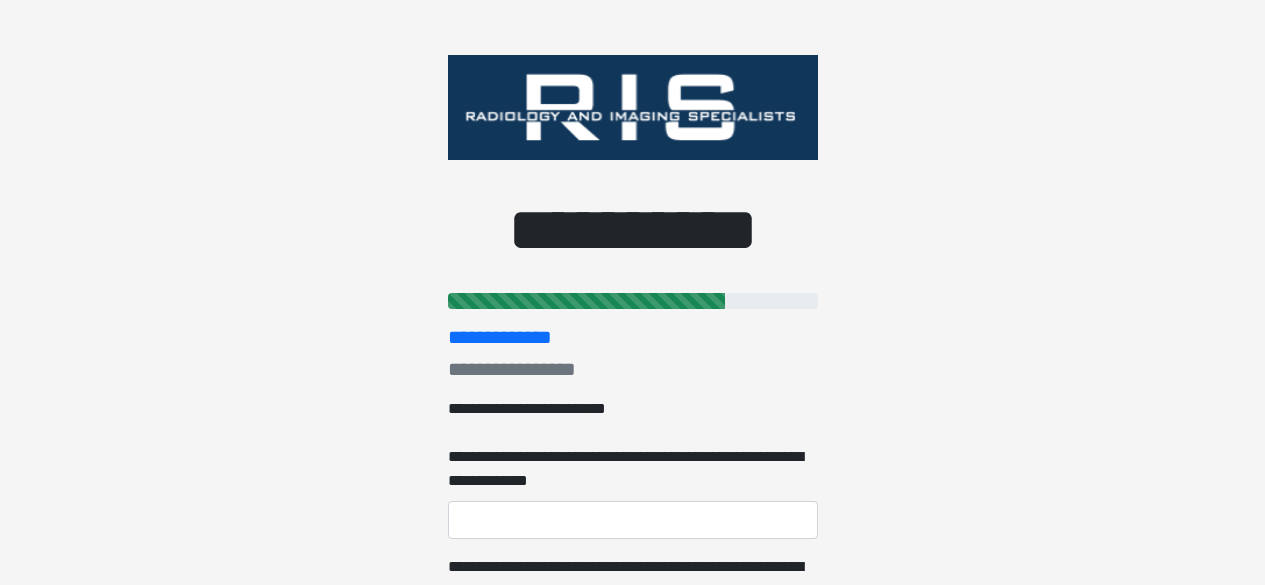 scroll, scrollTop: 100, scrollLeft: 0, axis: vertical 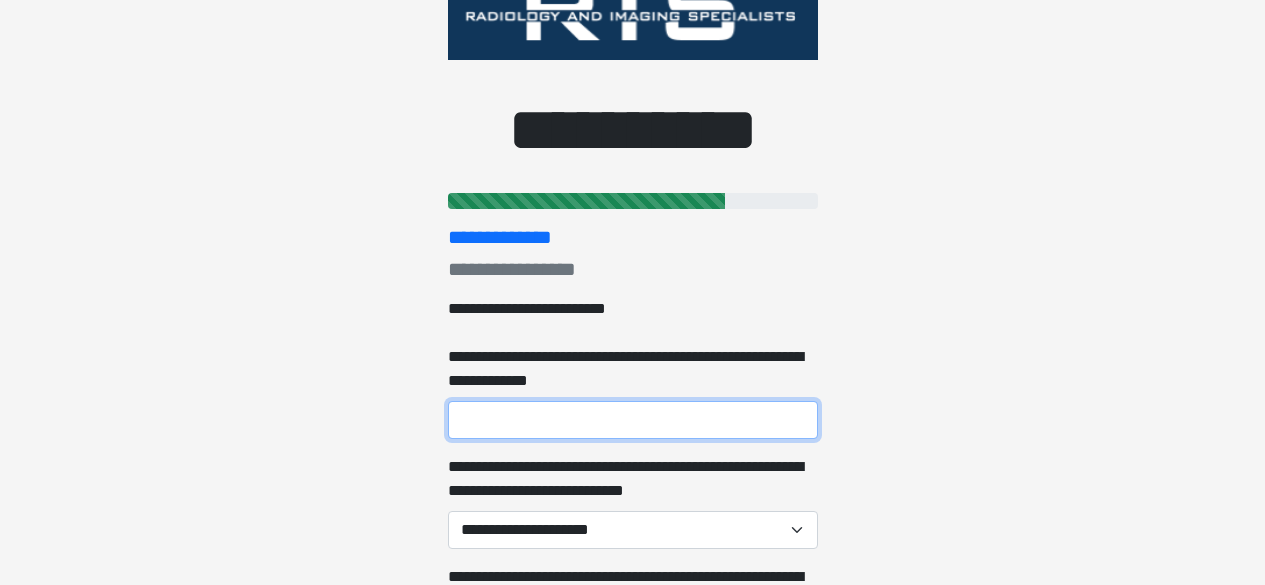 click on "**********" at bounding box center [633, 420] 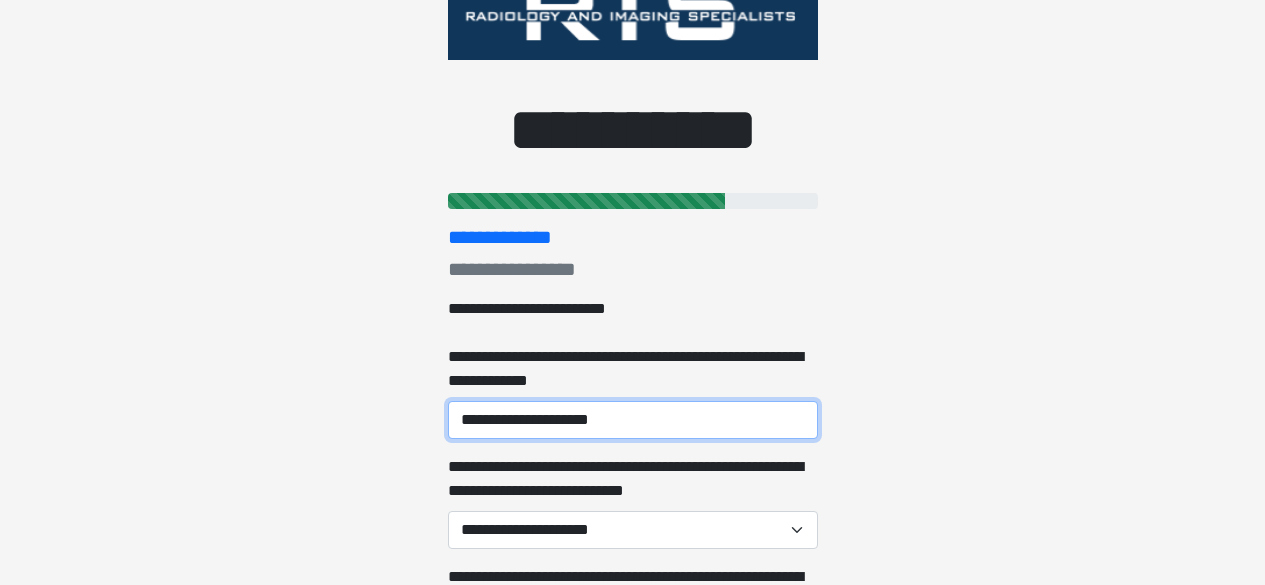 click on "**********" at bounding box center (633, 420) 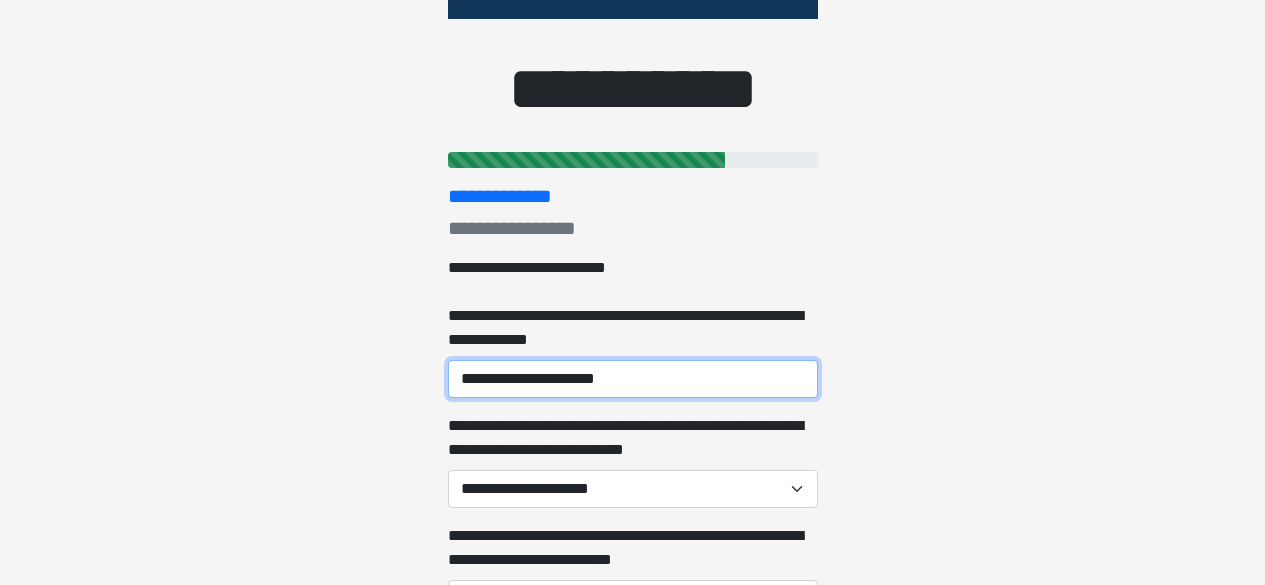 scroll, scrollTop: 200, scrollLeft: 0, axis: vertical 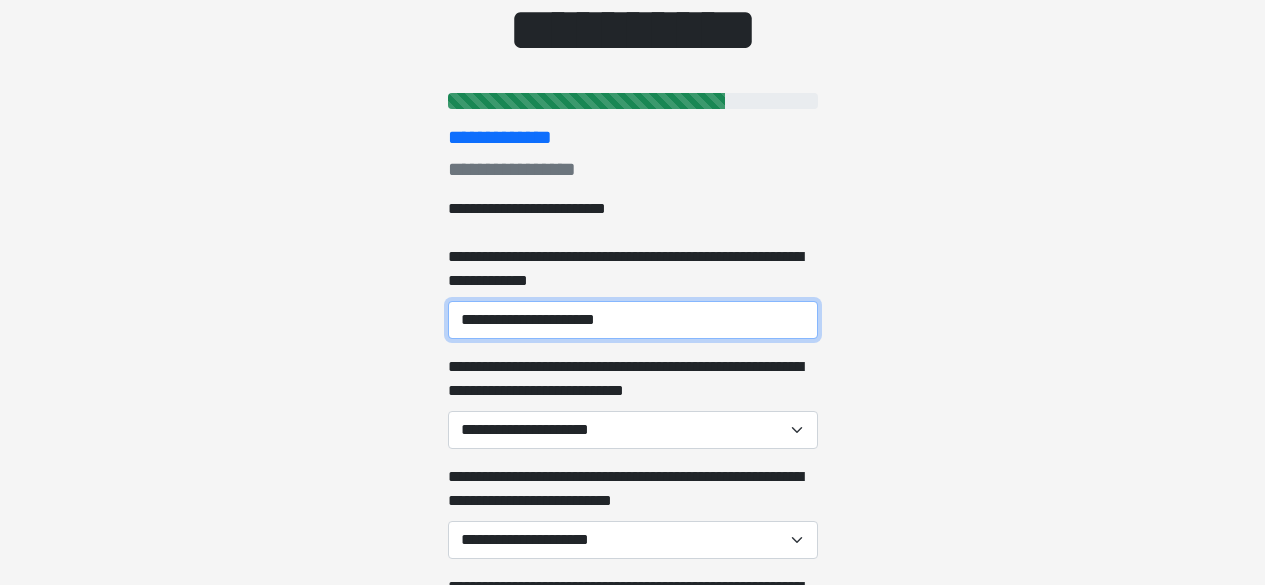 type on "**********" 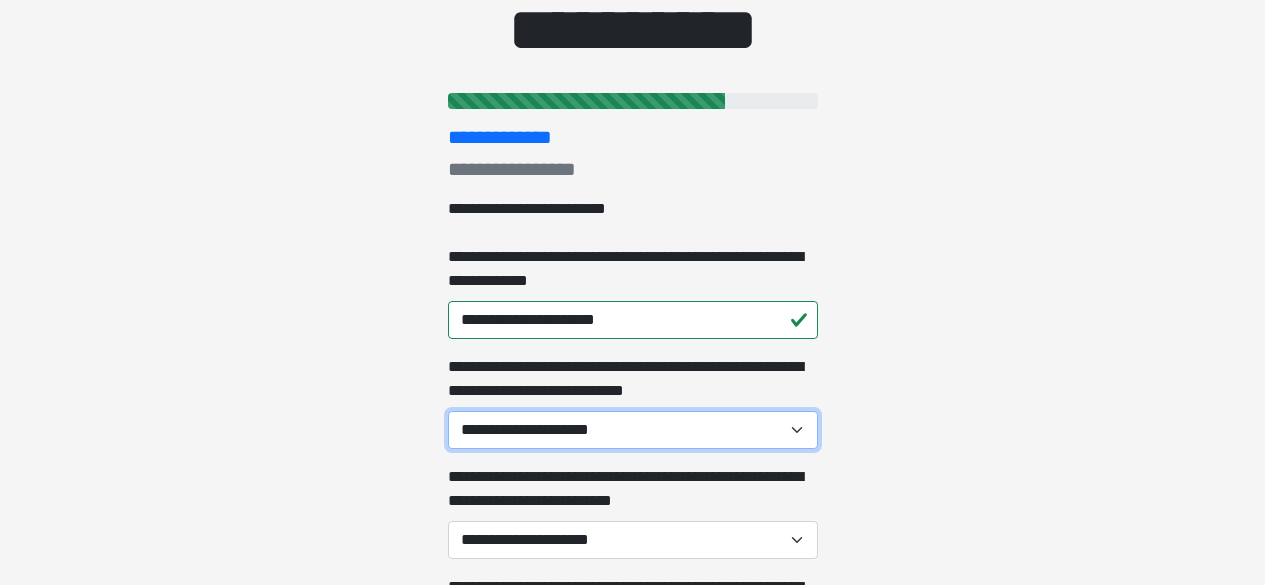 click on "**********" at bounding box center [633, 430] 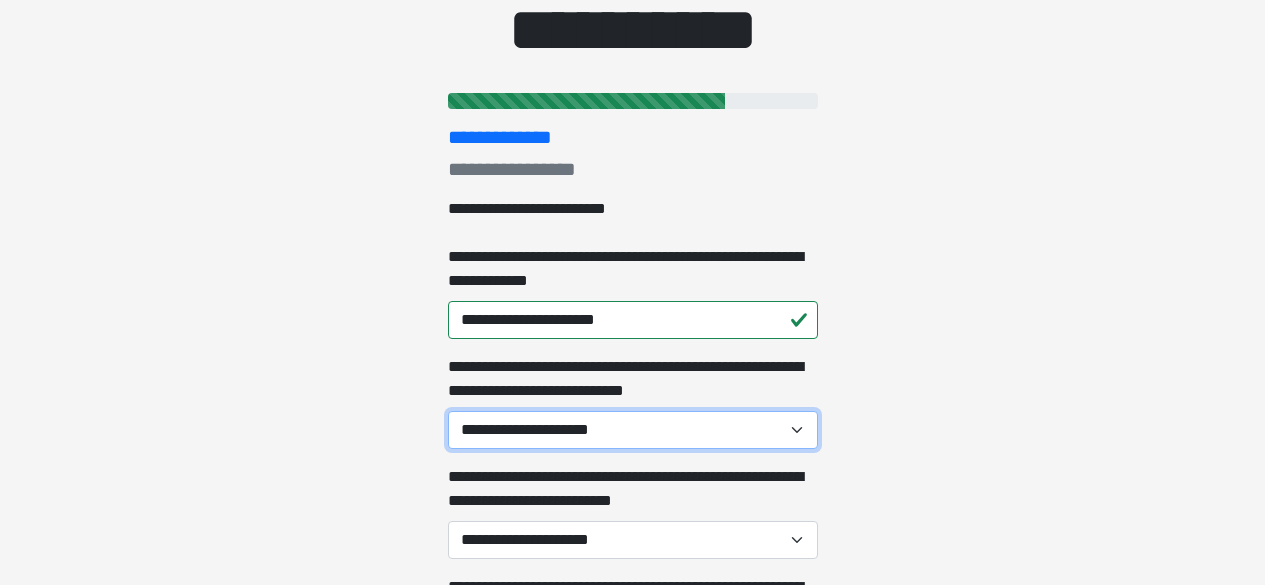 select on "**" 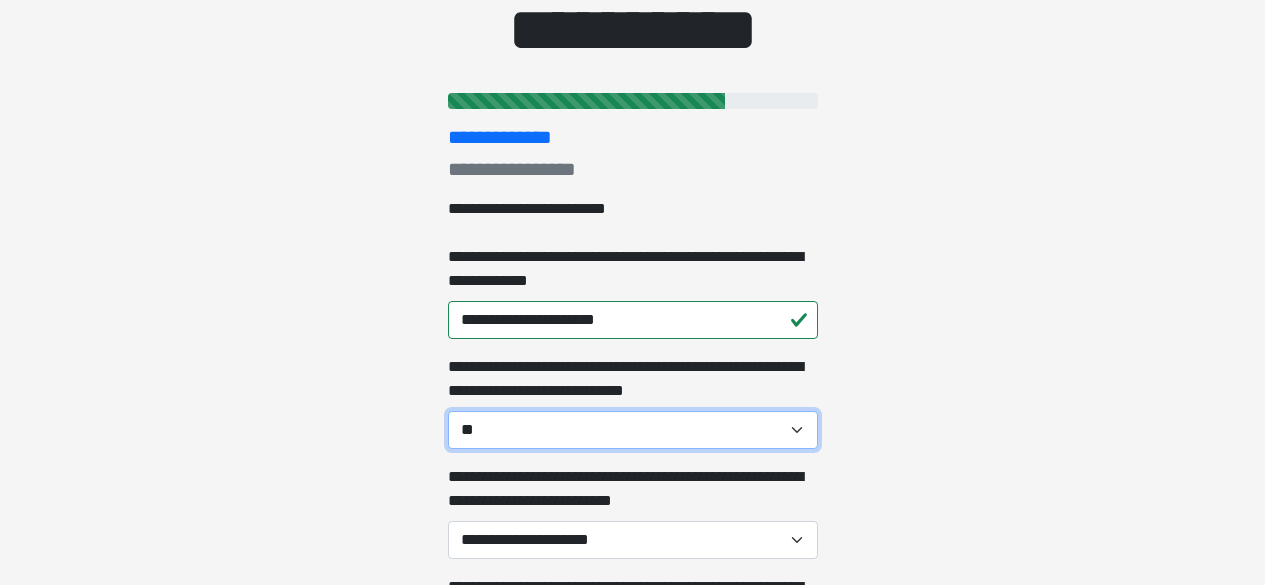 click on "**********" at bounding box center [633, 430] 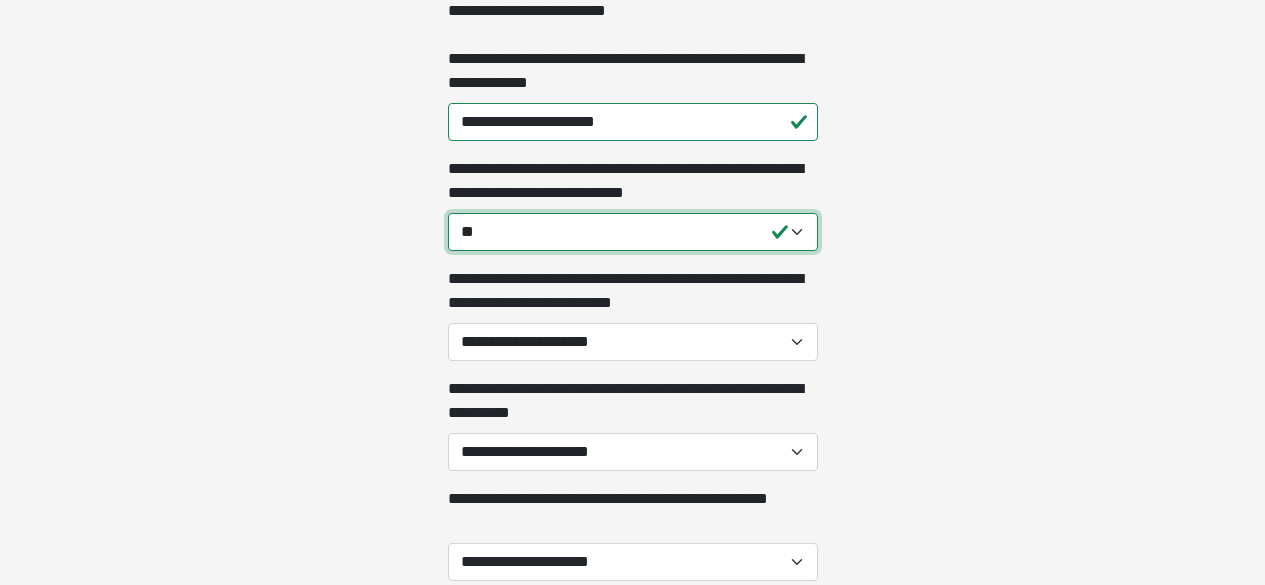scroll, scrollTop: 400, scrollLeft: 0, axis: vertical 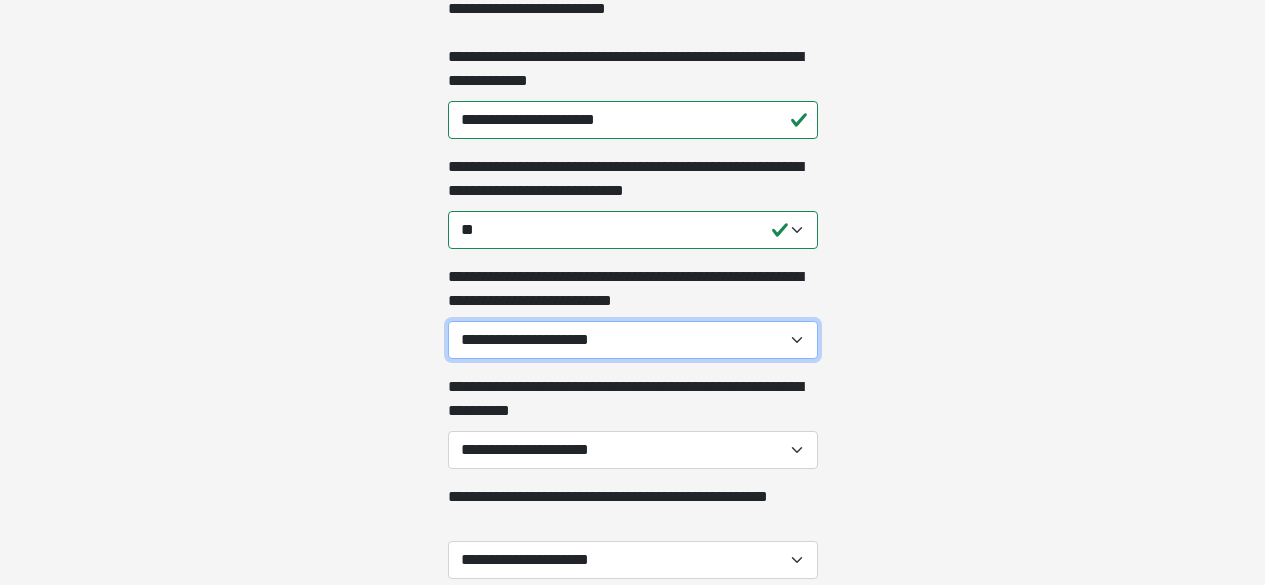 click on "**********" at bounding box center [633, 340] 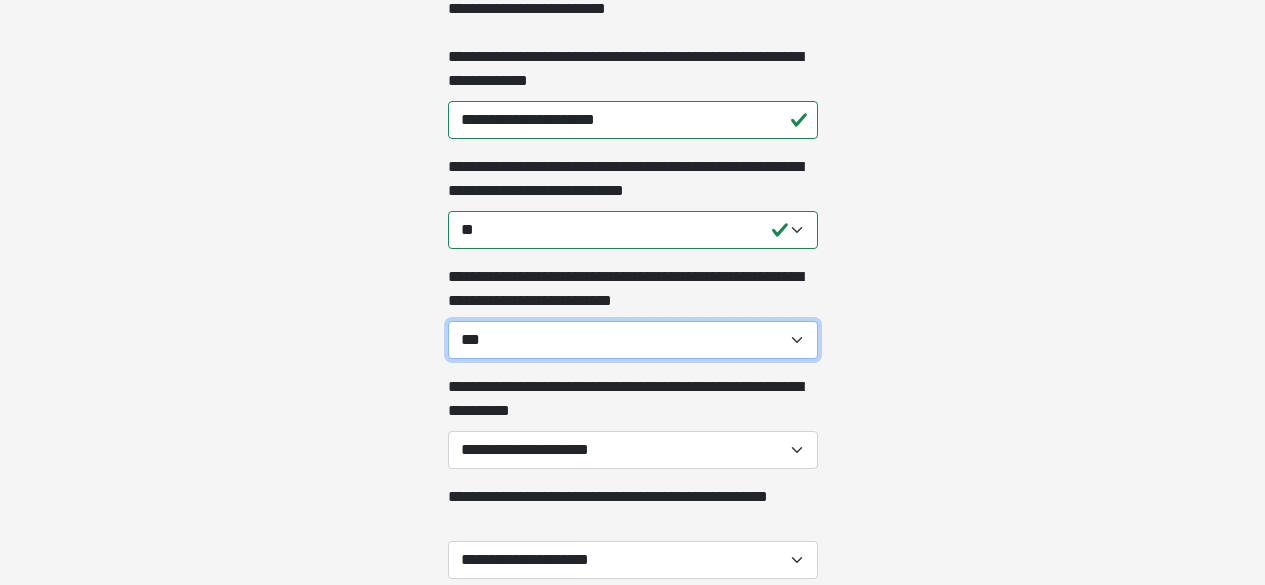 click on "**********" at bounding box center [633, 340] 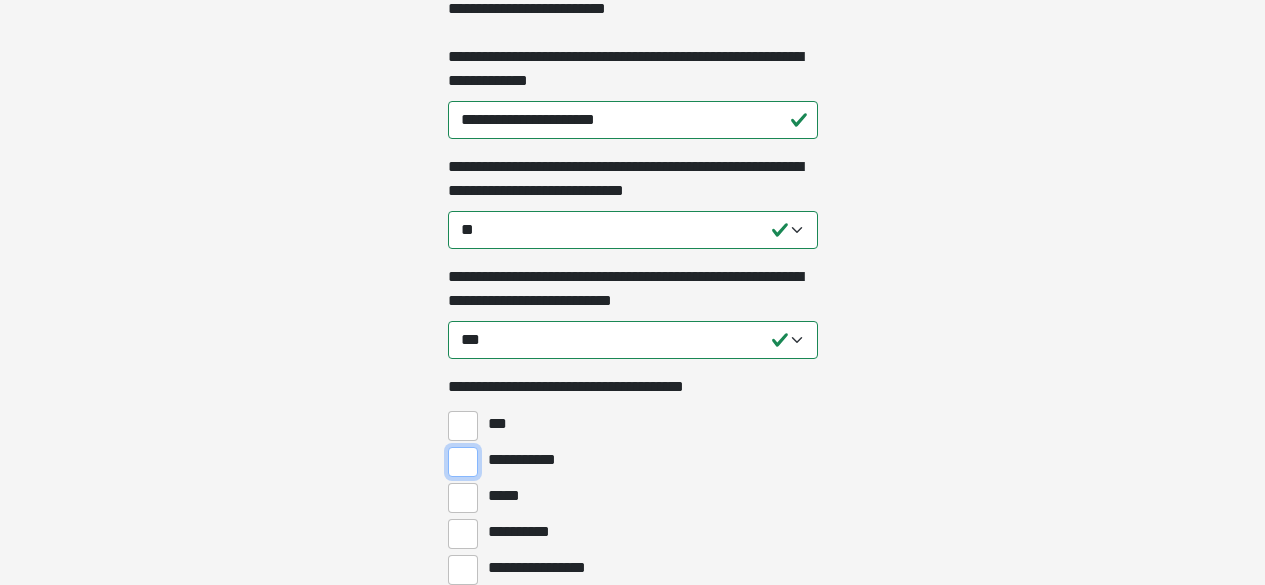 click on "**********" at bounding box center (463, 462) 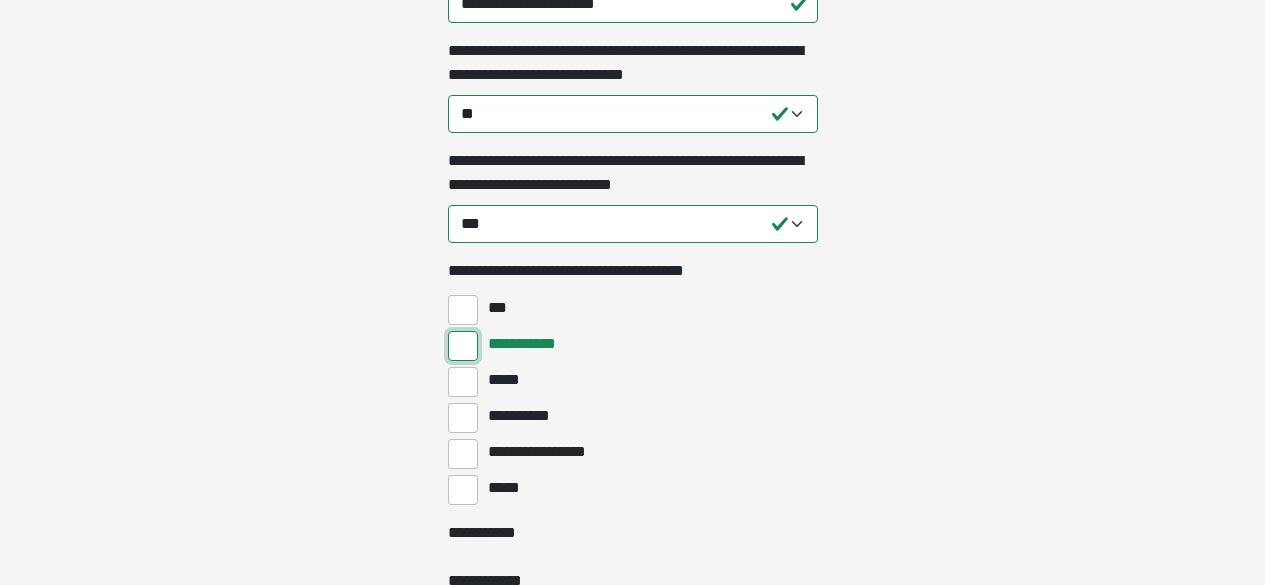 scroll, scrollTop: 600, scrollLeft: 0, axis: vertical 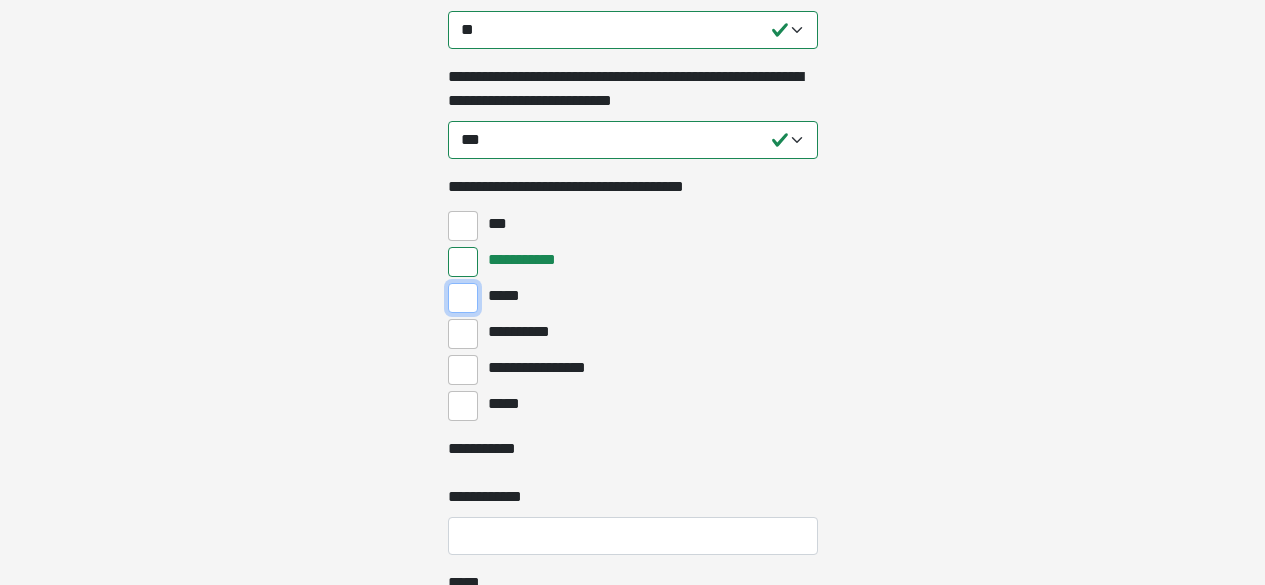 click on "*****" at bounding box center (463, 298) 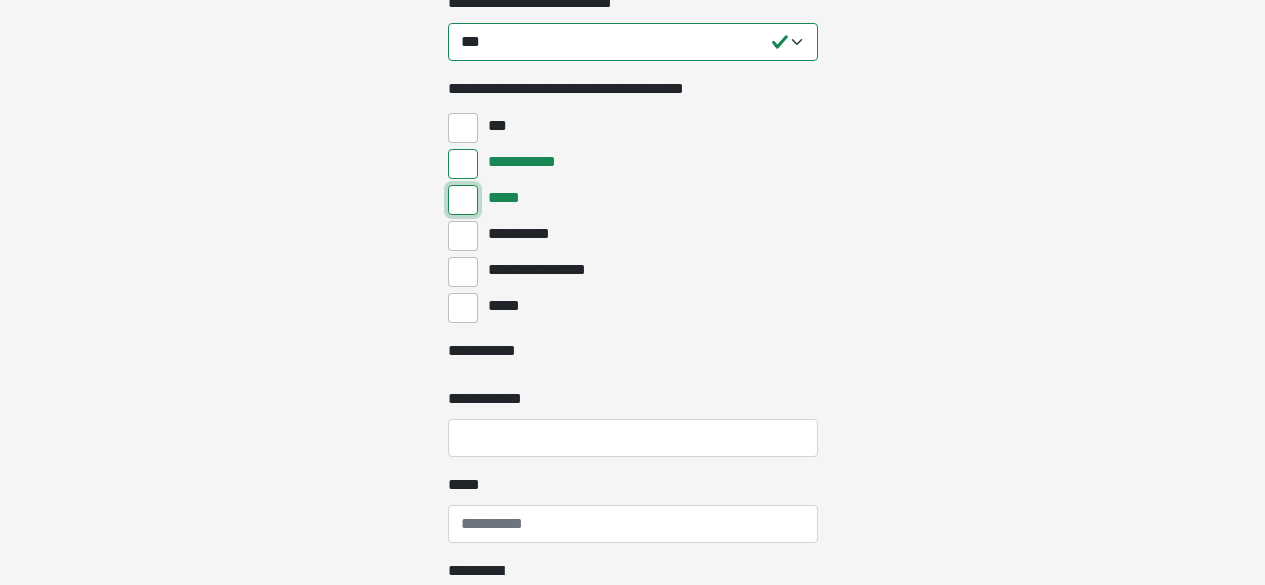 scroll, scrollTop: 800, scrollLeft: 0, axis: vertical 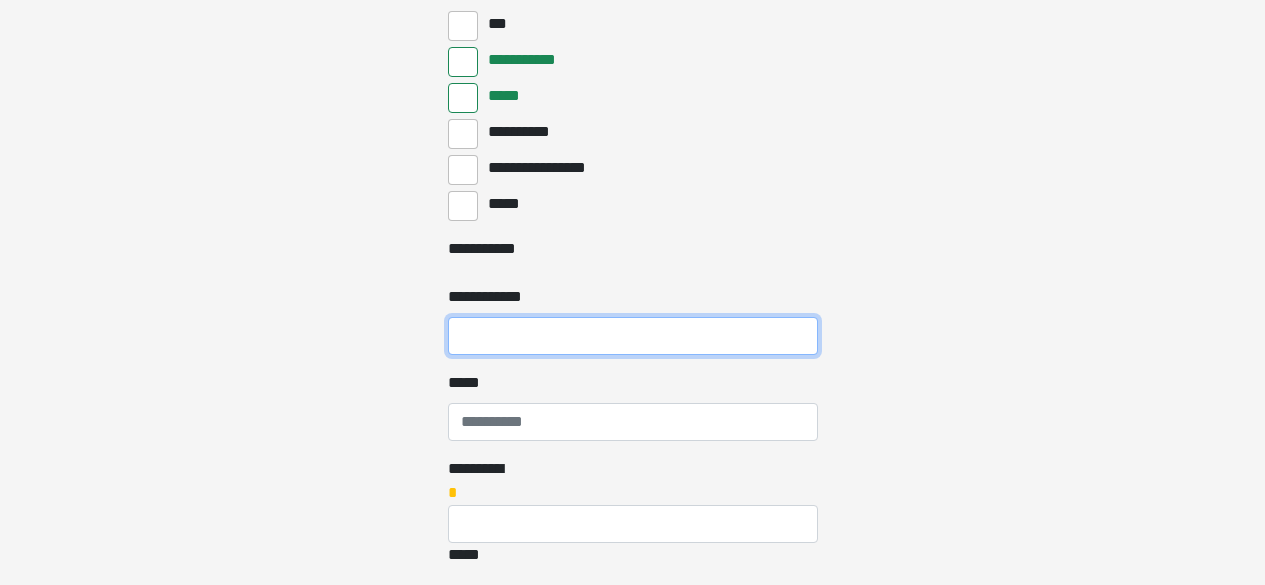 click on "**********" at bounding box center (633, 336) 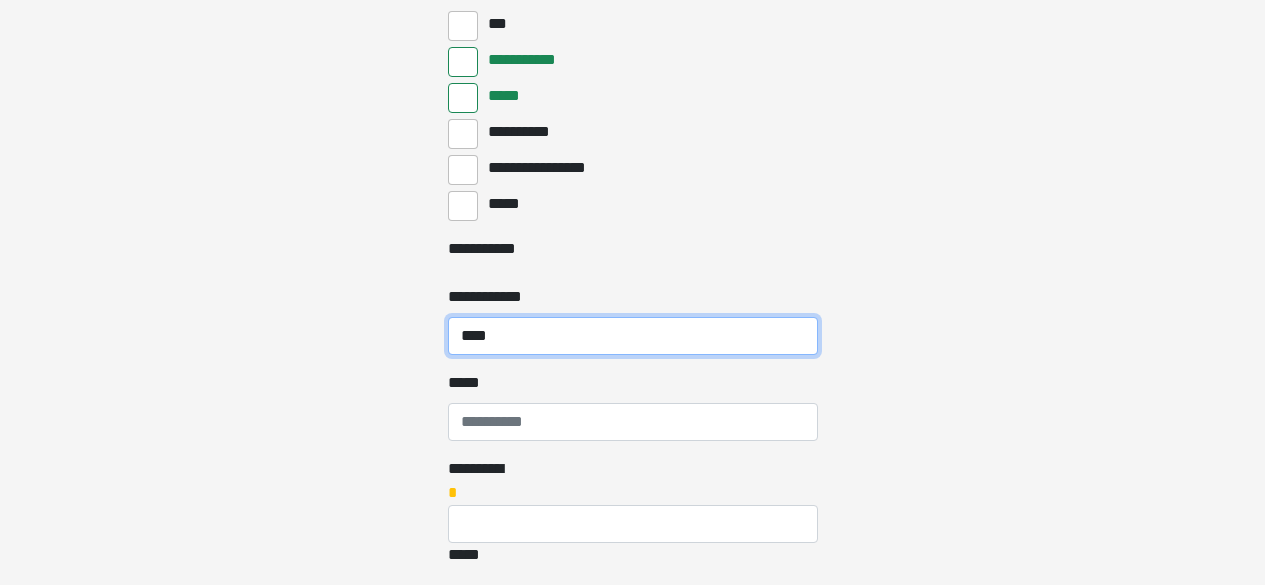 scroll, scrollTop: 900, scrollLeft: 0, axis: vertical 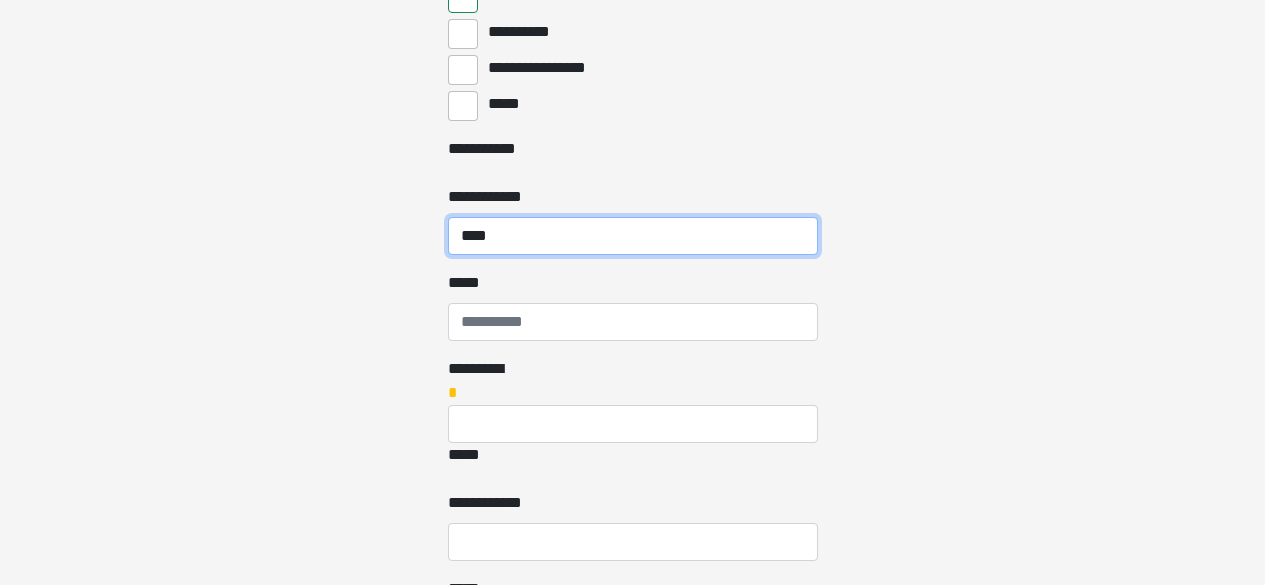 type on "****" 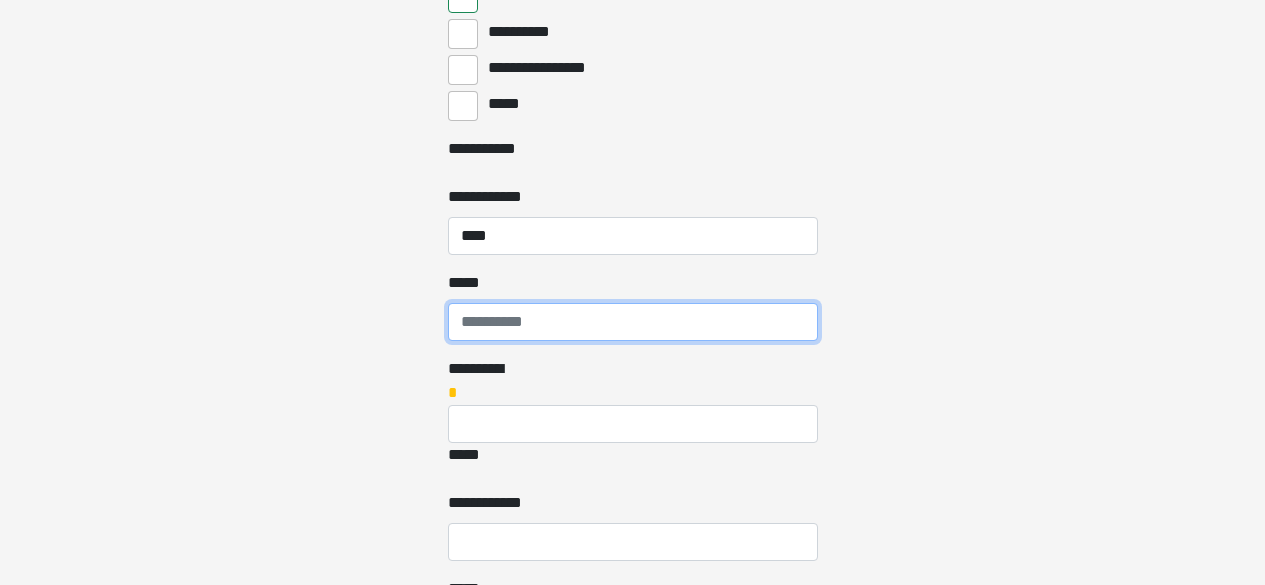 click on "*****" at bounding box center [633, 322] 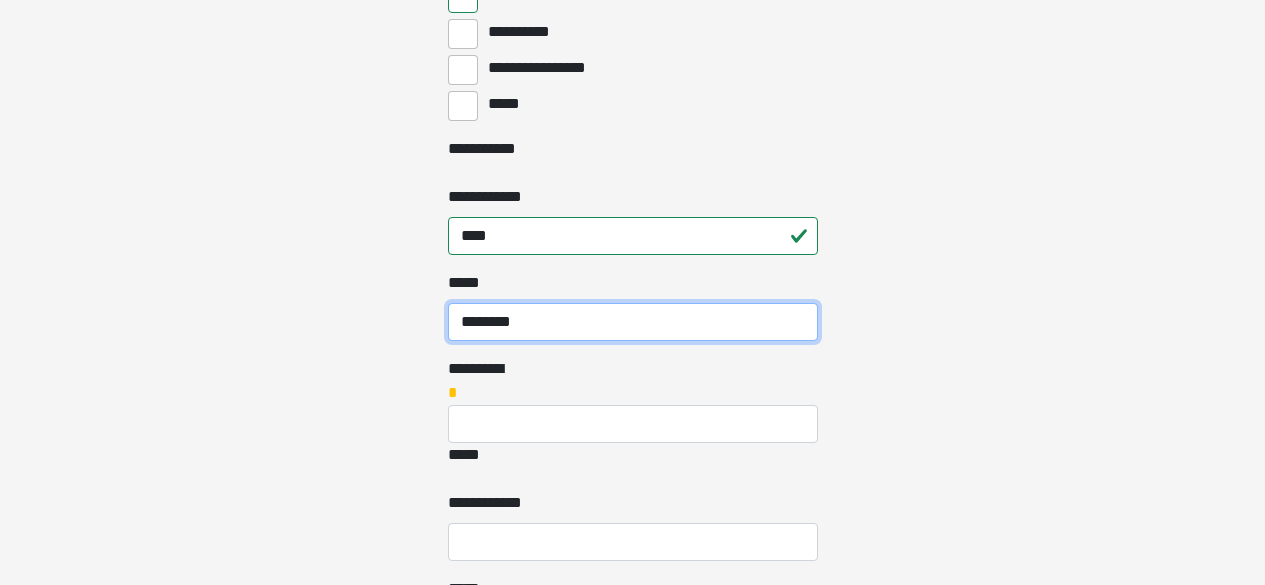 type on "********" 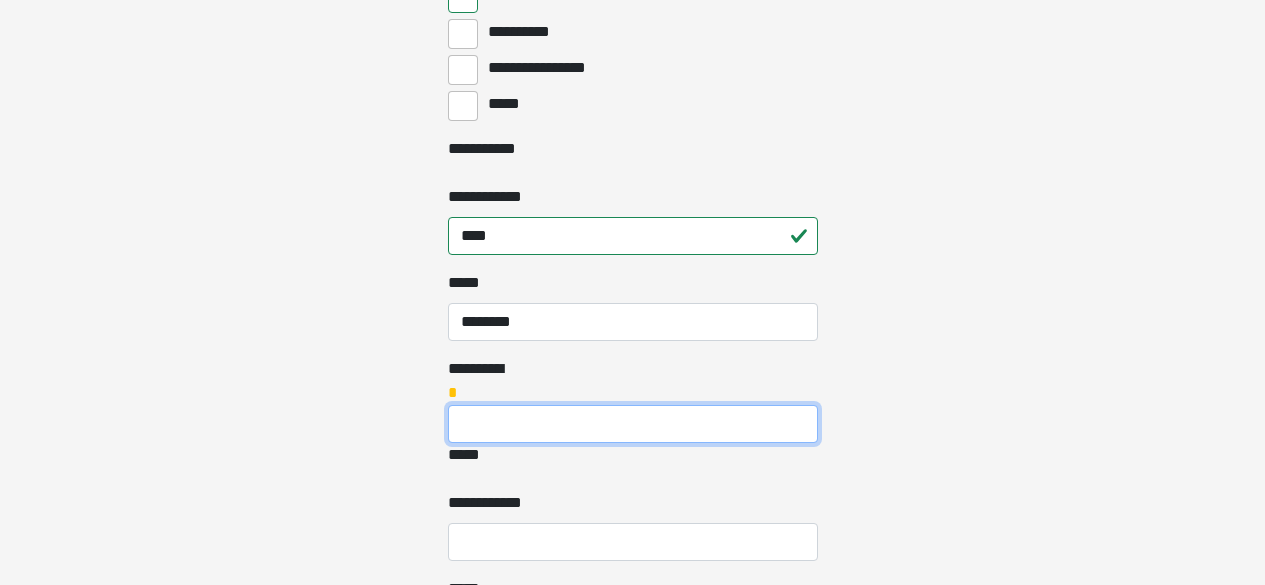 click on "[FIRST] [LAST]" at bounding box center (633, 424) 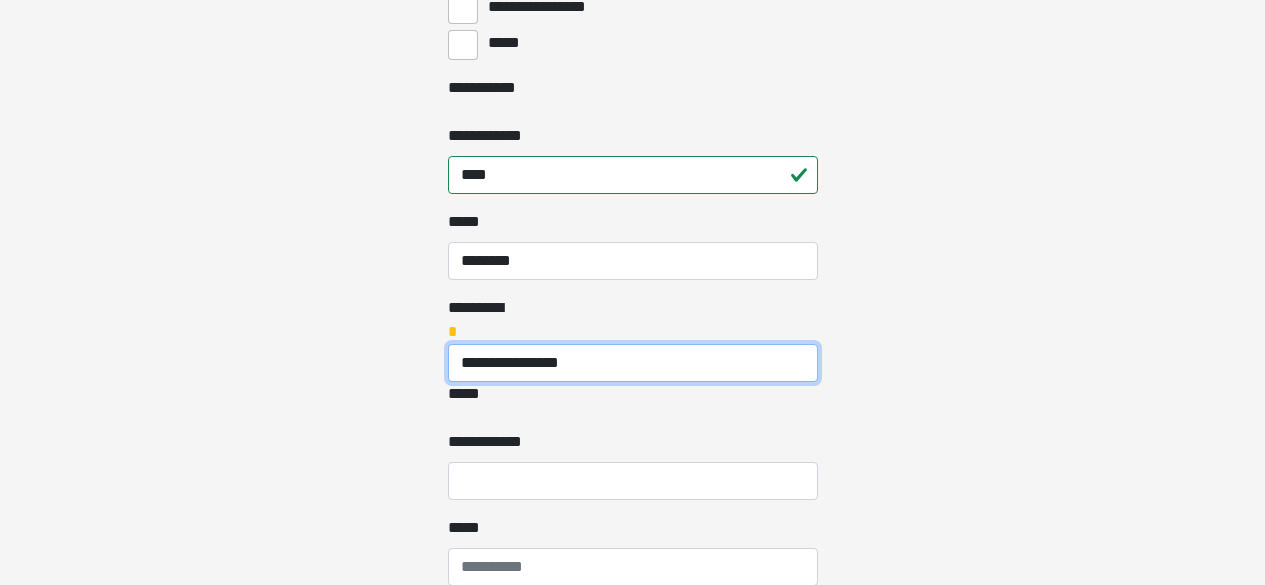 scroll, scrollTop: 1000, scrollLeft: 0, axis: vertical 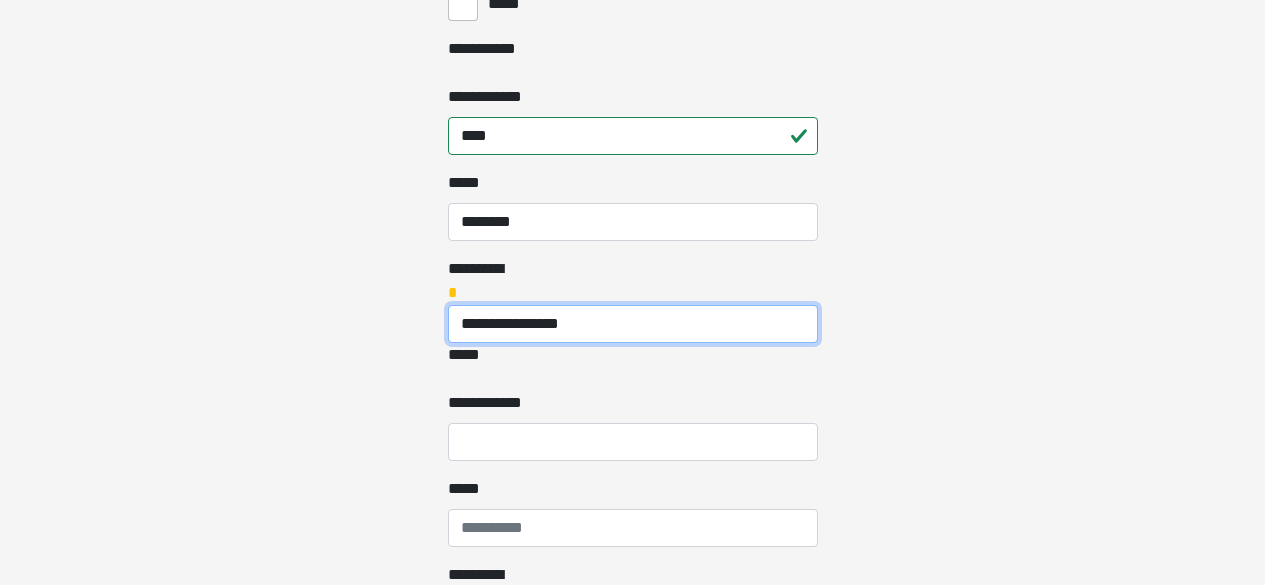 drag, startPoint x: 523, startPoint y: 309, endPoint x: 440, endPoint y: 313, distance: 83.09633 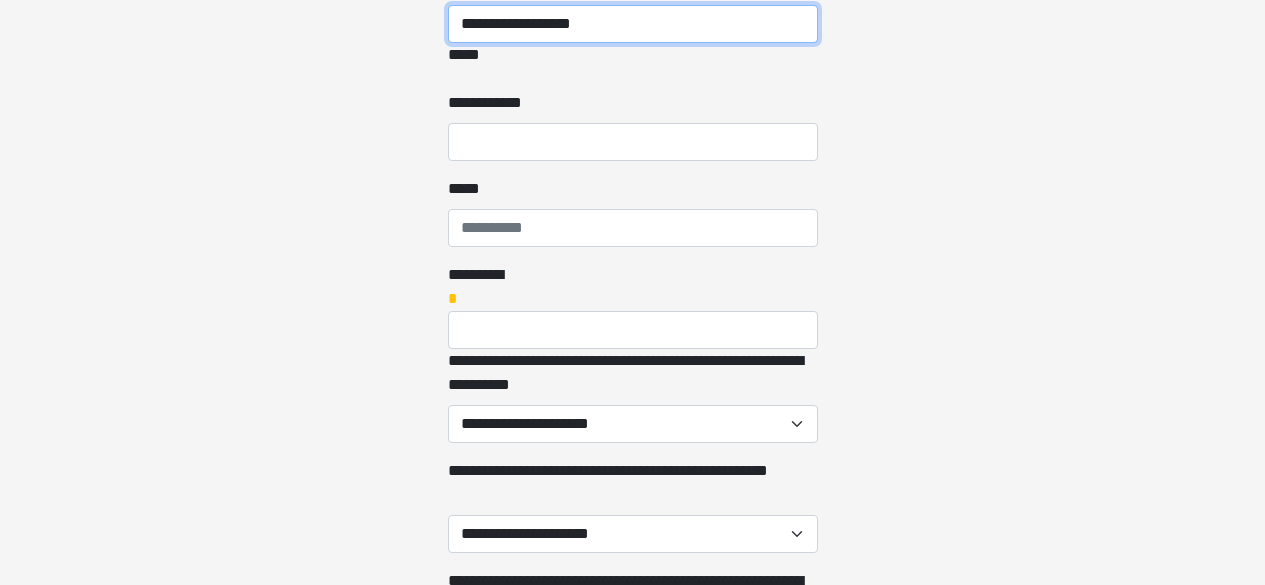 scroll, scrollTop: 1400, scrollLeft: 0, axis: vertical 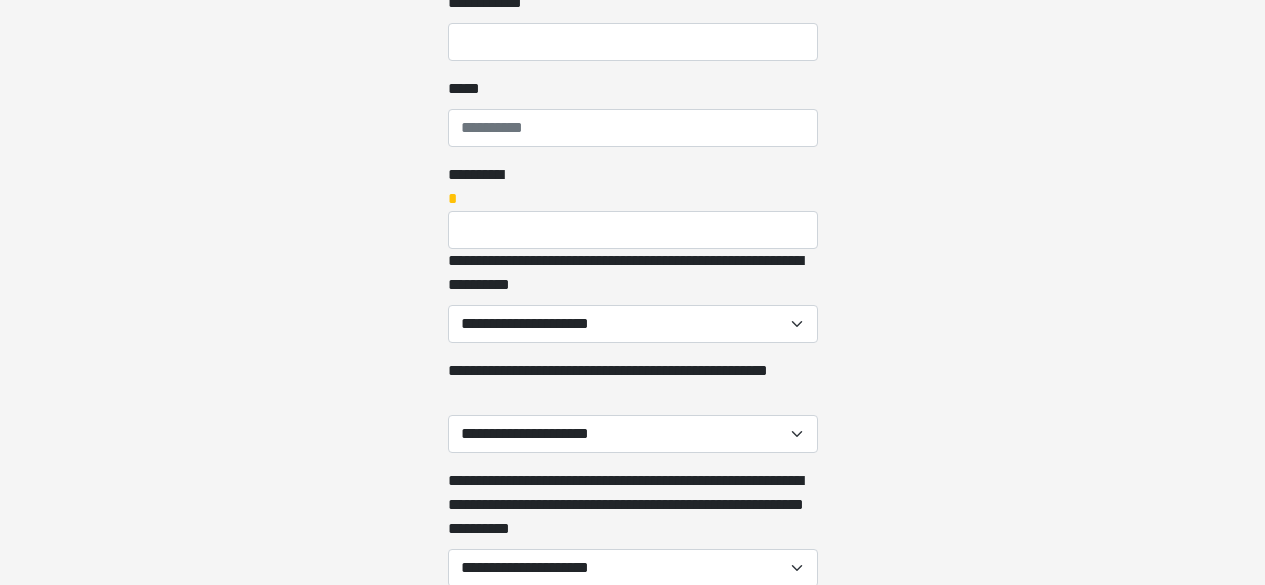 type on "**********" 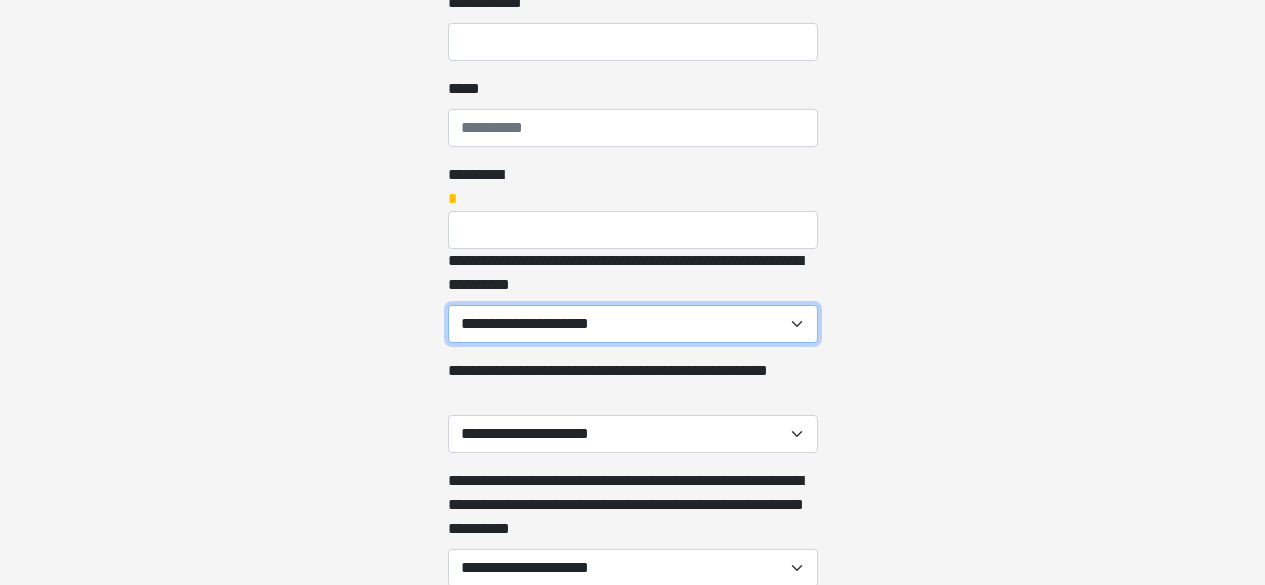 click on "**********" at bounding box center (633, 324) 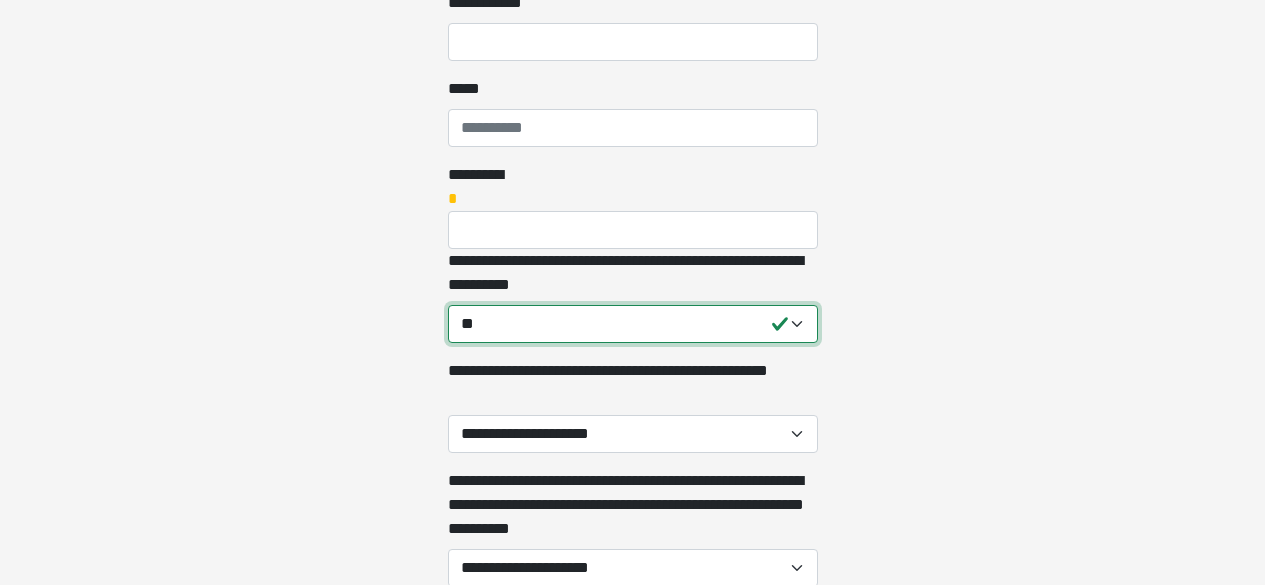 scroll, scrollTop: 1500, scrollLeft: 0, axis: vertical 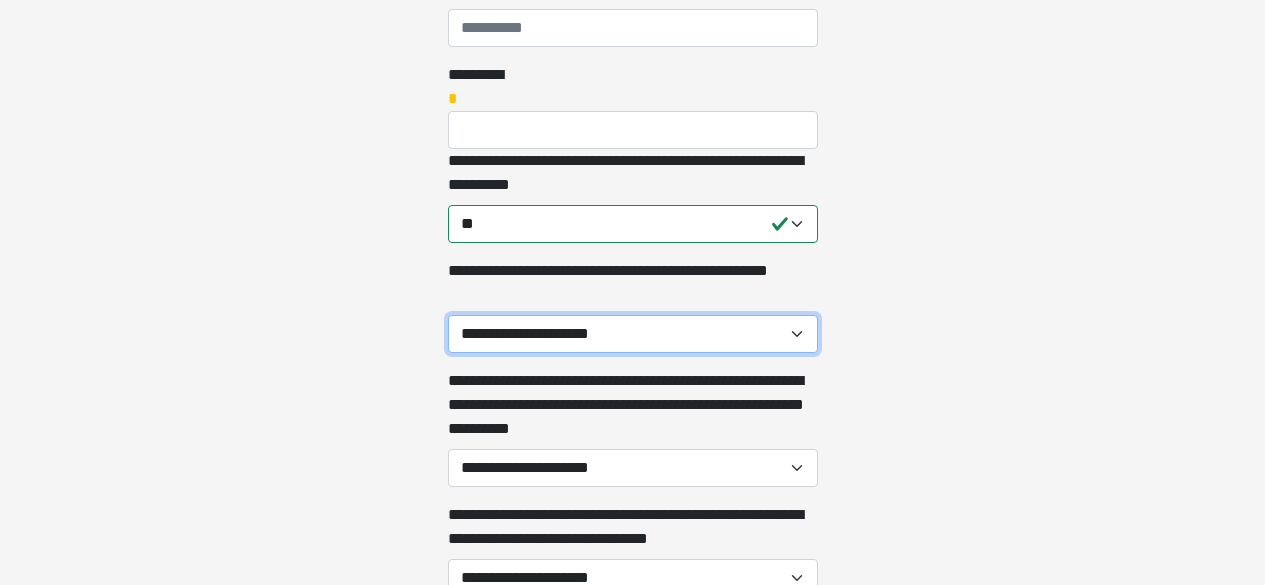 click on "**********" at bounding box center (633, 334) 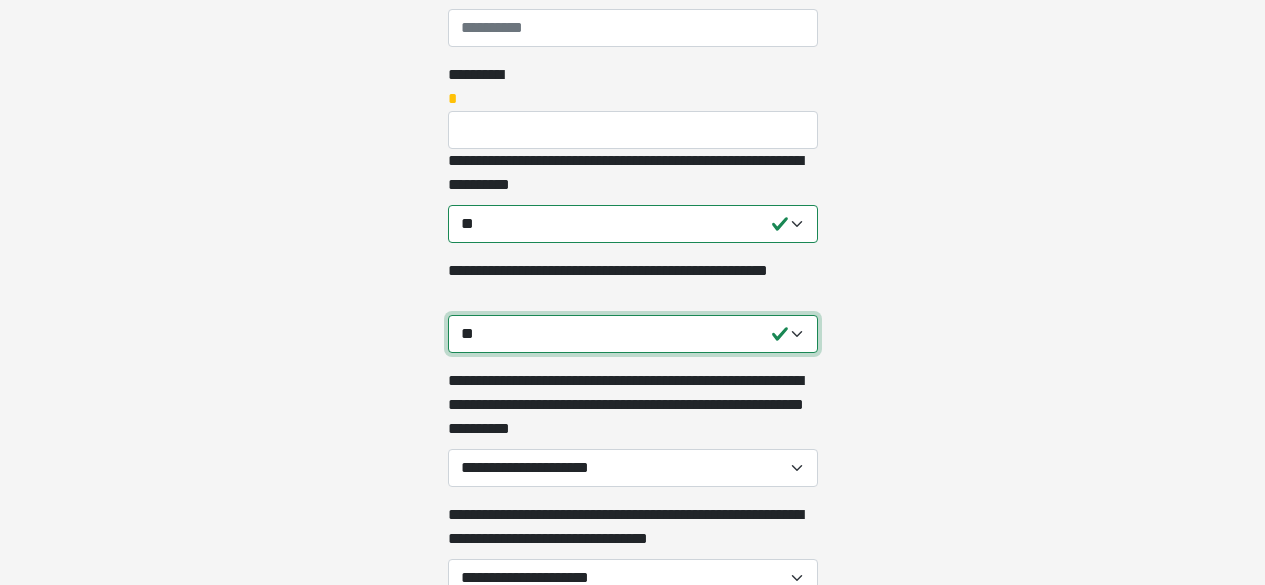 scroll, scrollTop: 1600, scrollLeft: 0, axis: vertical 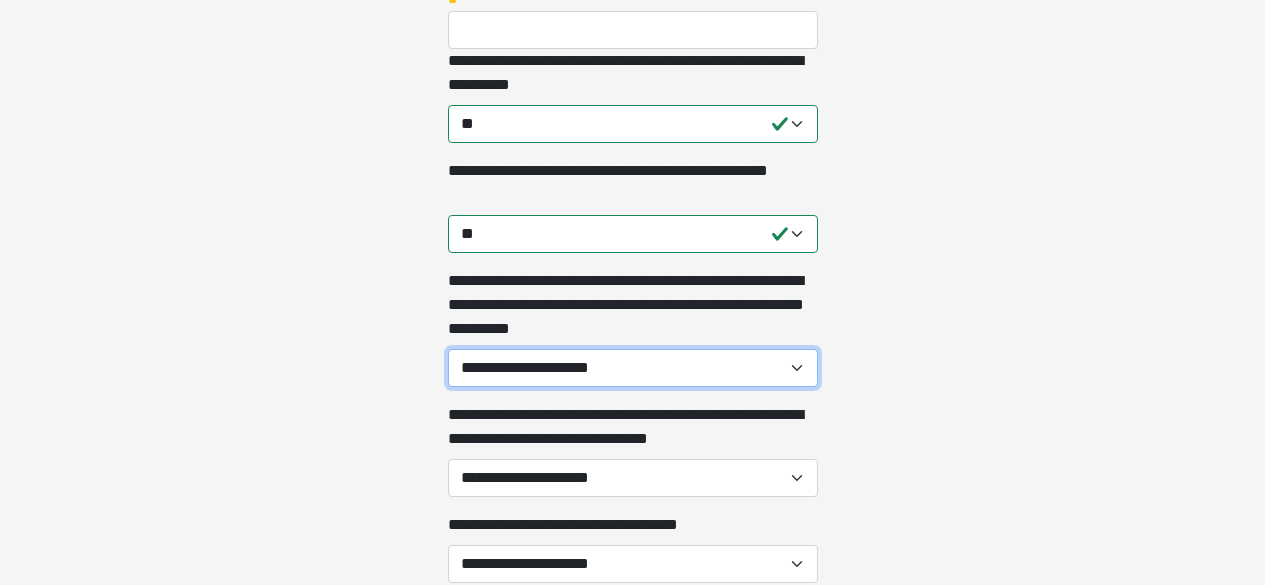 click on "**********" at bounding box center (633, 368) 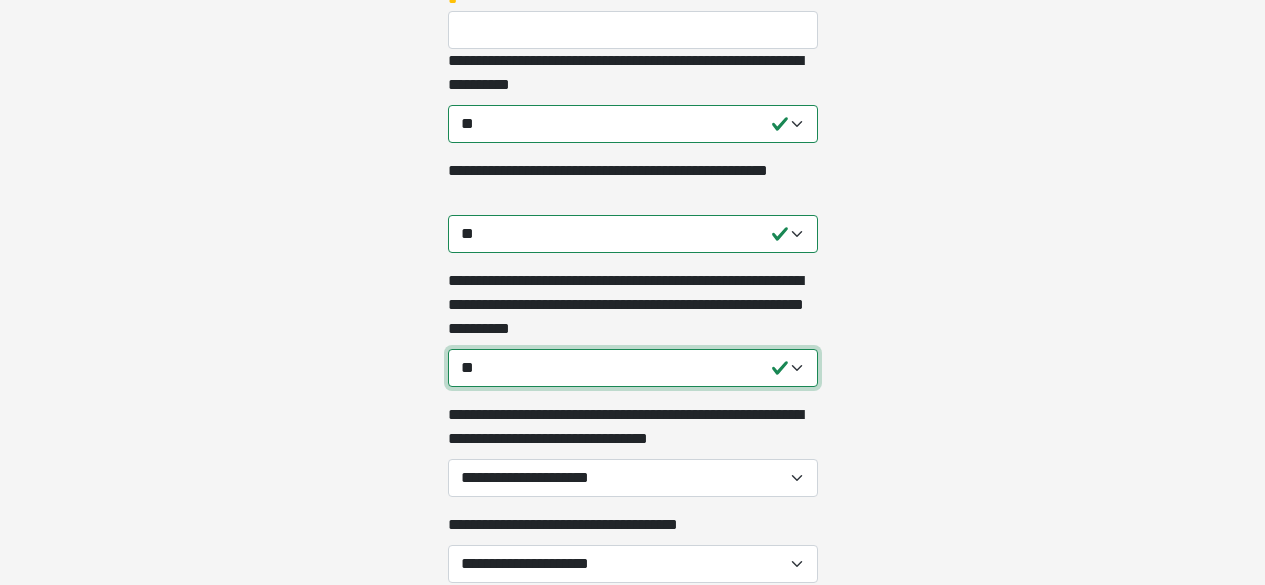 scroll, scrollTop: 1700, scrollLeft: 0, axis: vertical 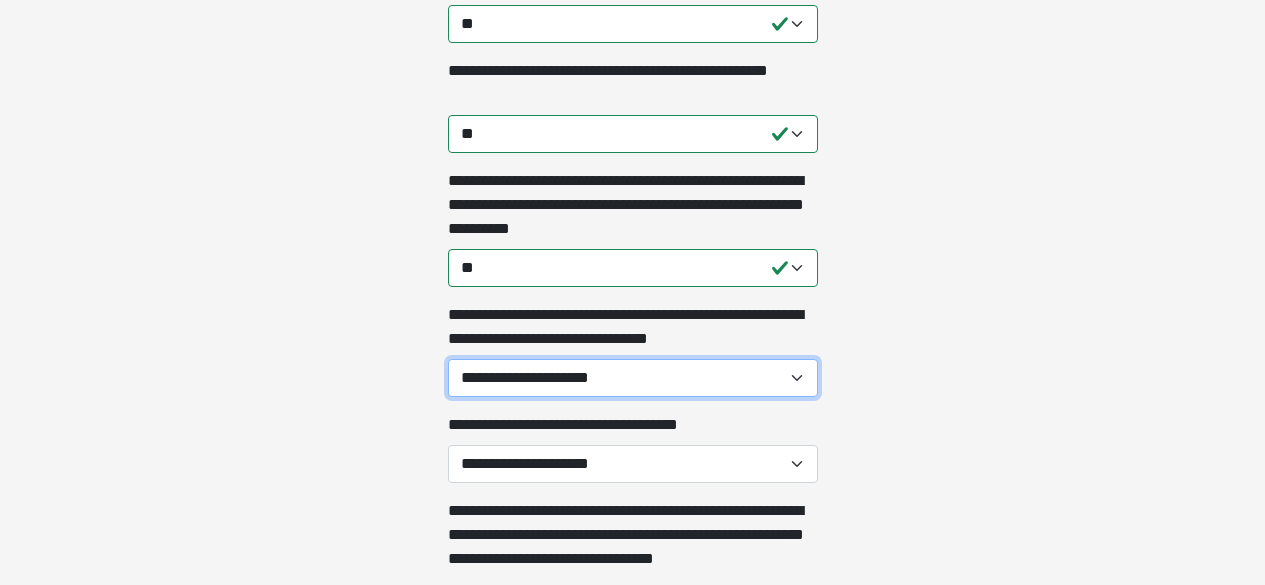 click on "**********" at bounding box center [633, 378] 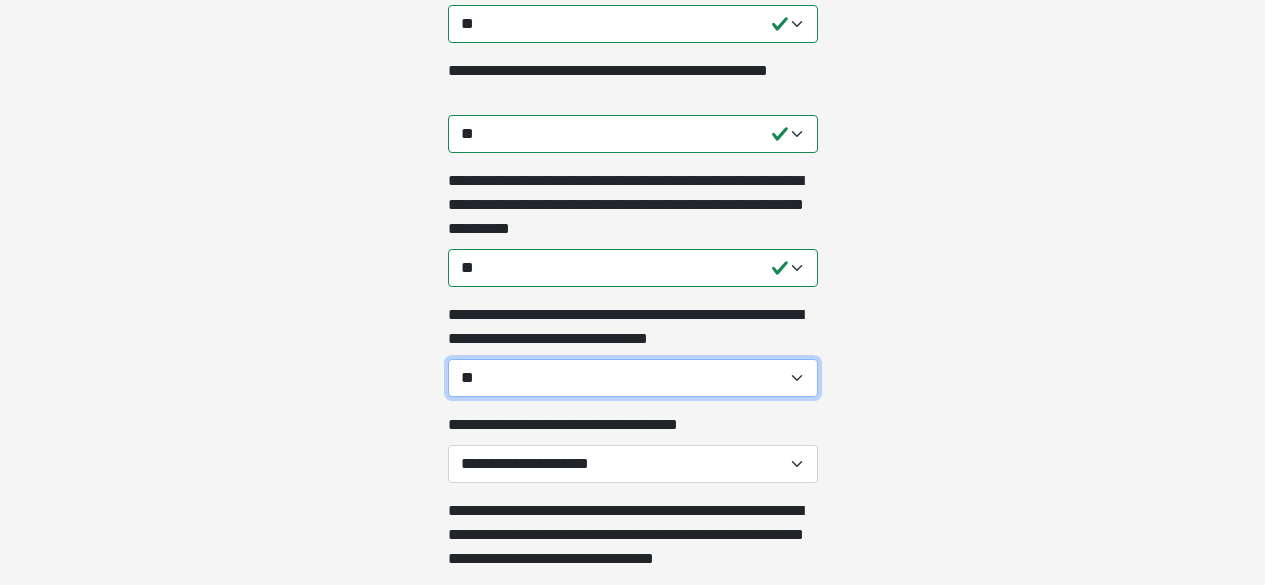 click on "**********" at bounding box center (633, 378) 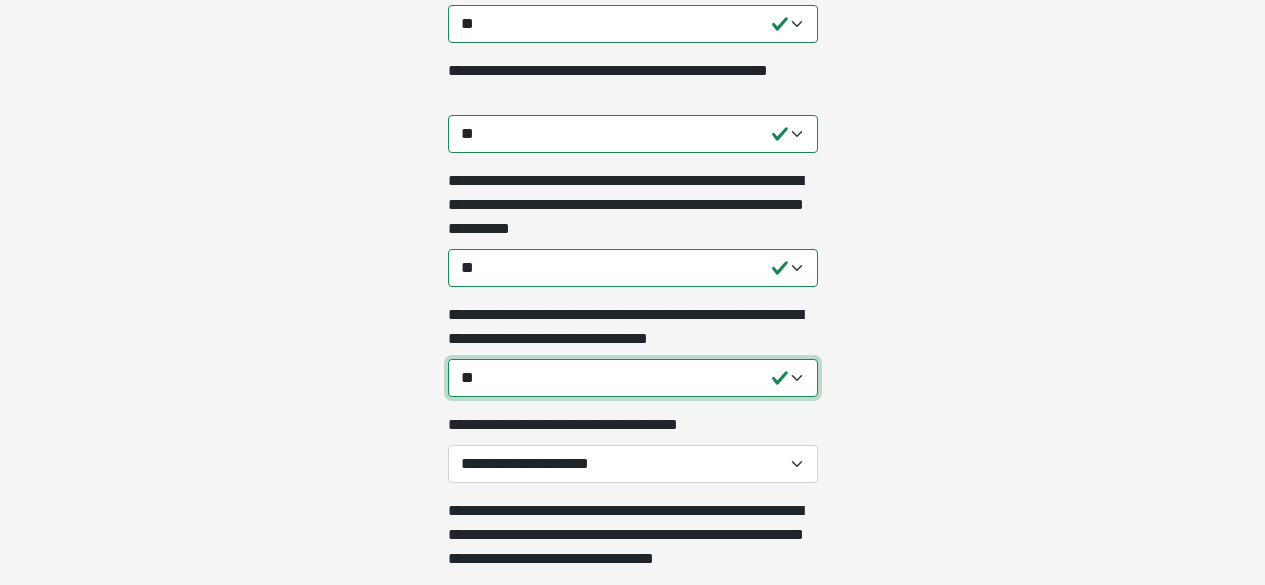 scroll, scrollTop: 1800, scrollLeft: 0, axis: vertical 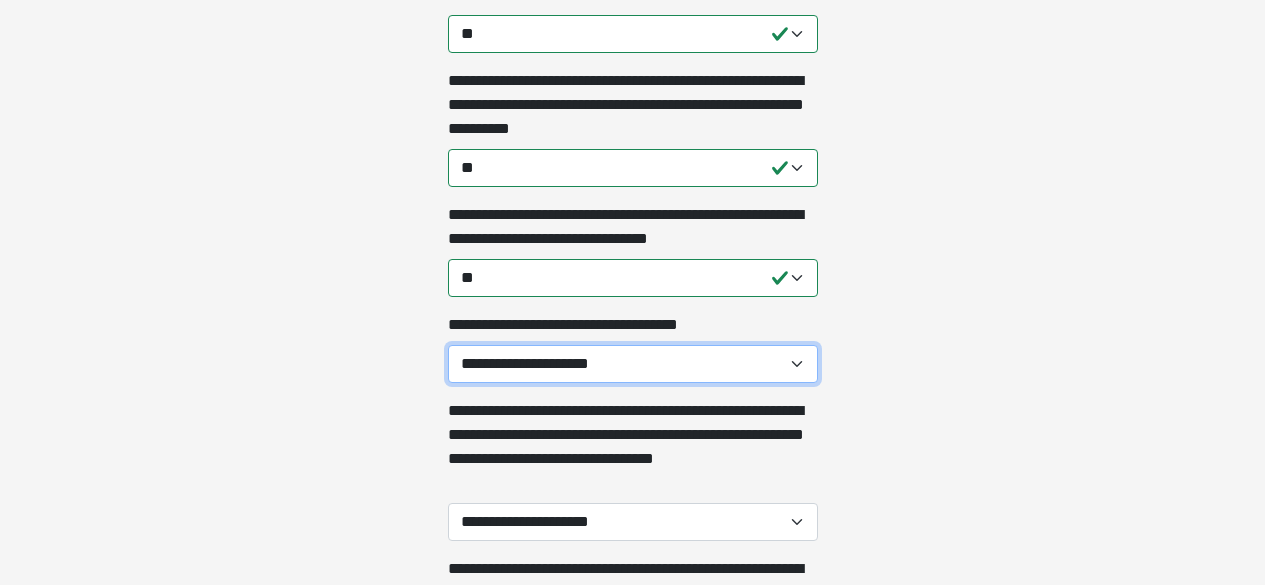 click on "**********" at bounding box center [633, 364] 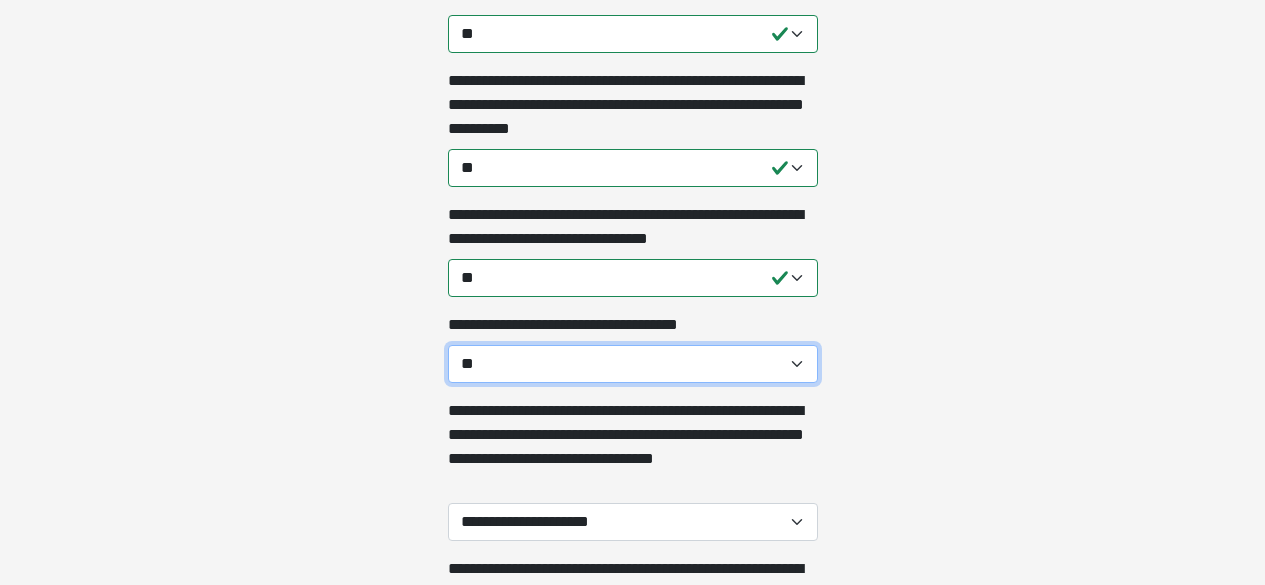 click on "**********" at bounding box center [633, 364] 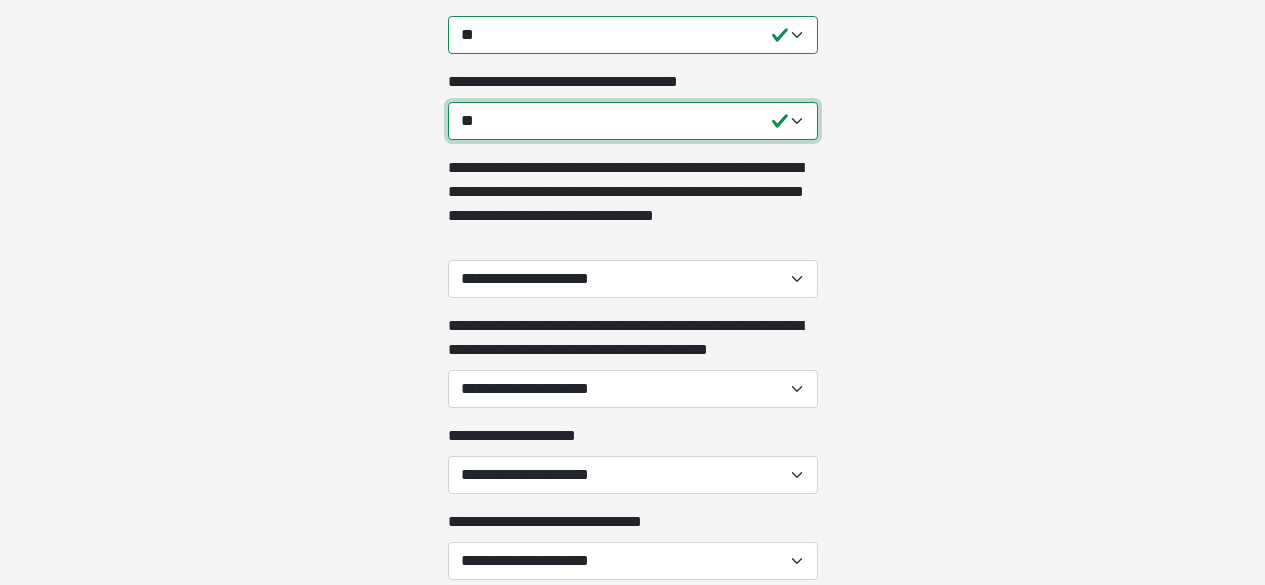 scroll, scrollTop: 2100, scrollLeft: 0, axis: vertical 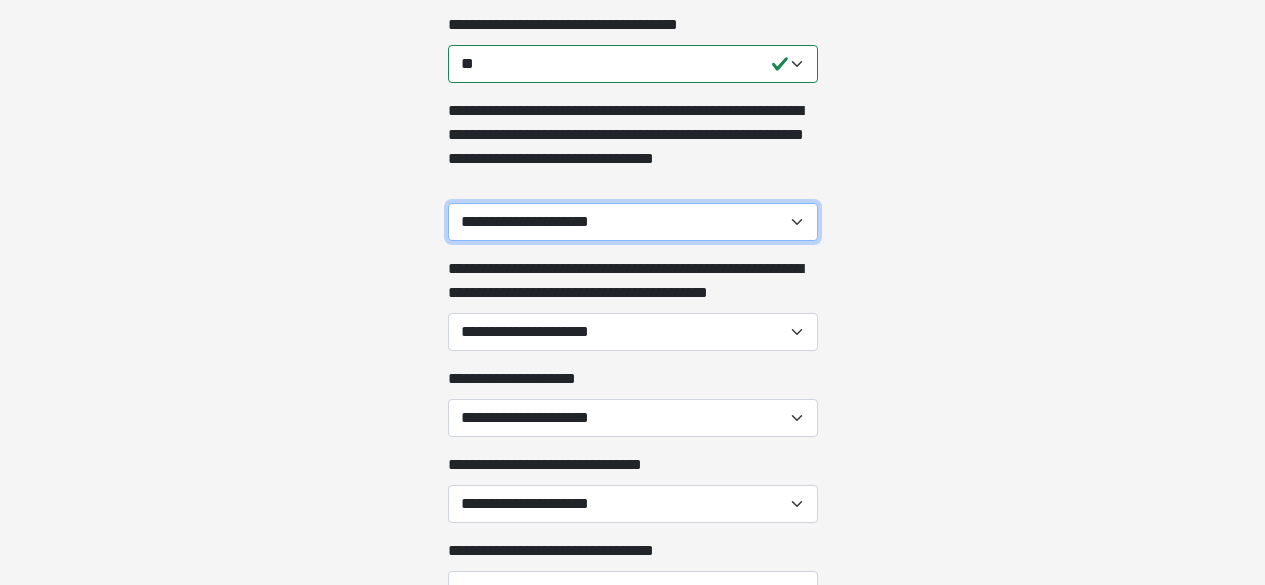 click on "**********" at bounding box center (633, 222) 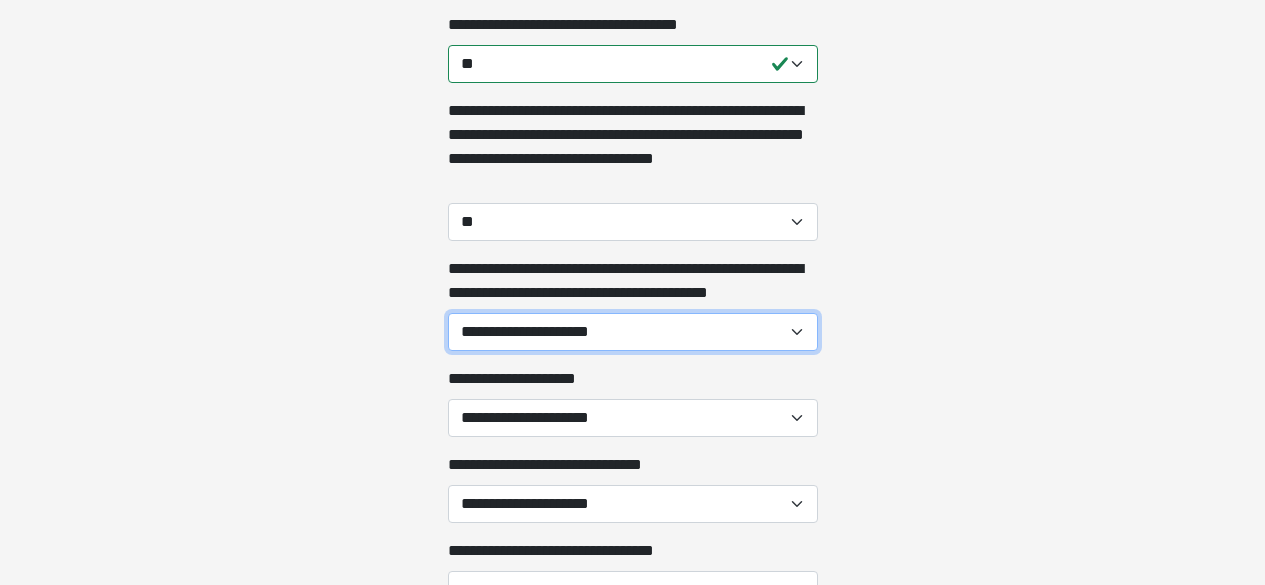 click on "**********" at bounding box center [633, 332] 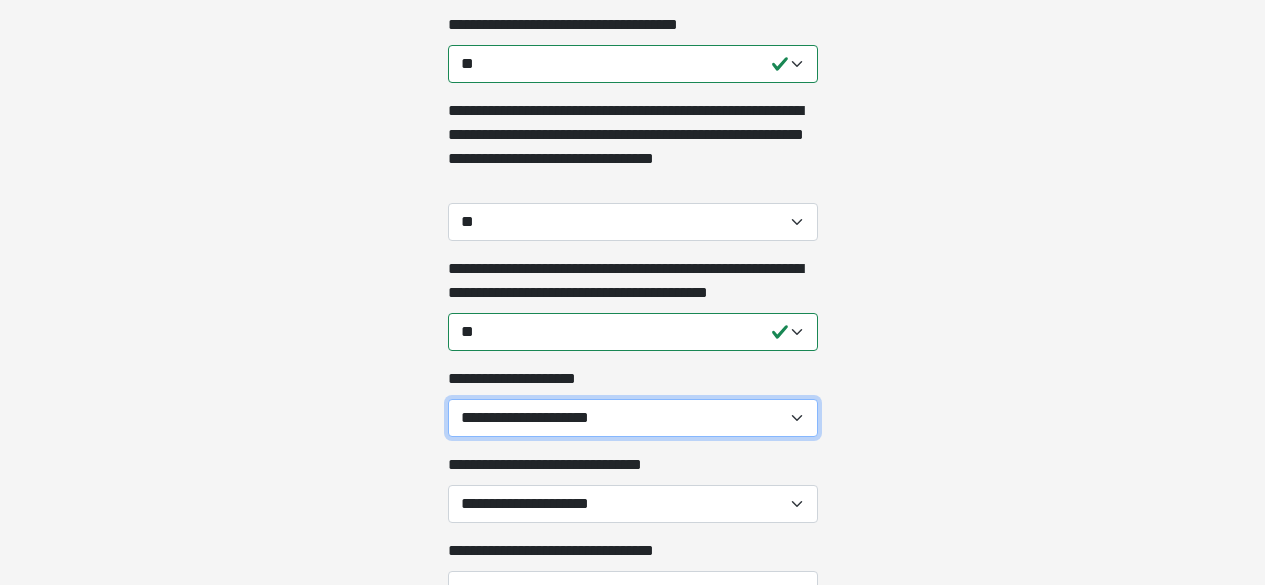 click on "**********" at bounding box center [633, 418] 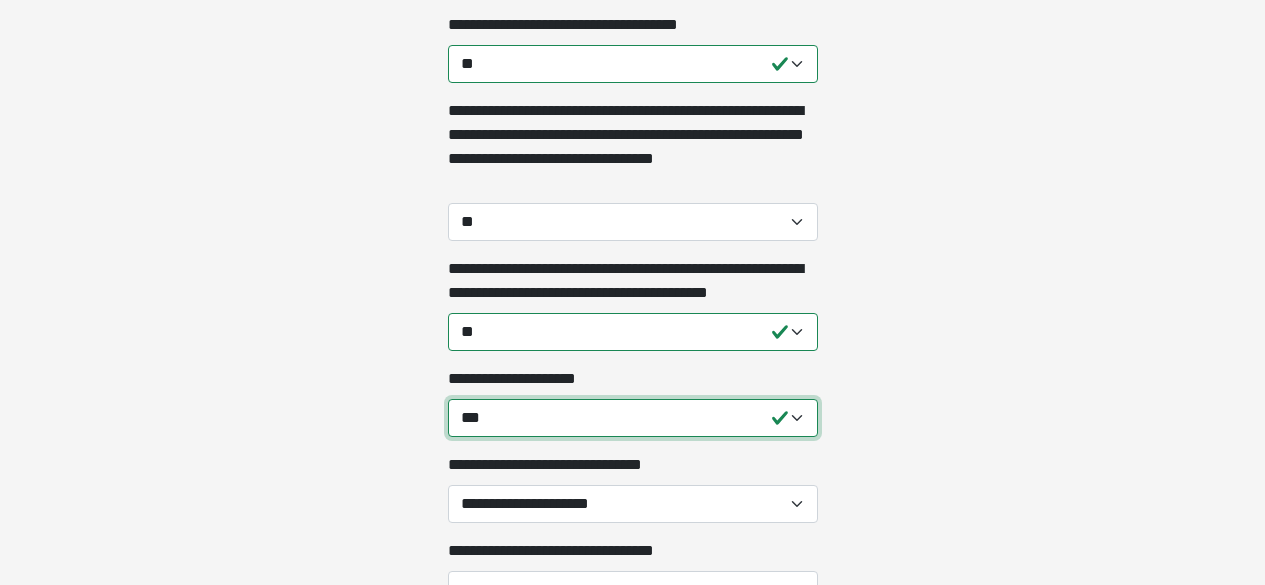 scroll, scrollTop: 2200, scrollLeft: 0, axis: vertical 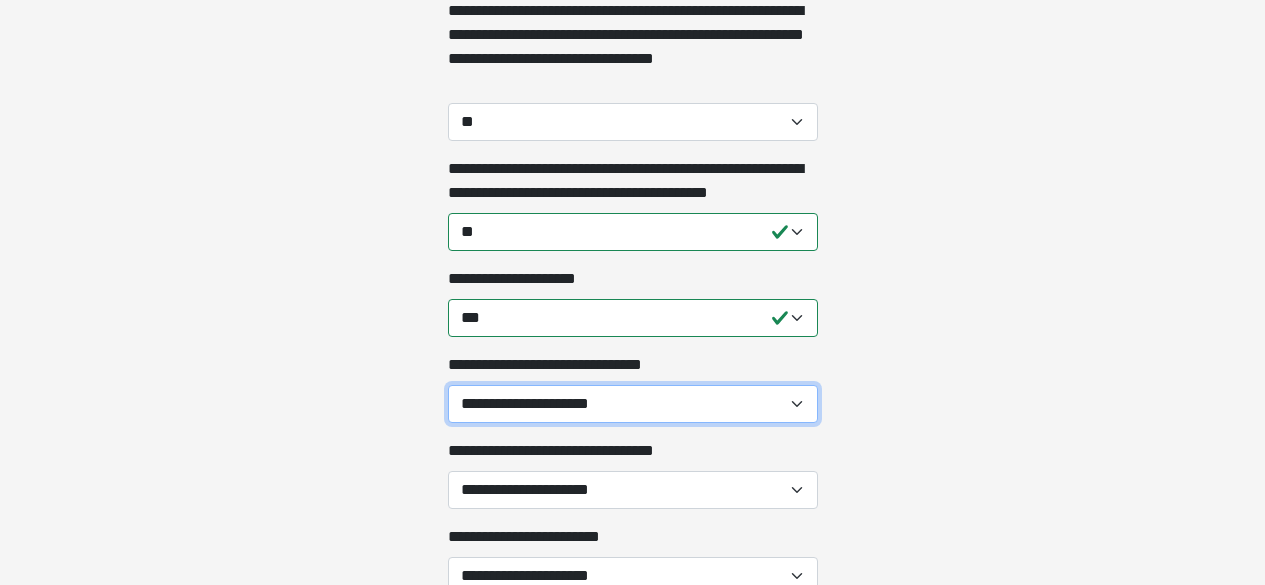 click on "**********" at bounding box center (633, 404) 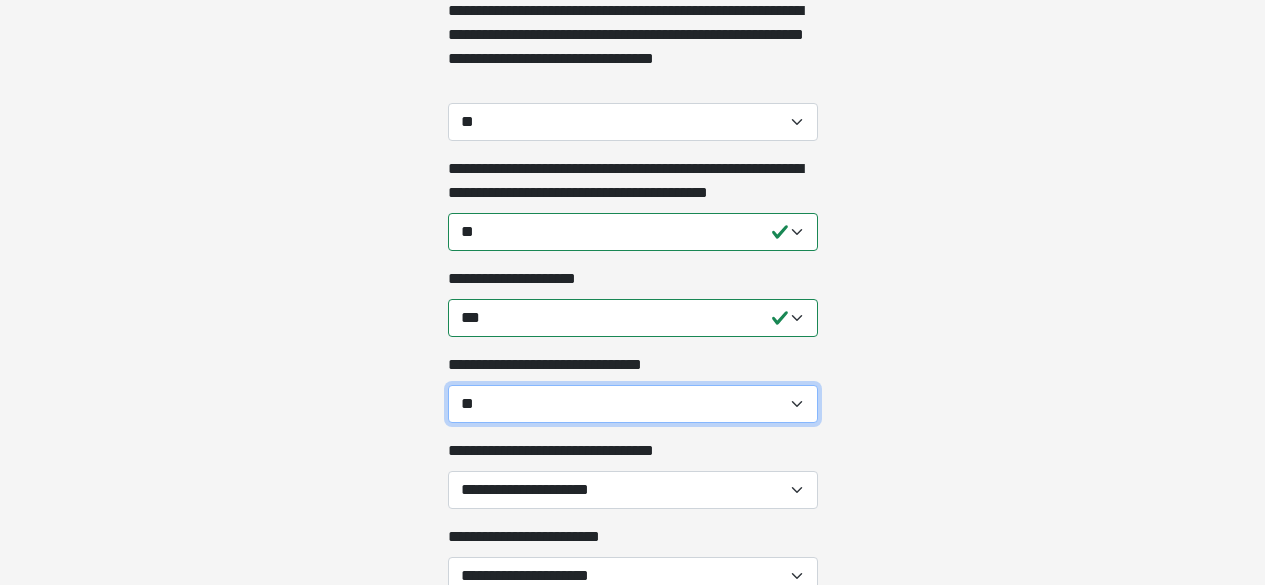 click on "**********" at bounding box center [633, 404] 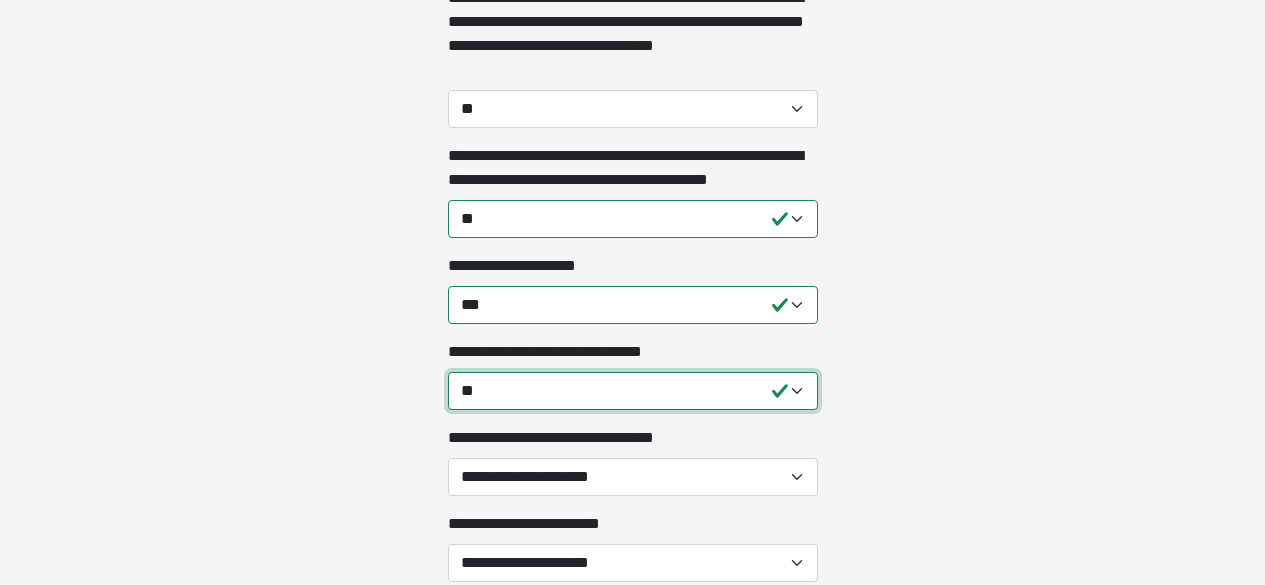 scroll, scrollTop: 2300, scrollLeft: 0, axis: vertical 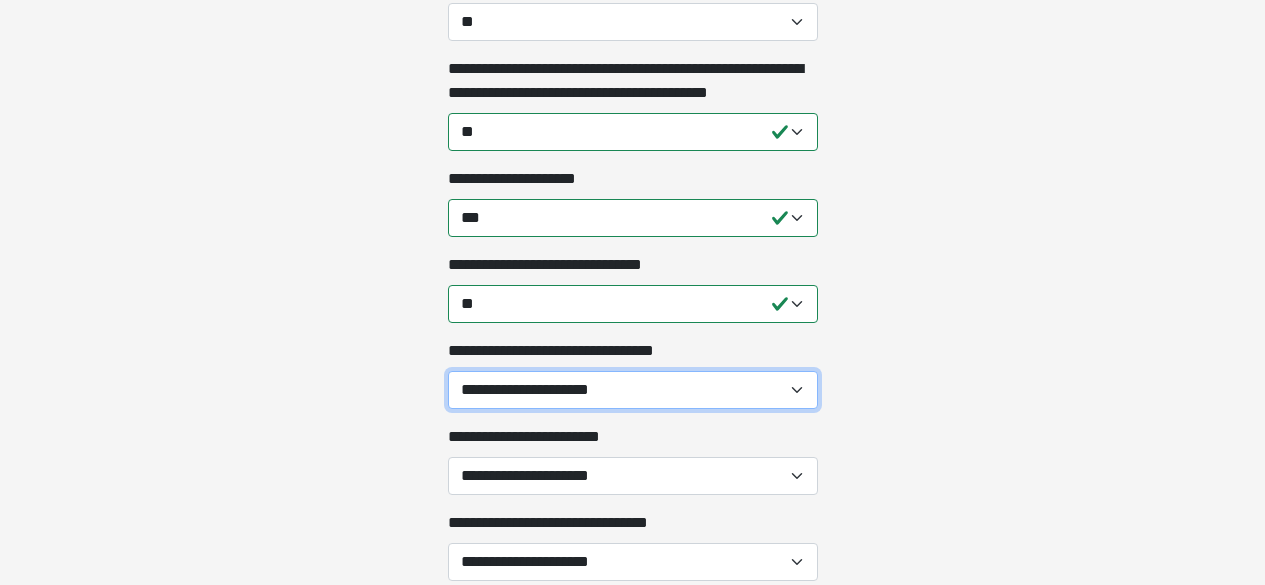 click on "**********" at bounding box center [633, 390] 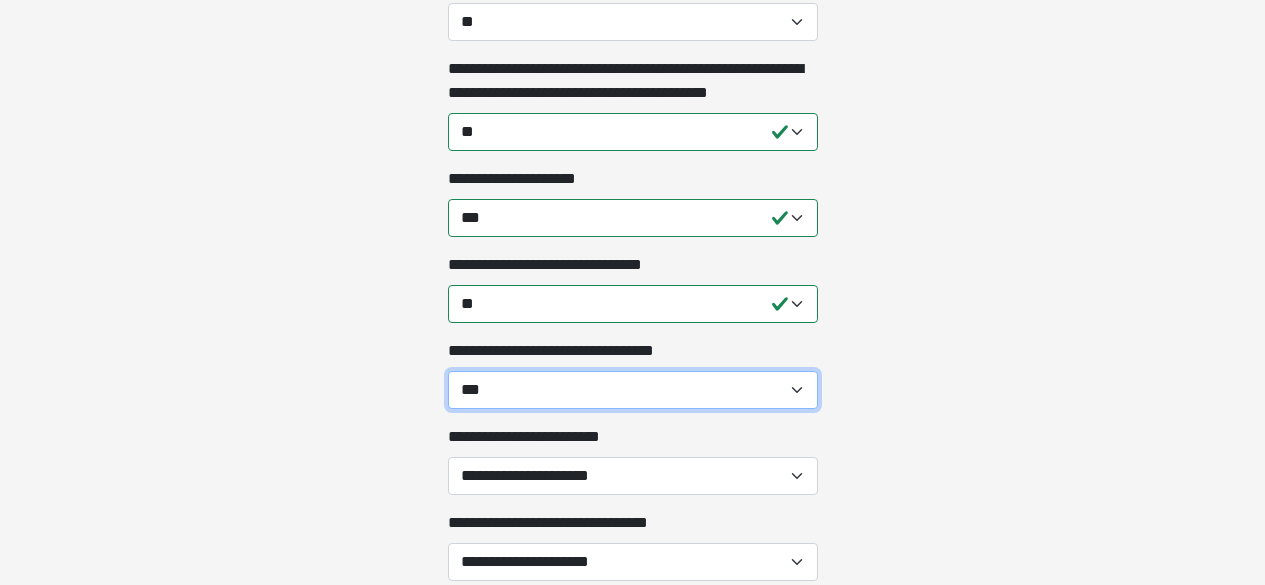 click on "**********" at bounding box center (633, 390) 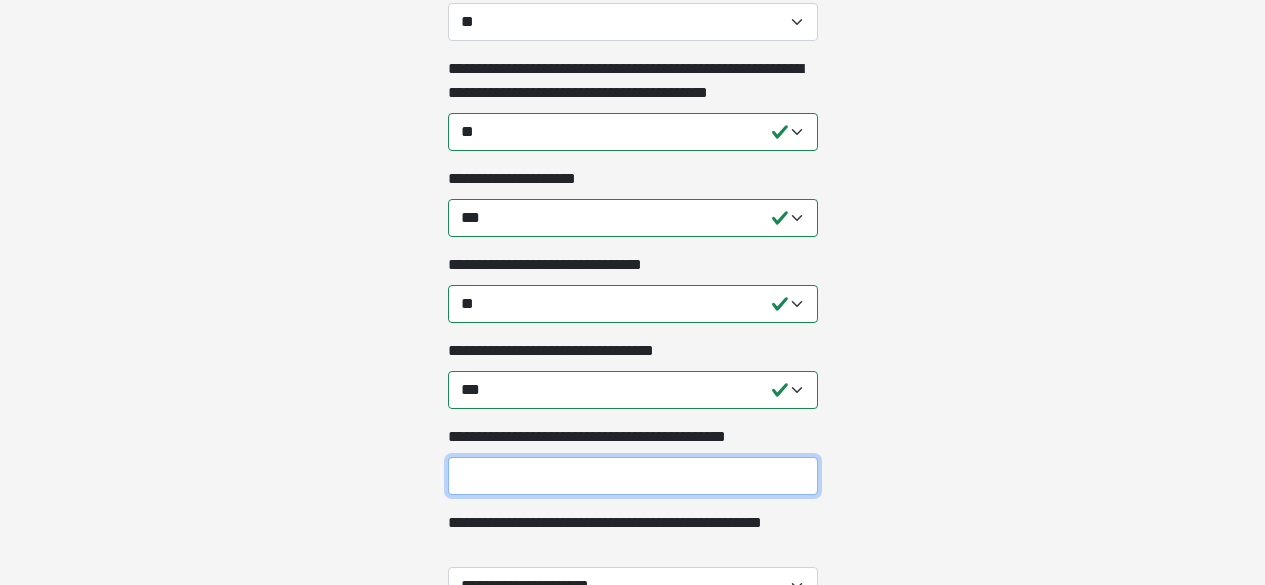 click on "**********" at bounding box center [633, 476] 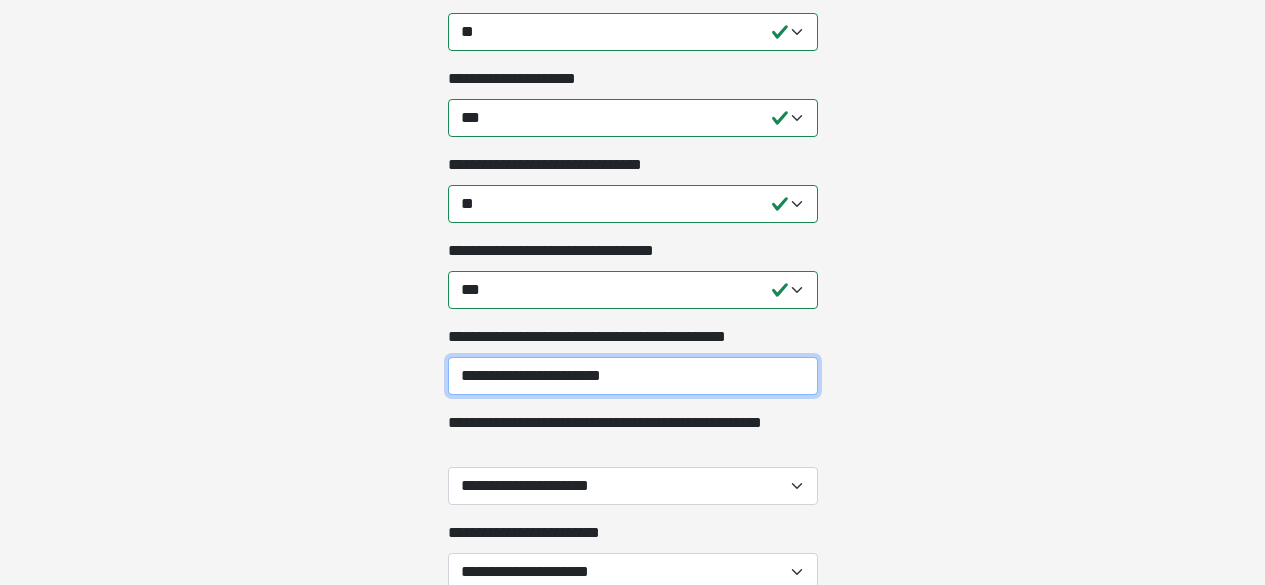 scroll, scrollTop: 2500, scrollLeft: 0, axis: vertical 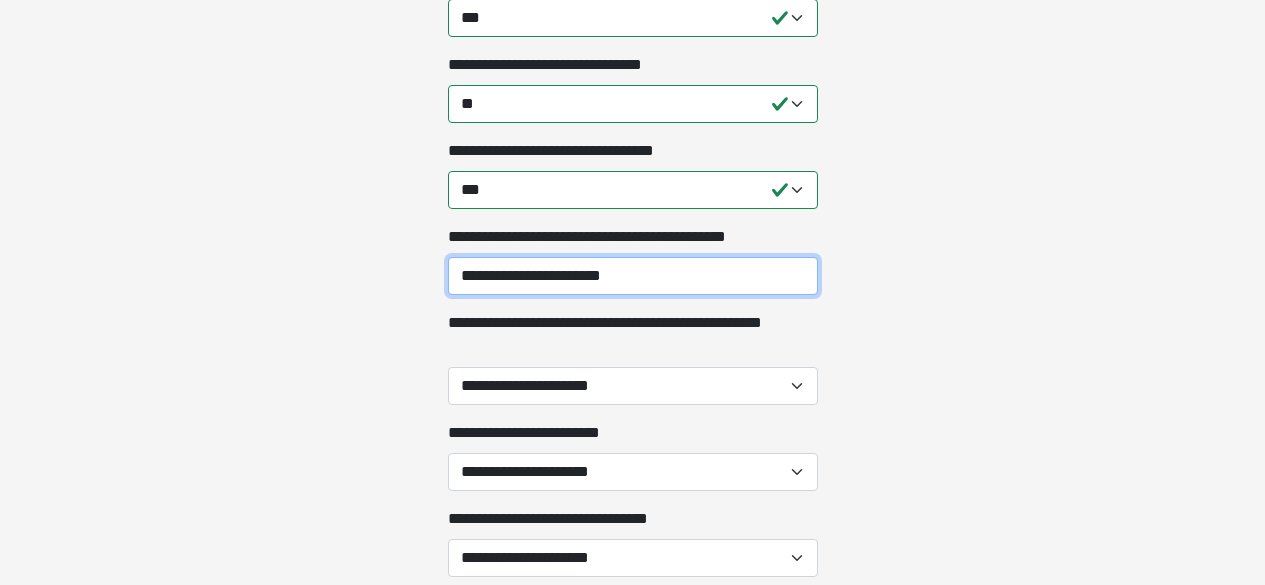 type on "**********" 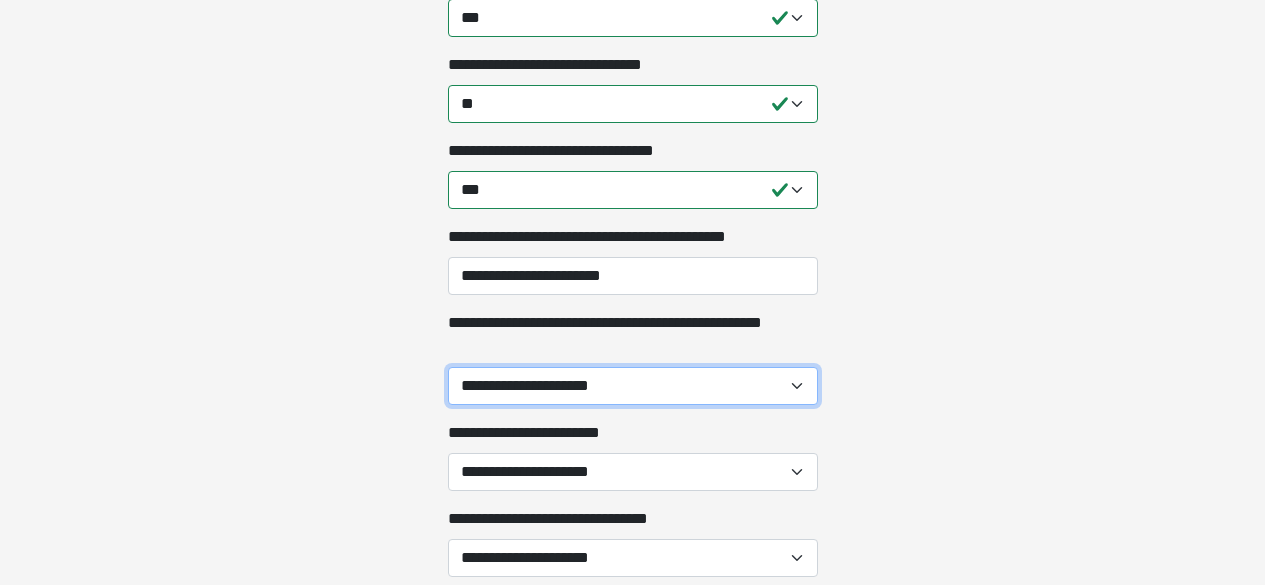 click on "**********" at bounding box center (633, 386) 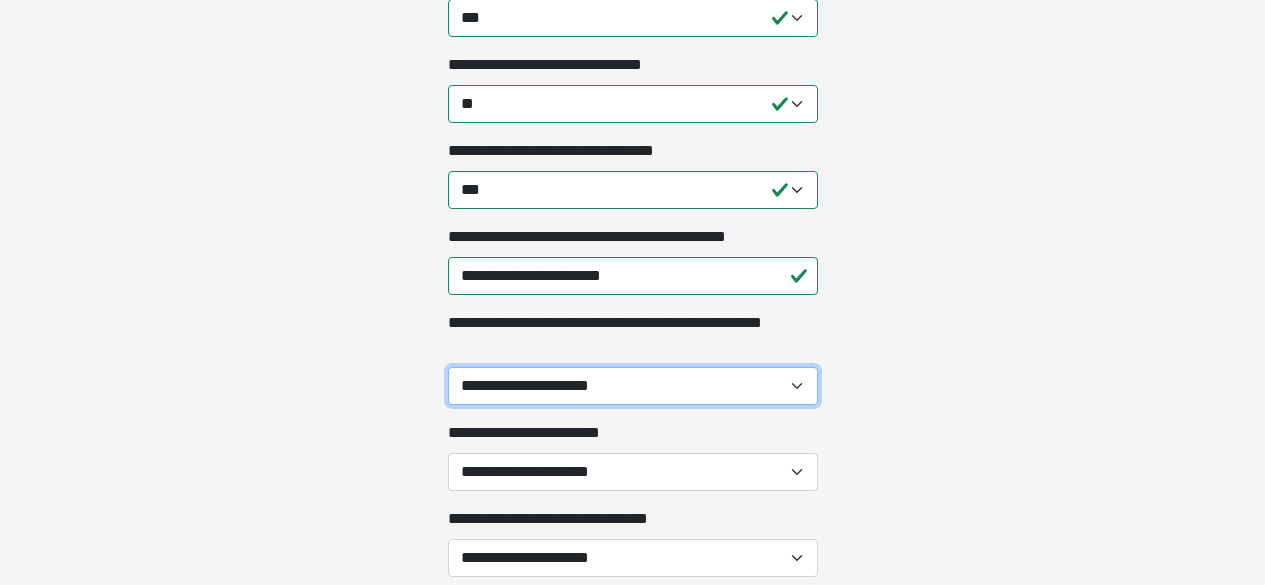 select on "**" 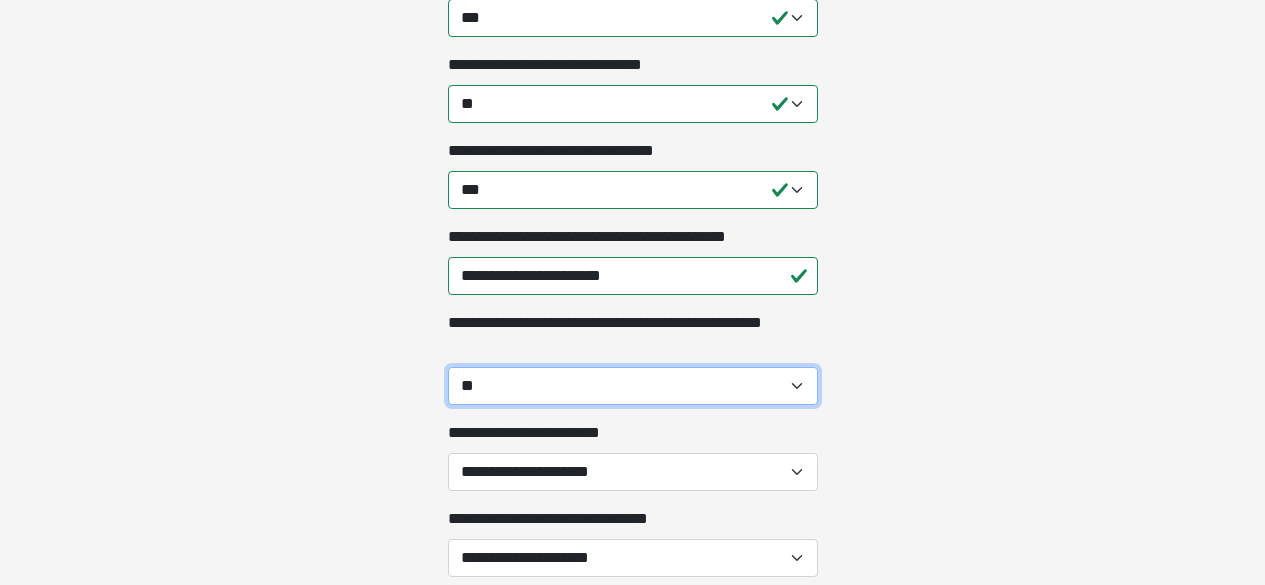 click on "**********" at bounding box center (633, 386) 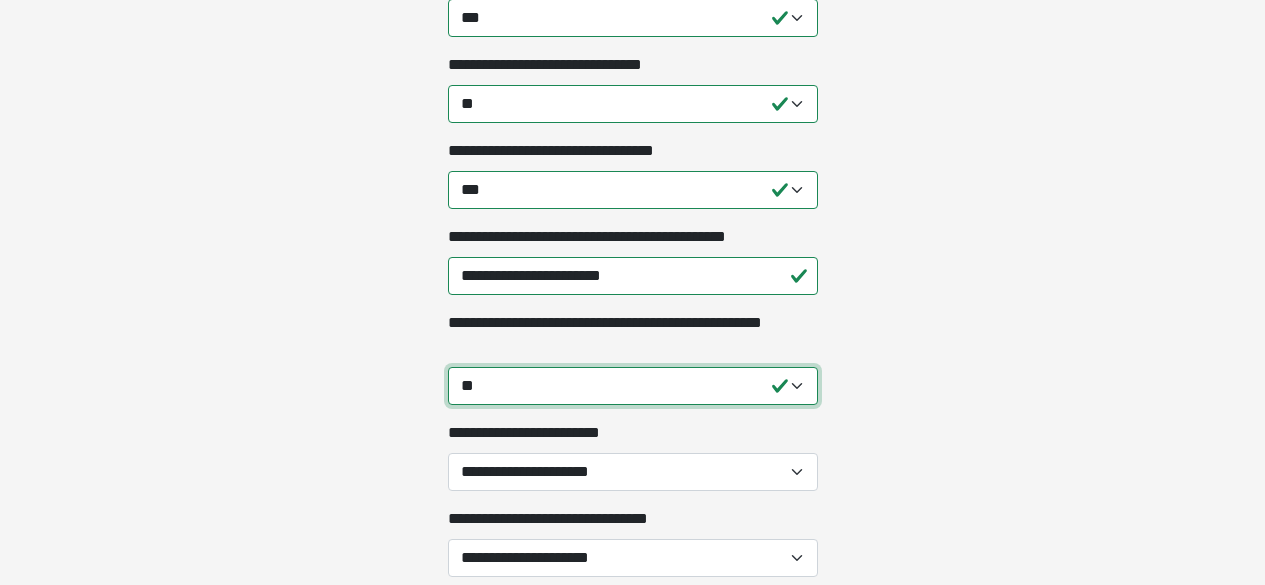 scroll, scrollTop: 2600, scrollLeft: 0, axis: vertical 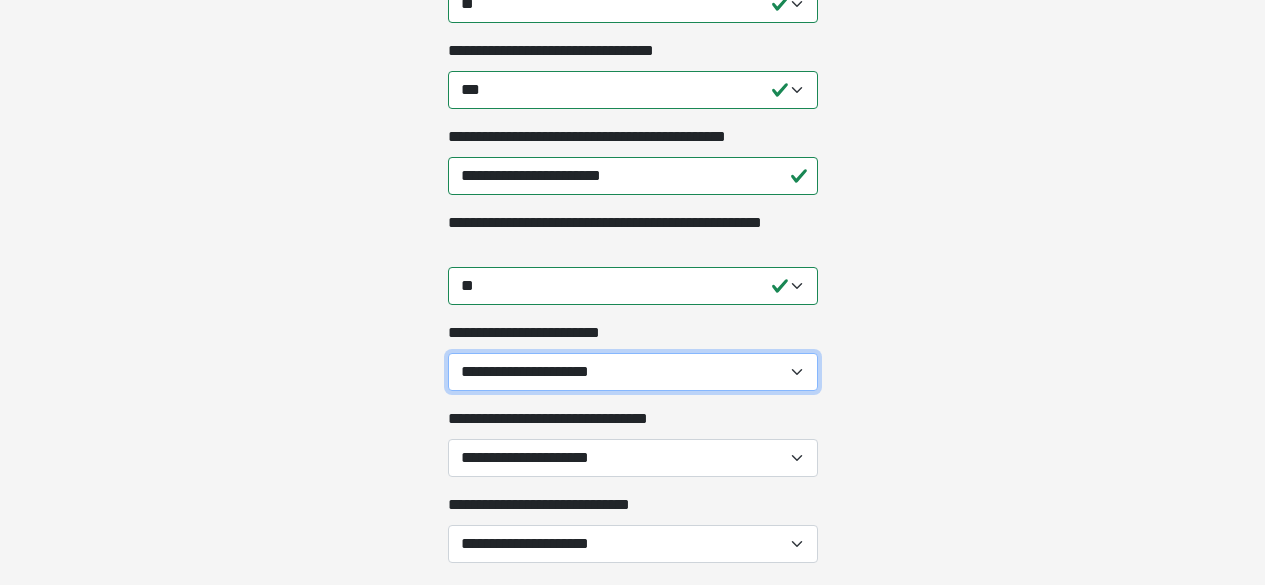 click on "**********" at bounding box center [633, 372] 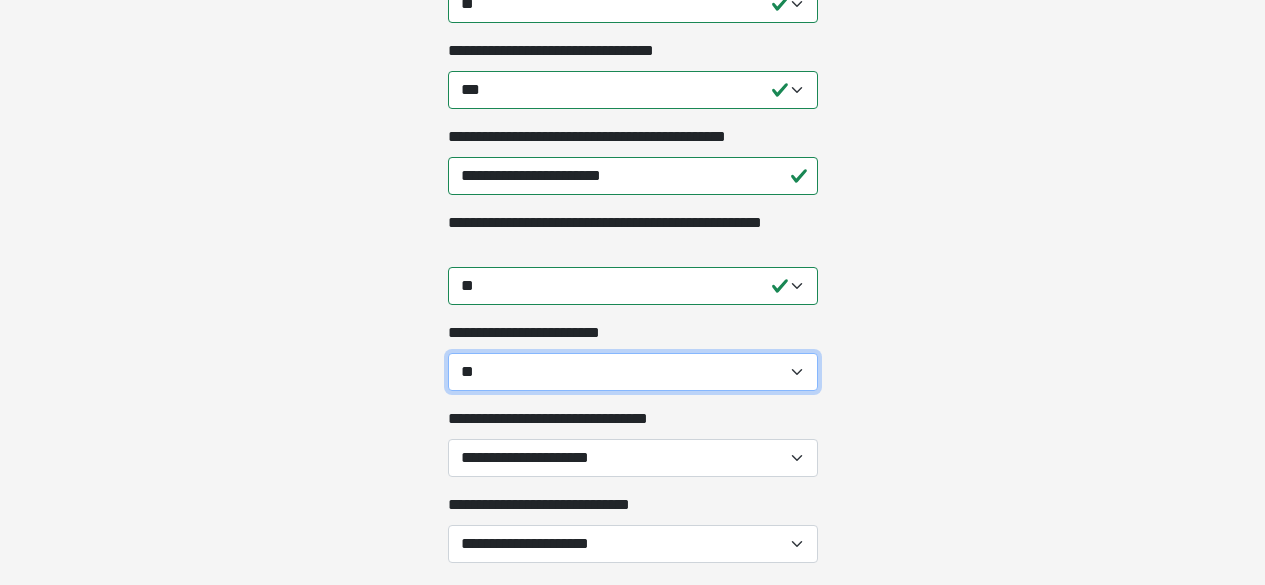 click on "**********" at bounding box center (633, 372) 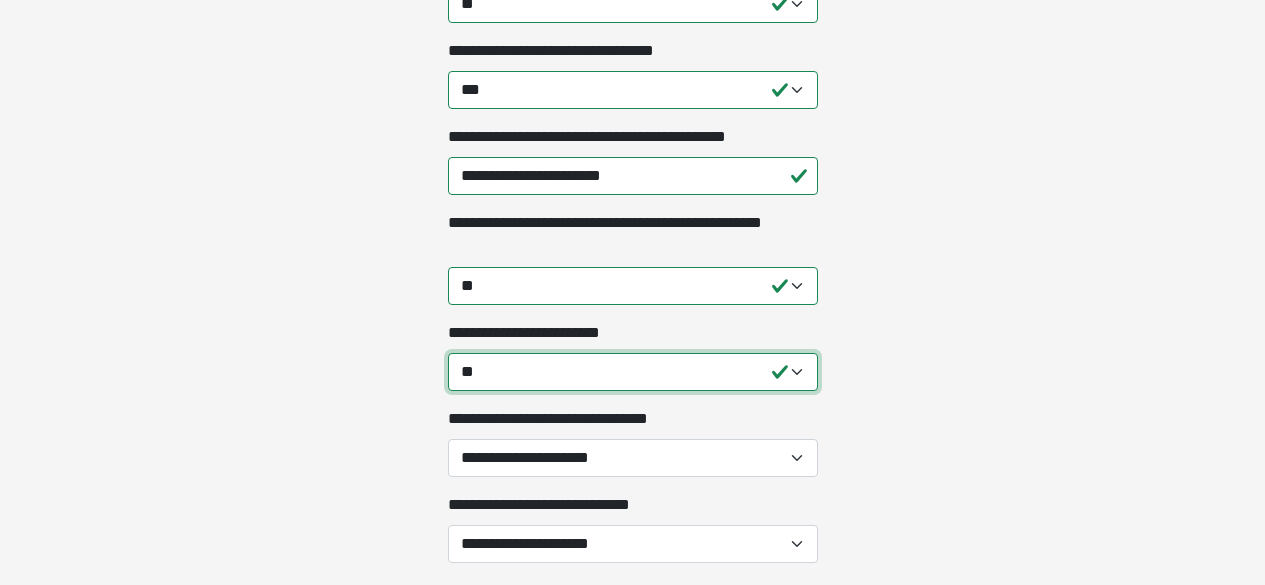 scroll, scrollTop: 2800, scrollLeft: 0, axis: vertical 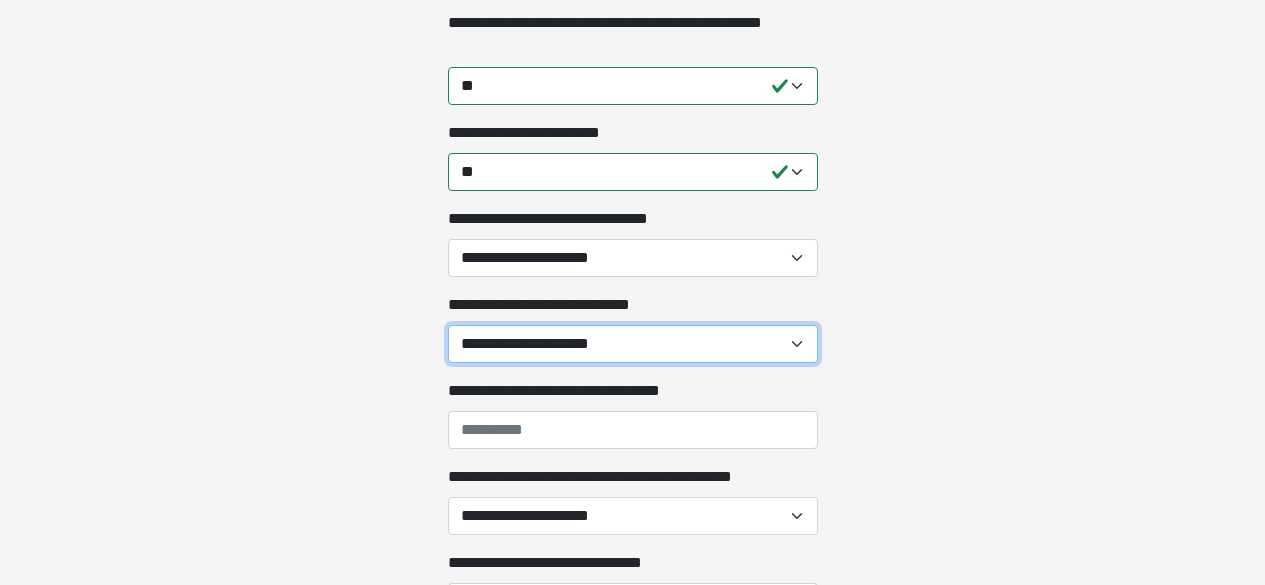 click on "**********" at bounding box center (633, 344) 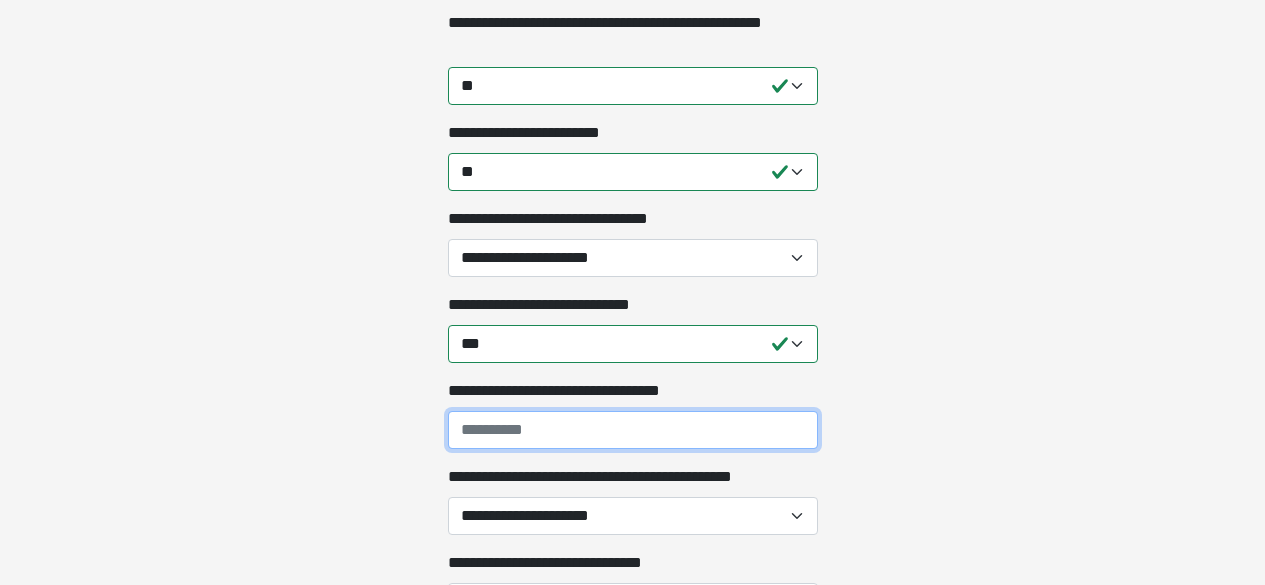 click on "**********" at bounding box center (633, 430) 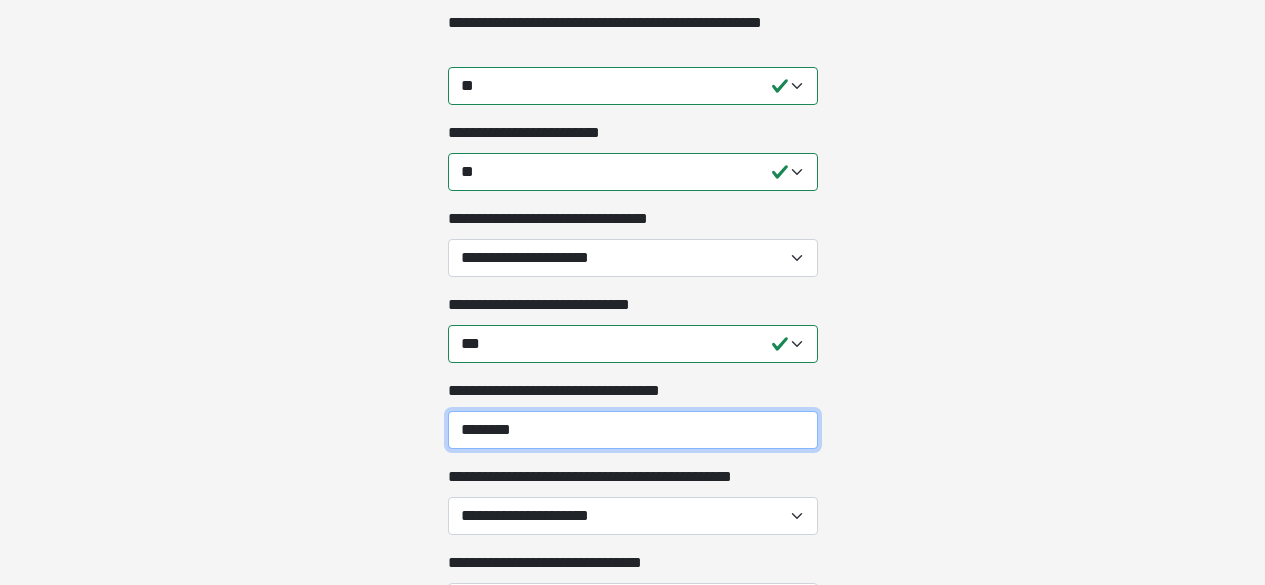 type on "********" 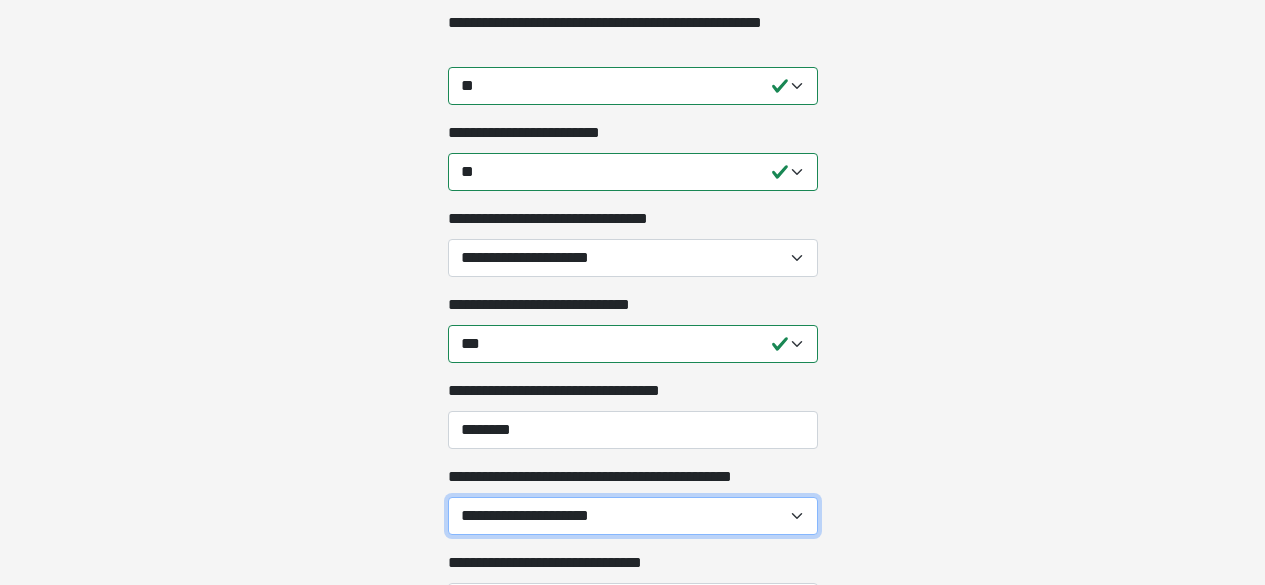 click on "**********" at bounding box center (633, 516) 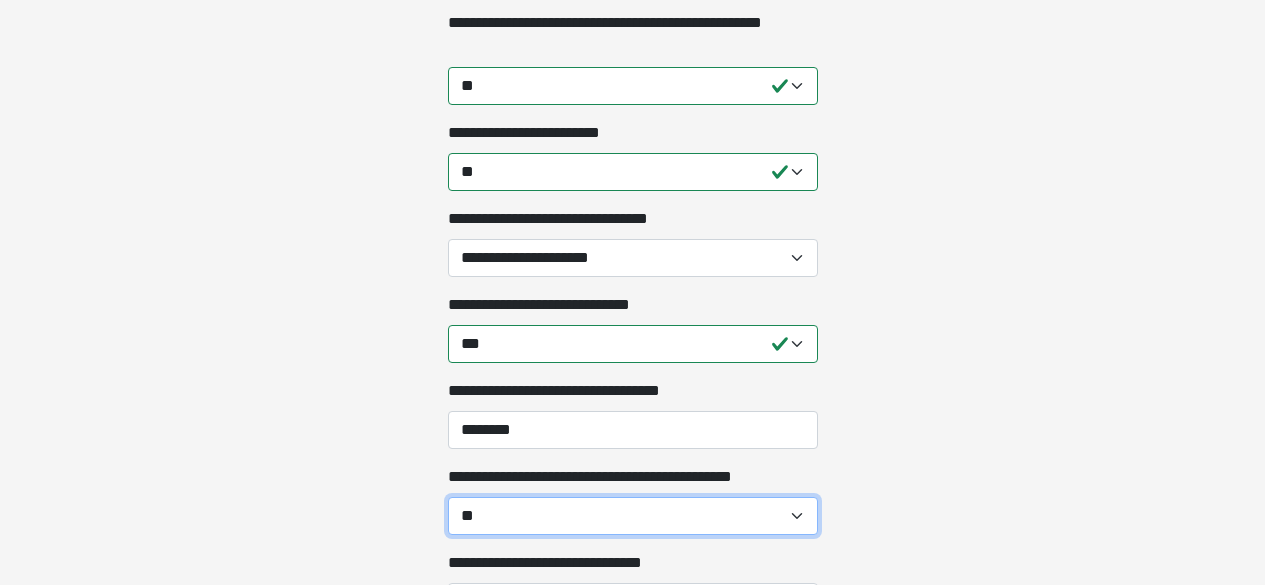 click on "**********" at bounding box center (633, 516) 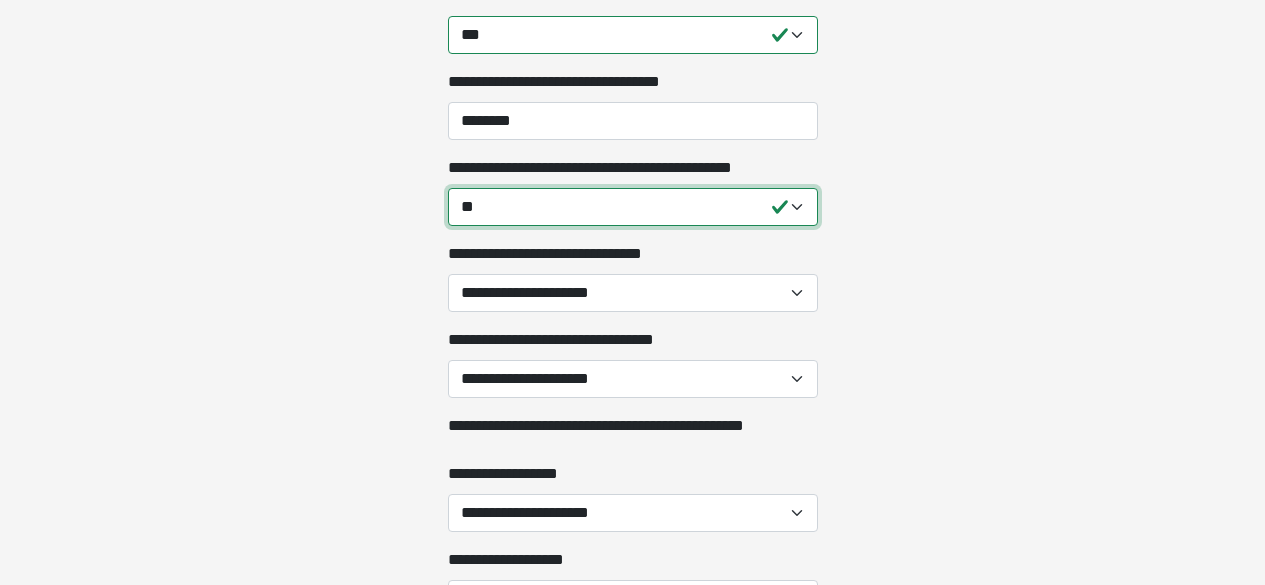 scroll, scrollTop: 3200, scrollLeft: 0, axis: vertical 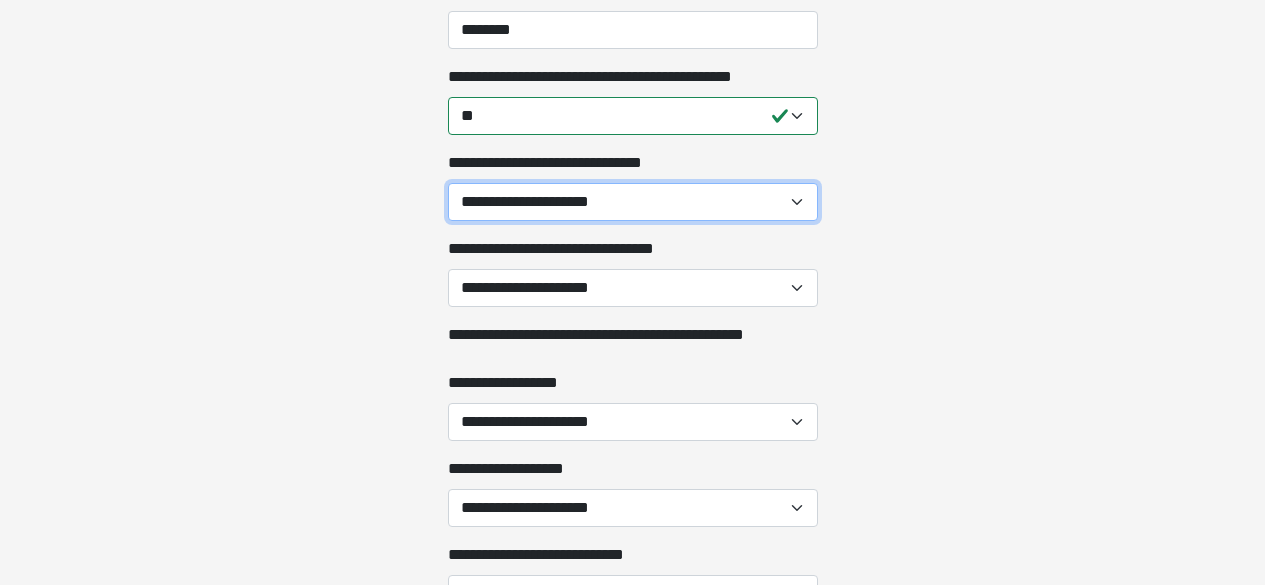 click on "**********" at bounding box center [633, 202] 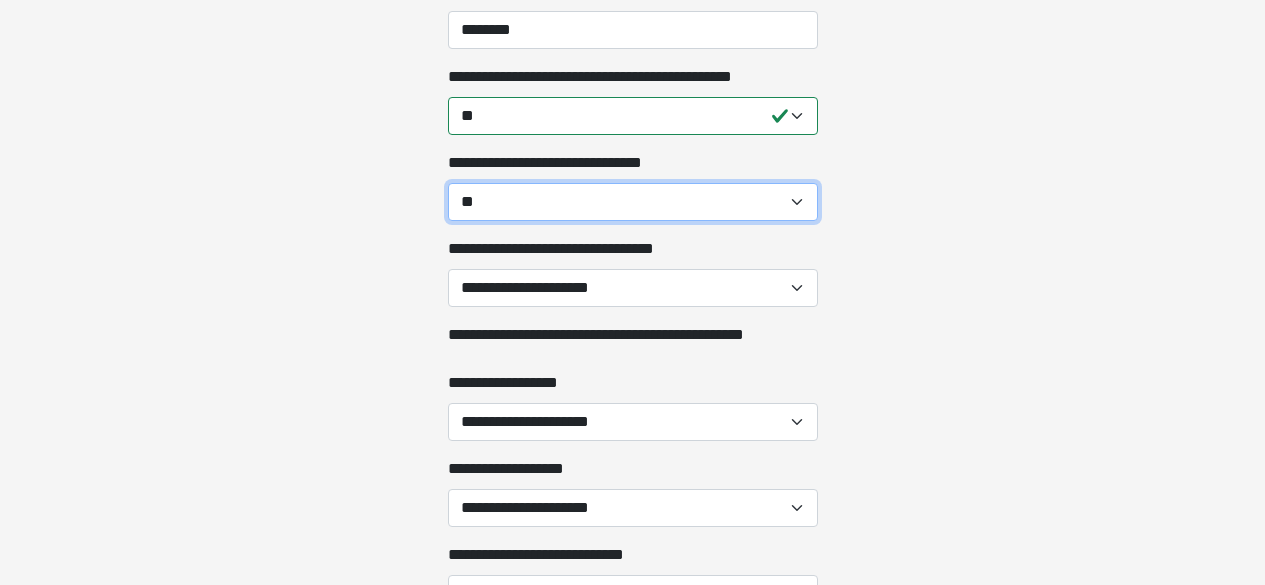 click on "**********" at bounding box center [633, 202] 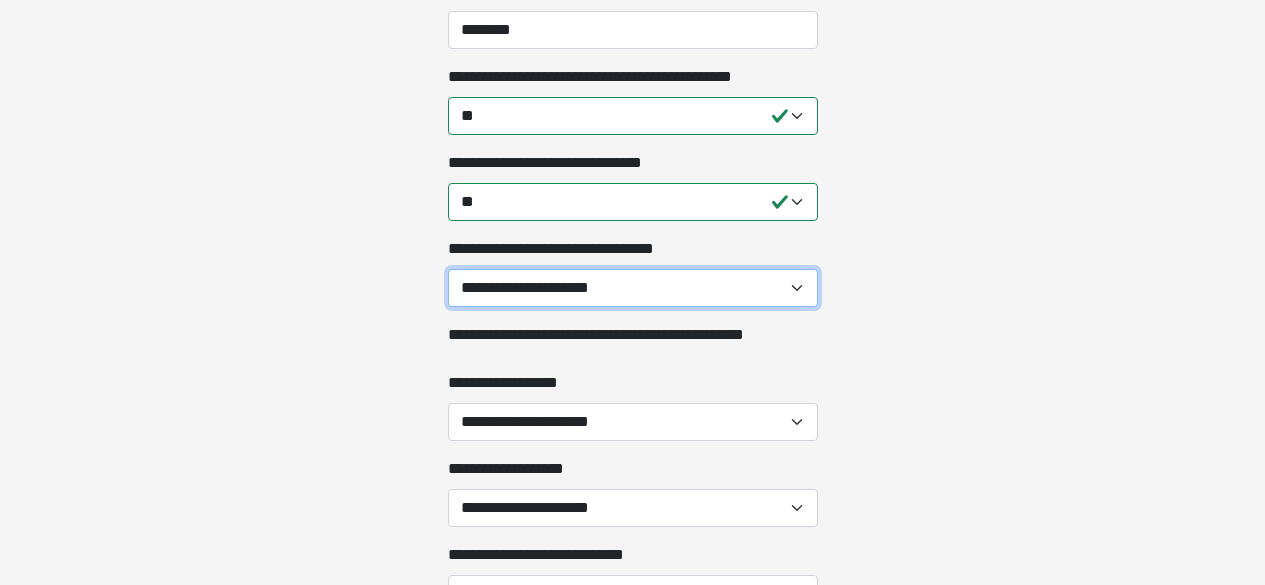 click on "**********" at bounding box center [633, 288] 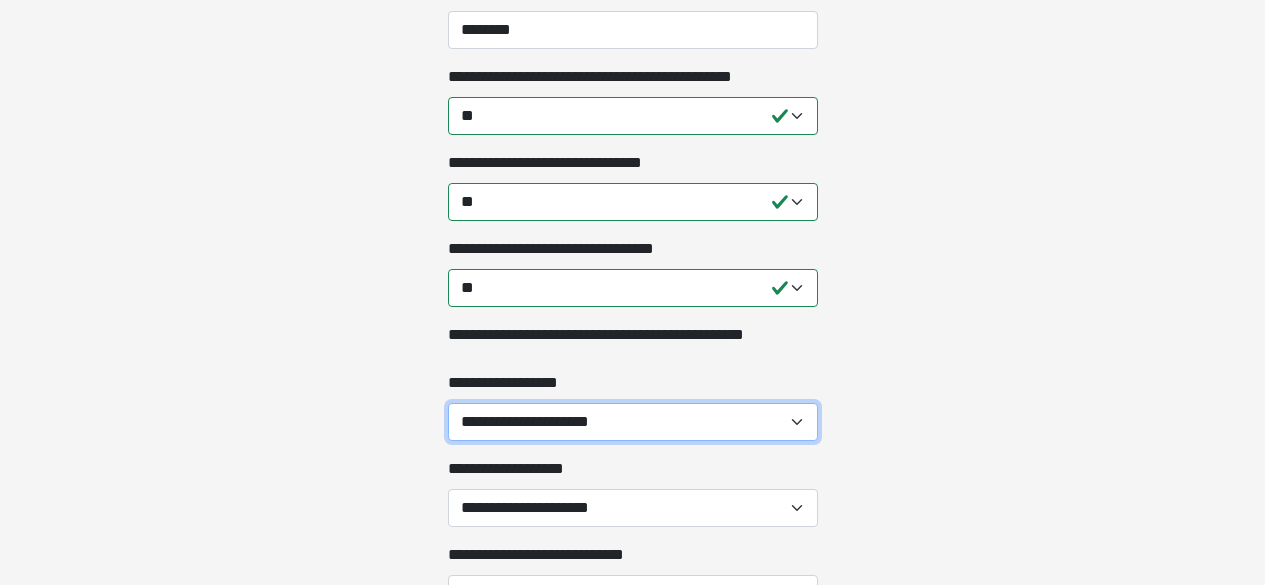 click on "**********" at bounding box center (633, 422) 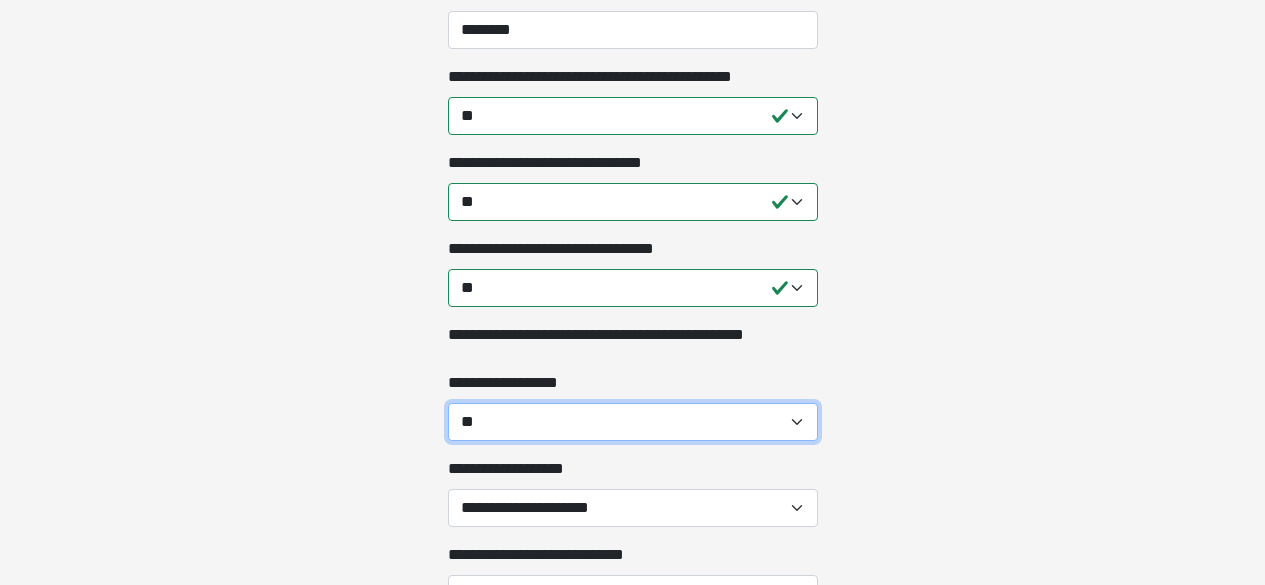 click on "**********" at bounding box center [633, 422] 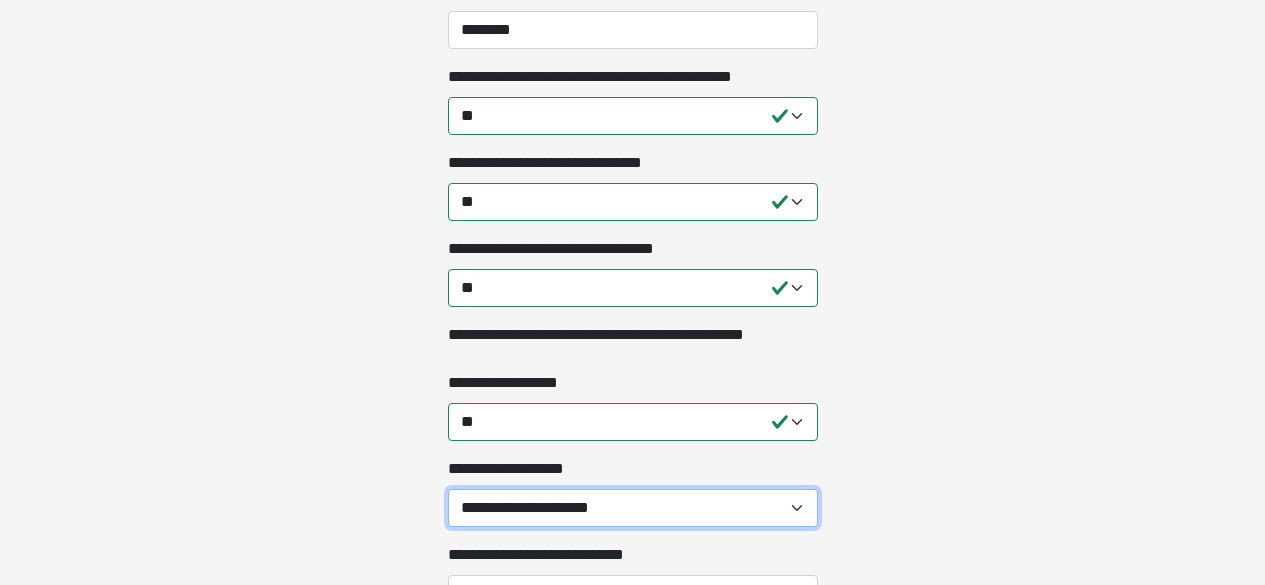 click on "**********" at bounding box center [633, 508] 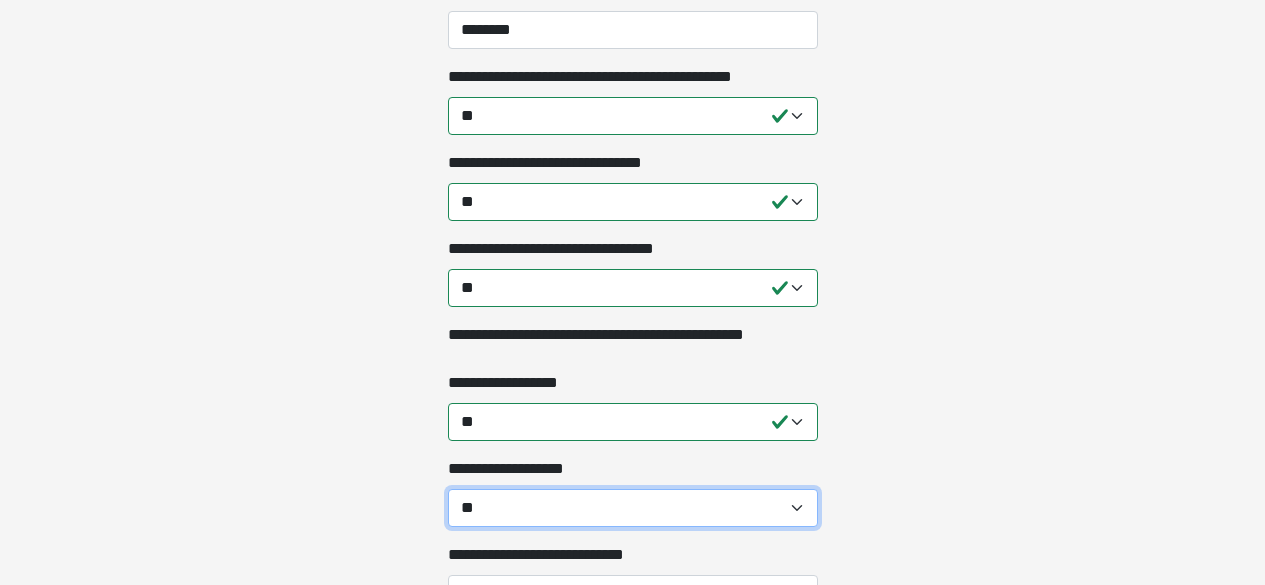 click on "**********" at bounding box center [633, 508] 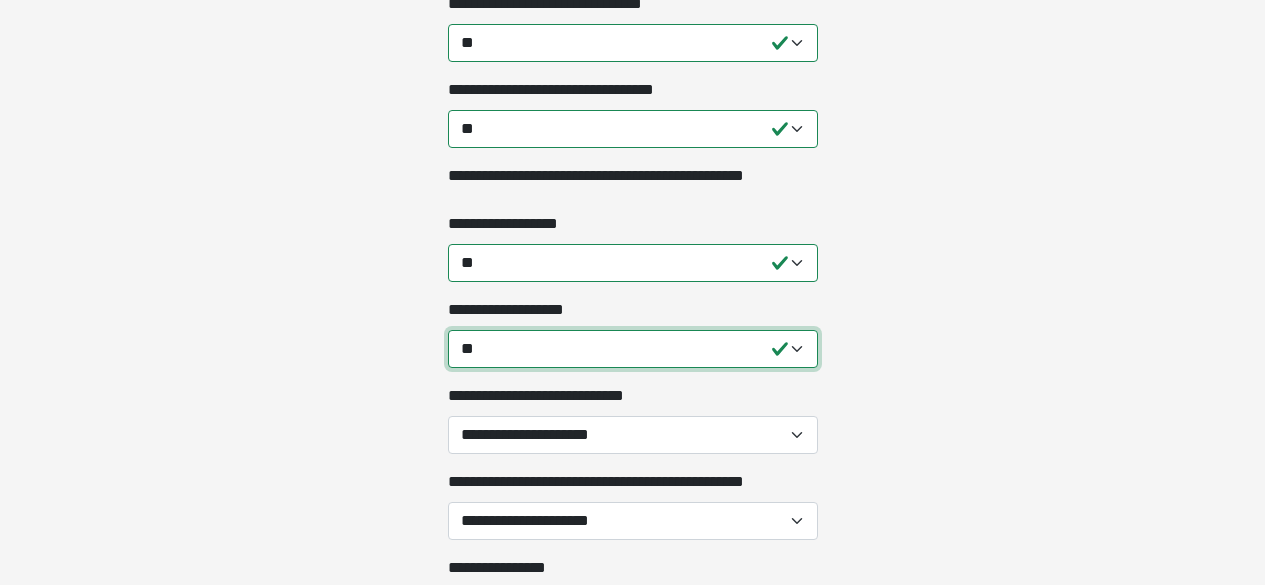 scroll, scrollTop: 3500, scrollLeft: 0, axis: vertical 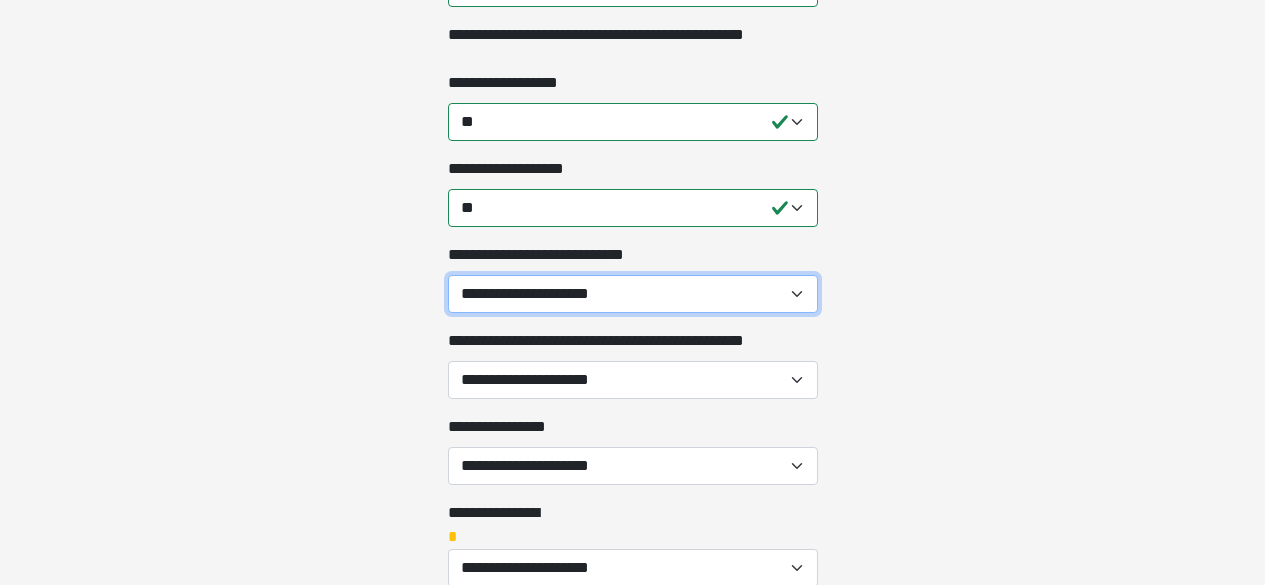 click on "**********" at bounding box center [633, 294] 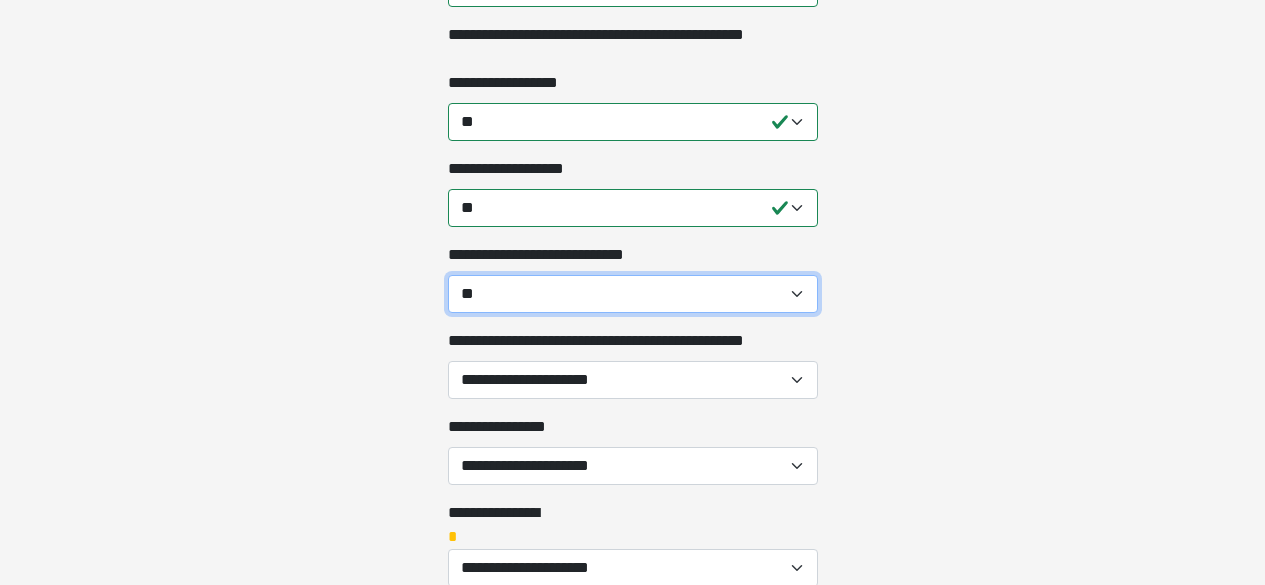 click on "**********" at bounding box center (633, 294) 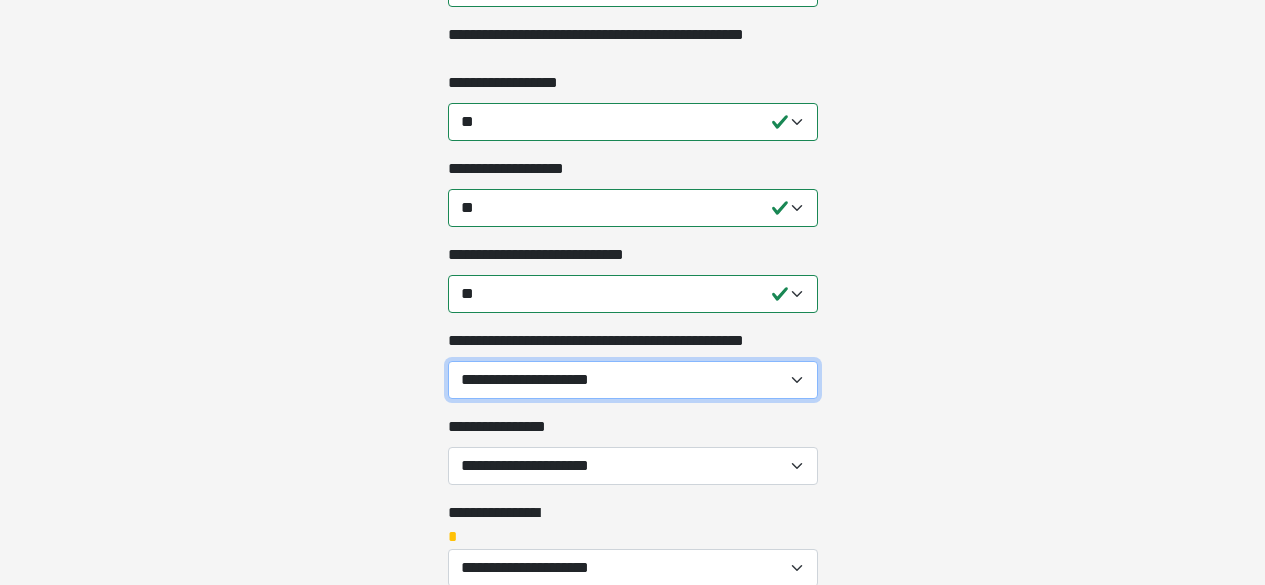 click on "**********" at bounding box center [633, 380] 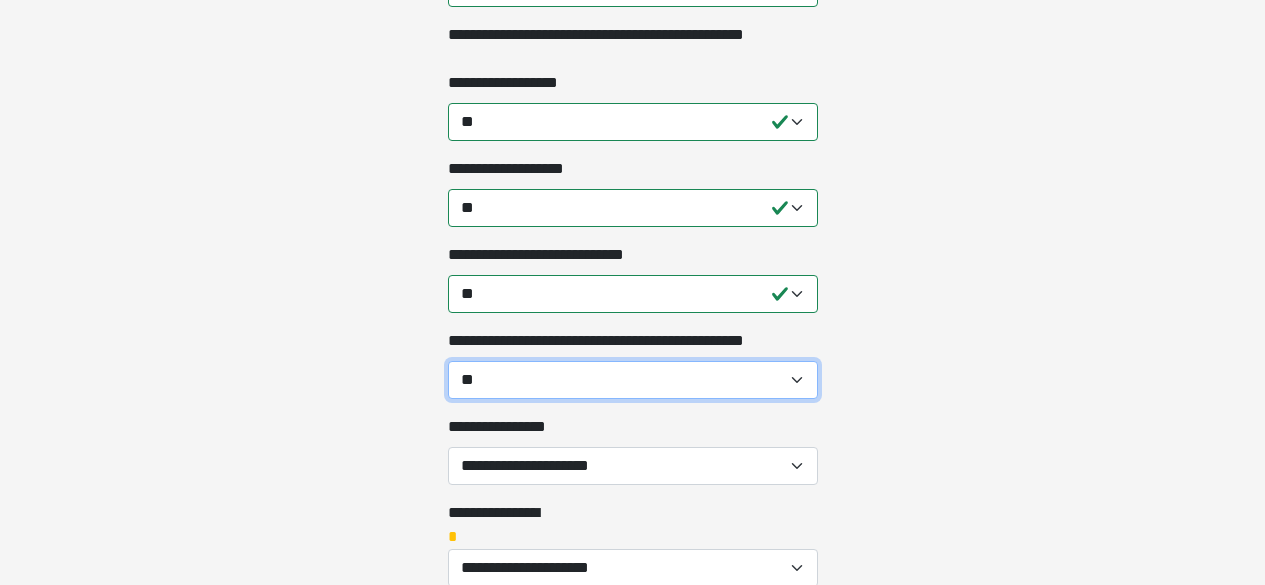 click on "**********" at bounding box center (633, 380) 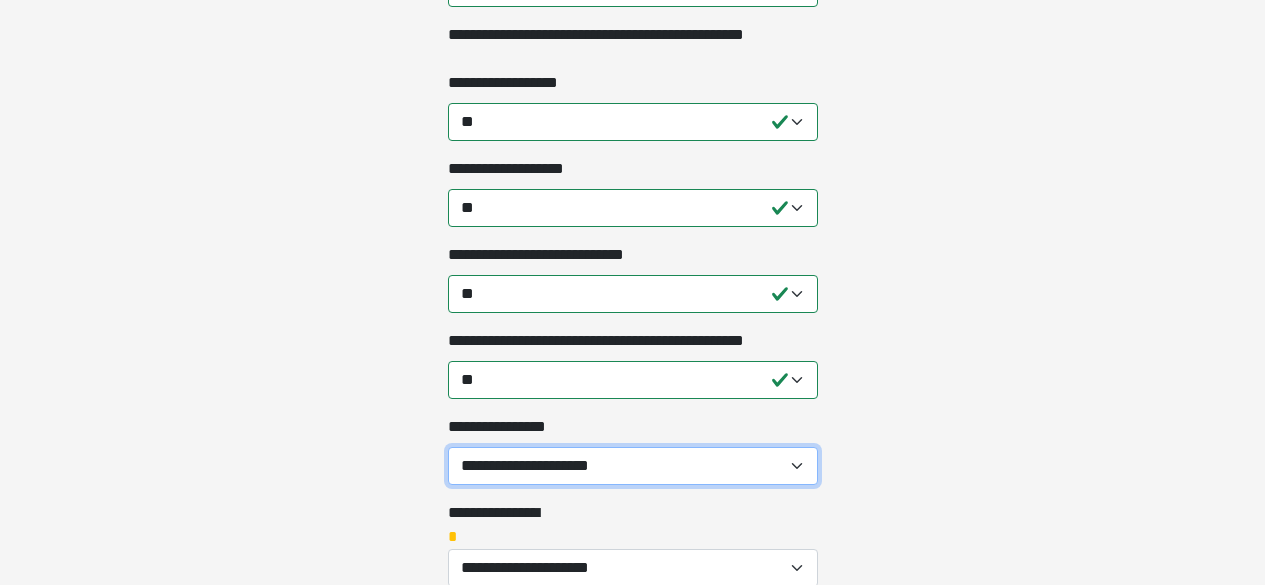 click on "**********" at bounding box center [633, 466] 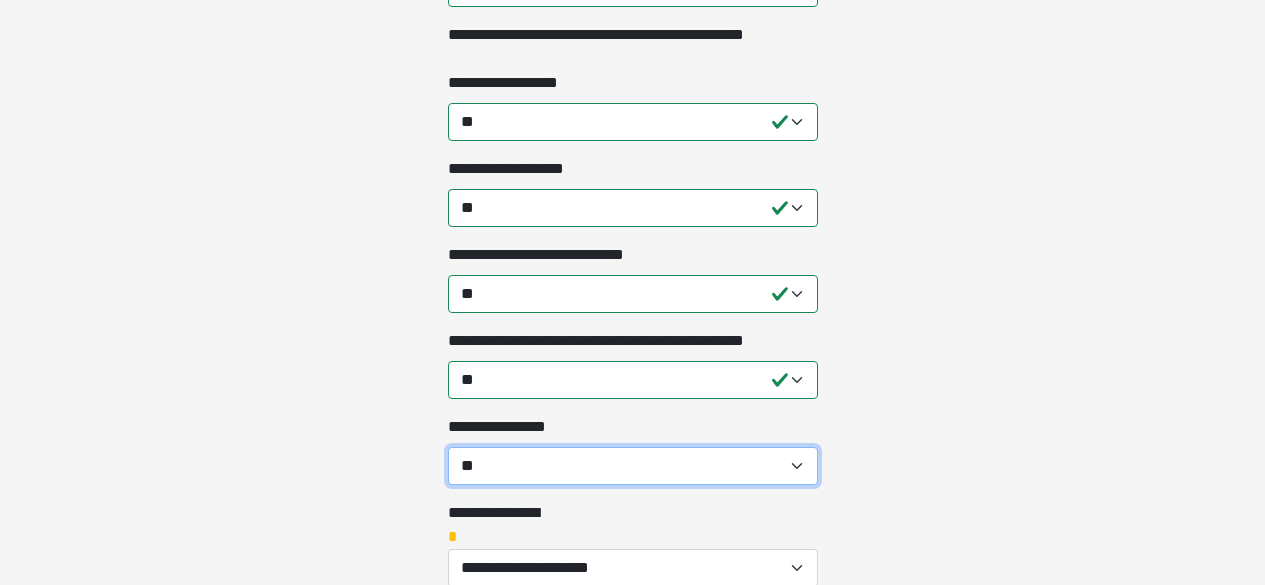 click on "**********" at bounding box center [633, 466] 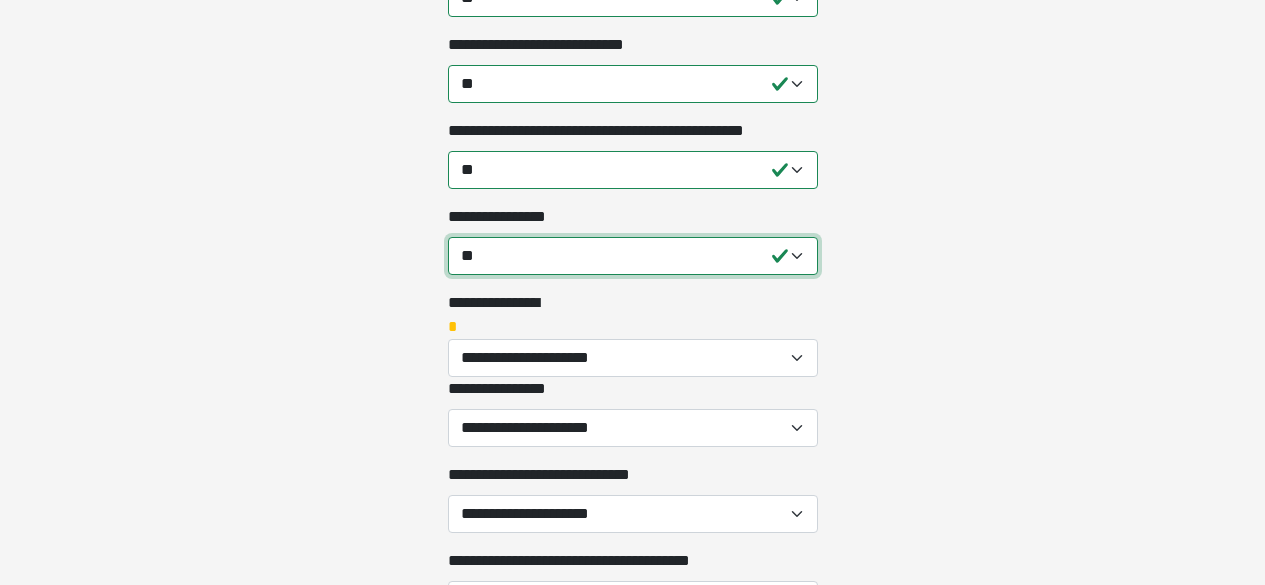 scroll, scrollTop: 3800, scrollLeft: 0, axis: vertical 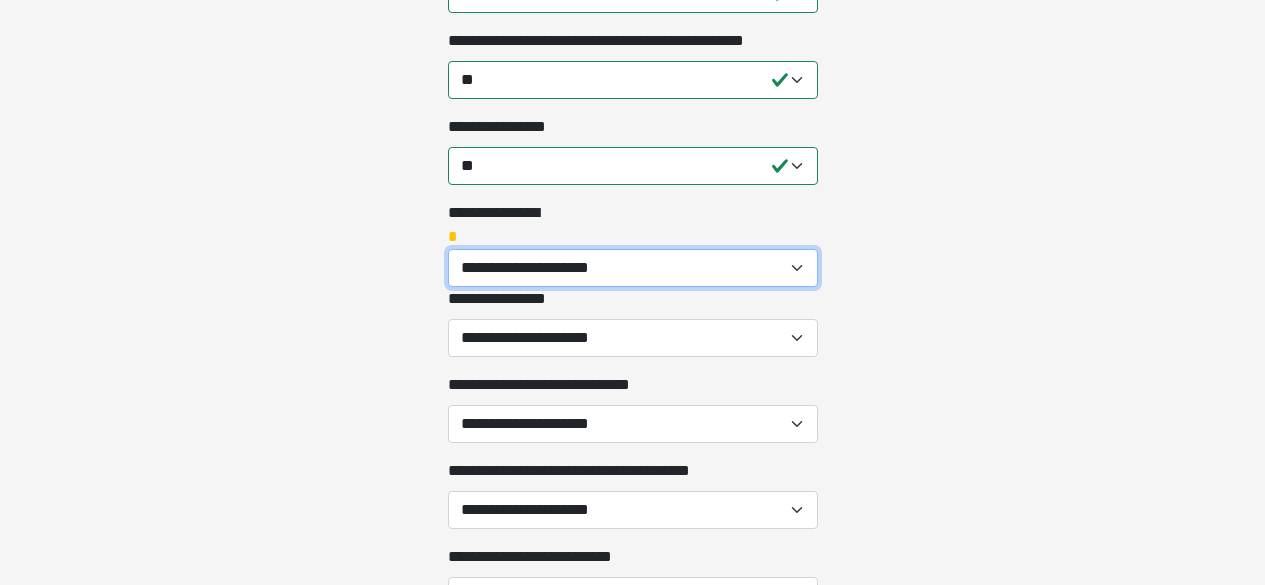 click on "**********" at bounding box center (633, 268) 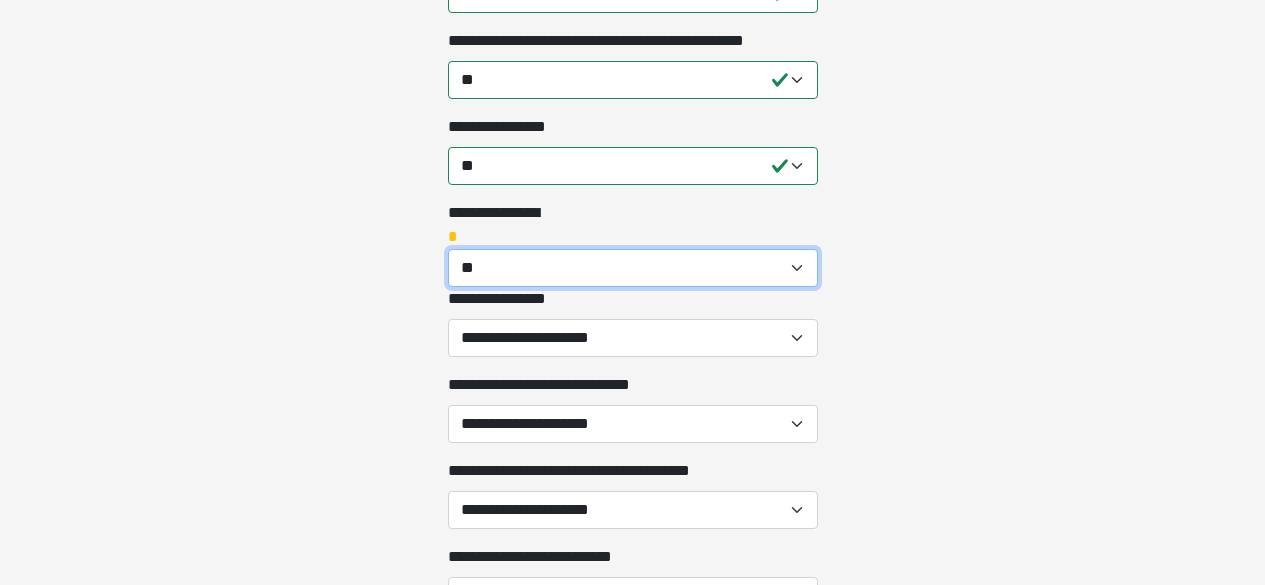 click on "**********" at bounding box center [633, 268] 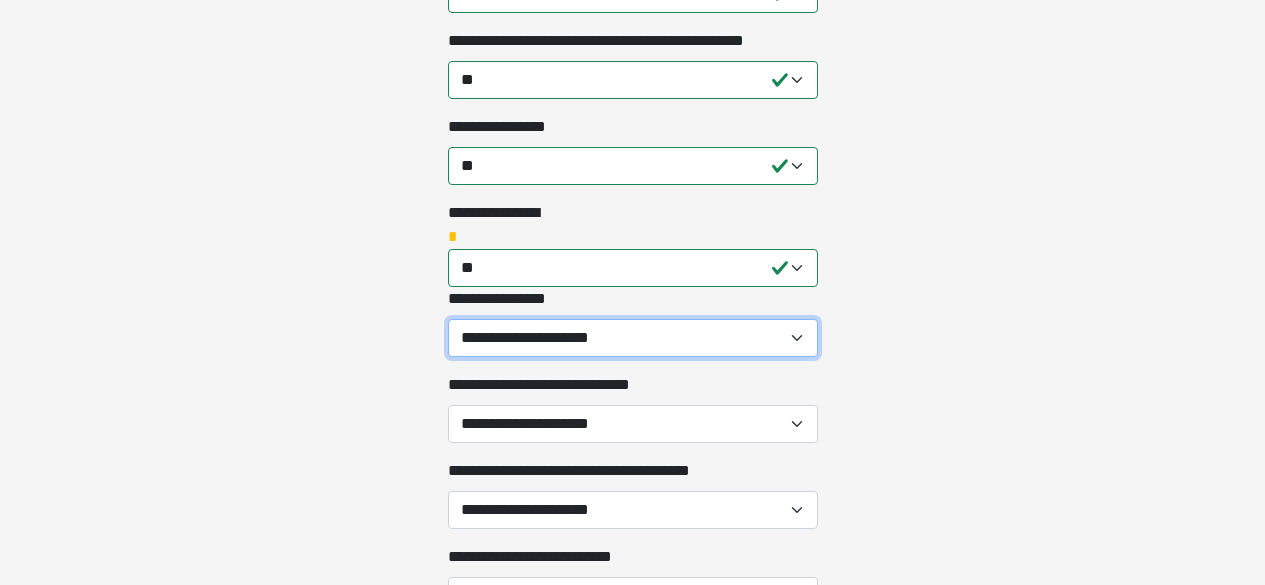 click on "**********" at bounding box center [633, 338] 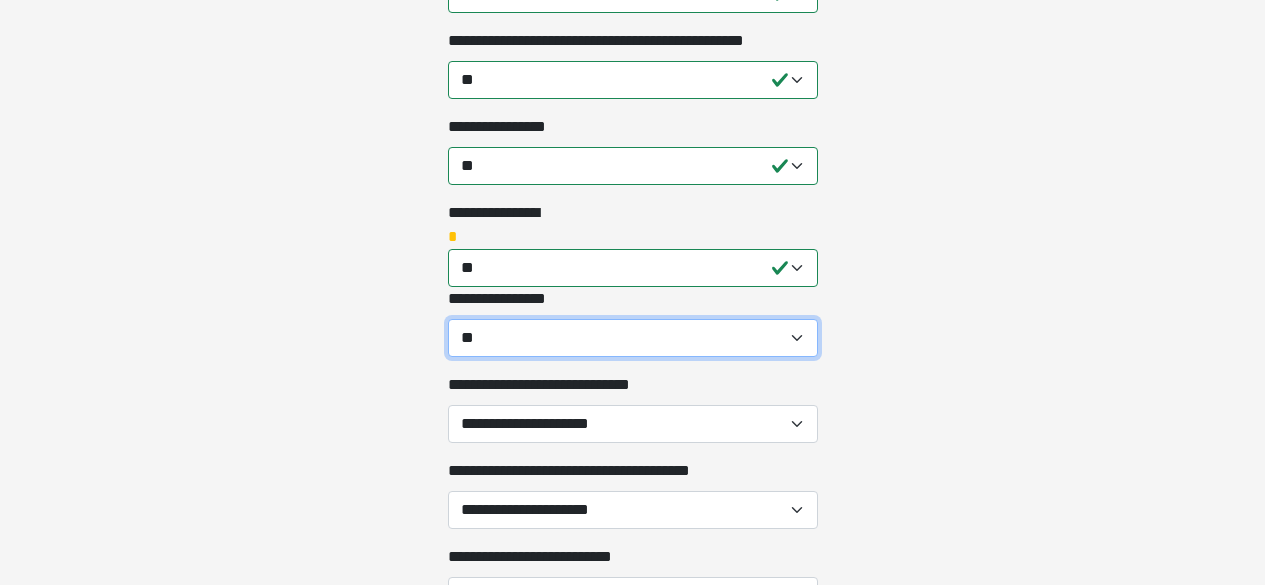 click on "**********" at bounding box center [633, 338] 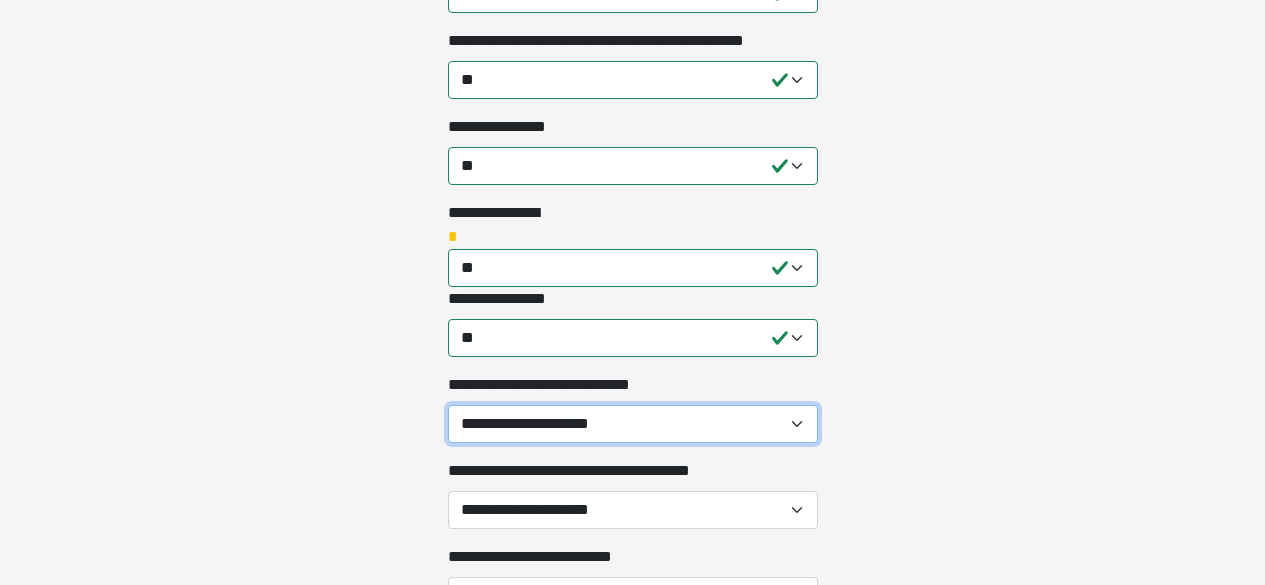click on "**********" at bounding box center [633, 424] 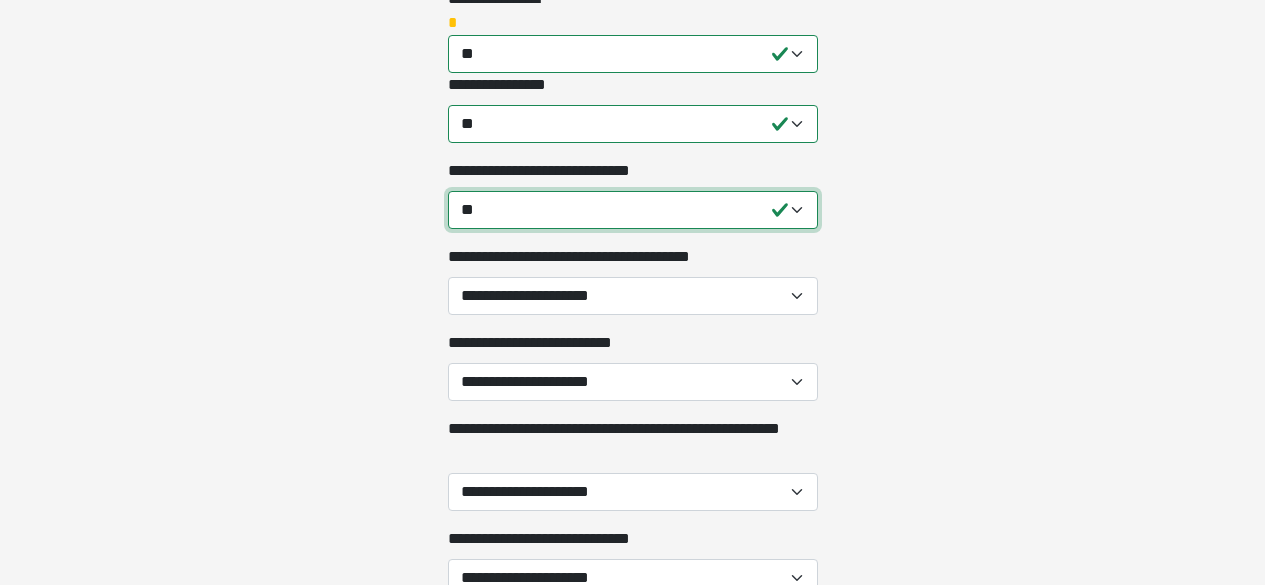 scroll, scrollTop: 4100, scrollLeft: 0, axis: vertical 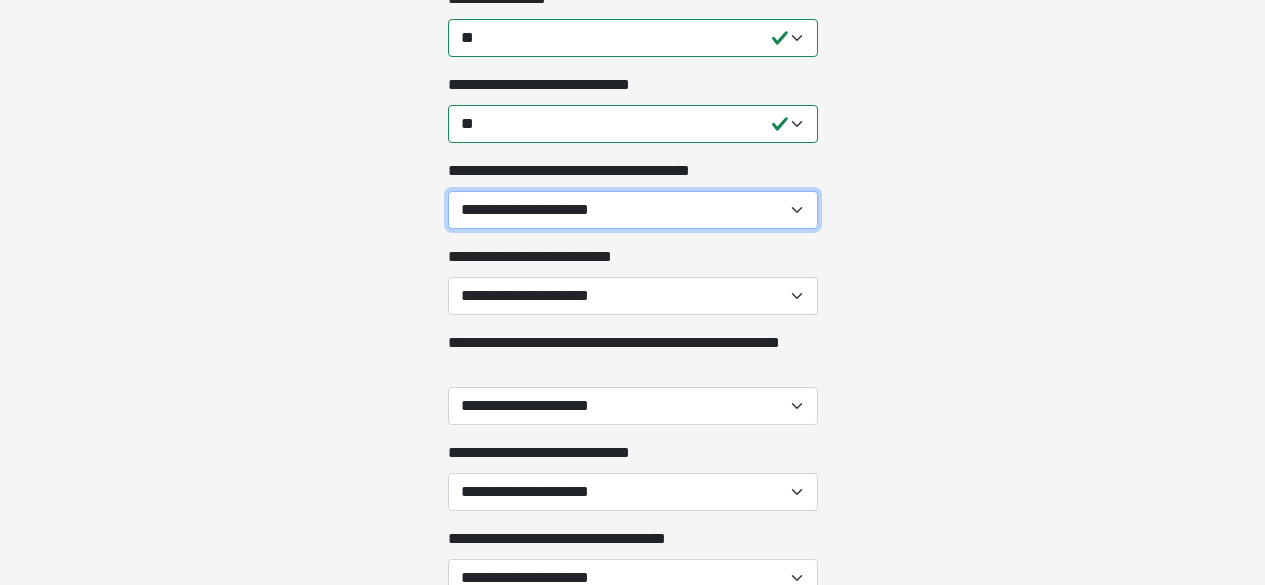 click on "**********" at bounding box center [633, 210] 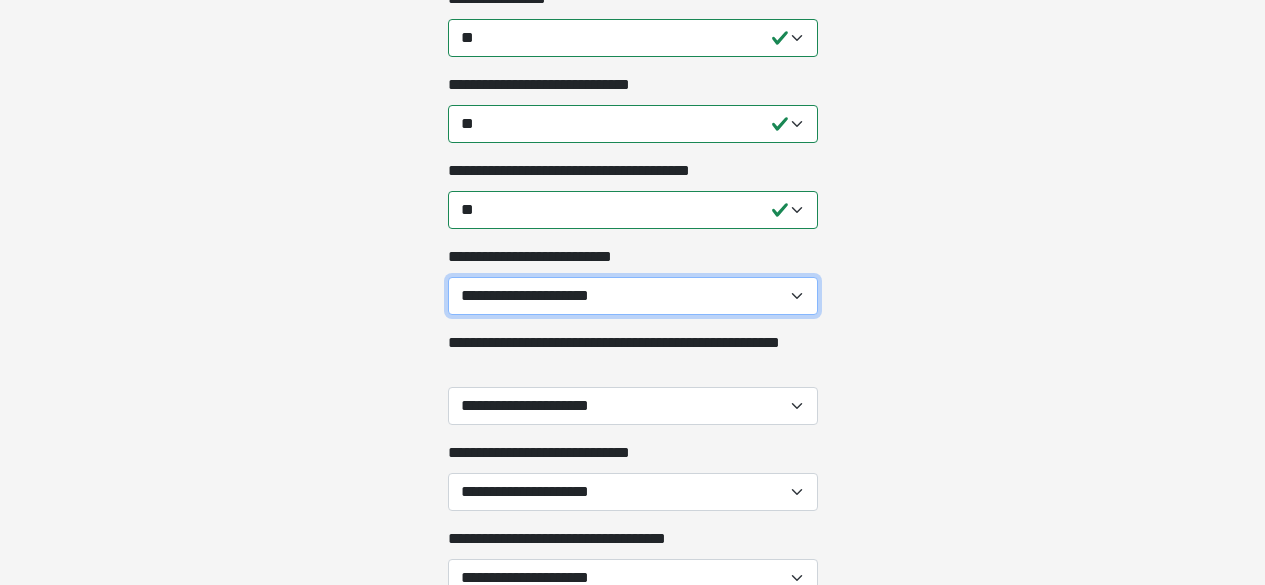 click on "**********" at bounding box center [633, 296] 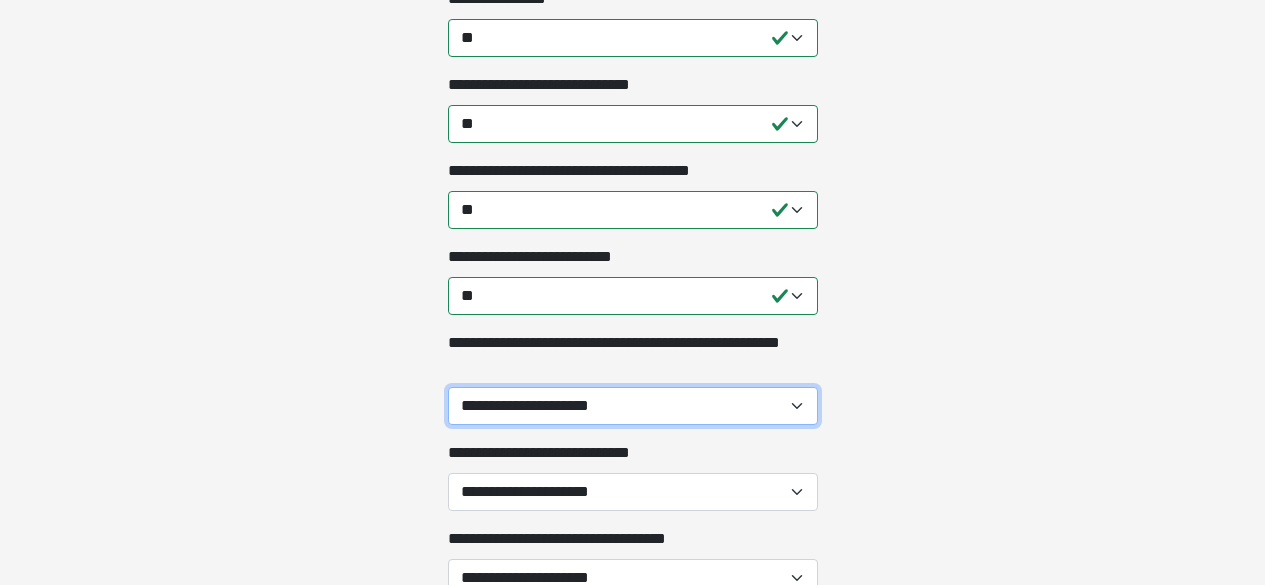click on "**********" at bounding box center (633, 406) 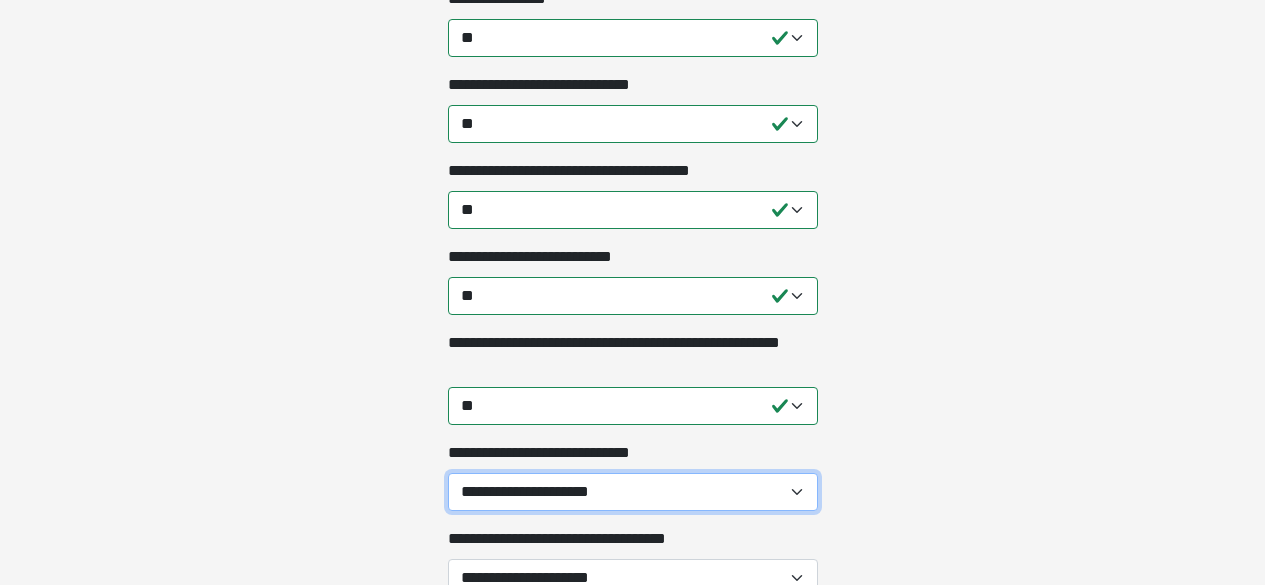 click on "**********" at bounding box center (633, 492) 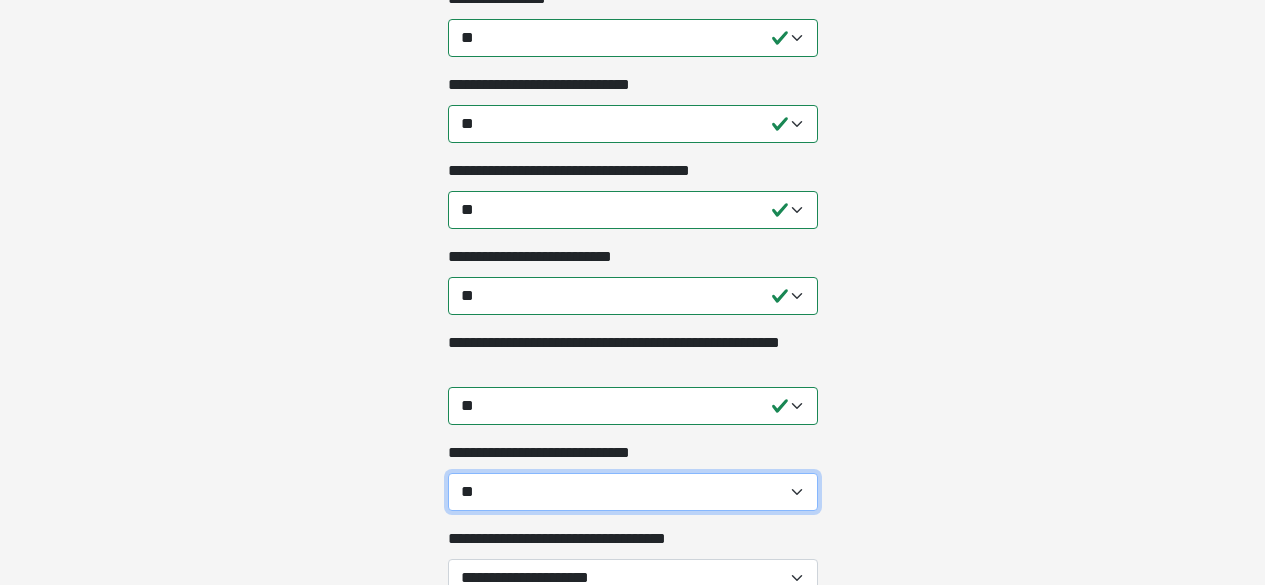 click on "**********" at bounding box center (633, 492) 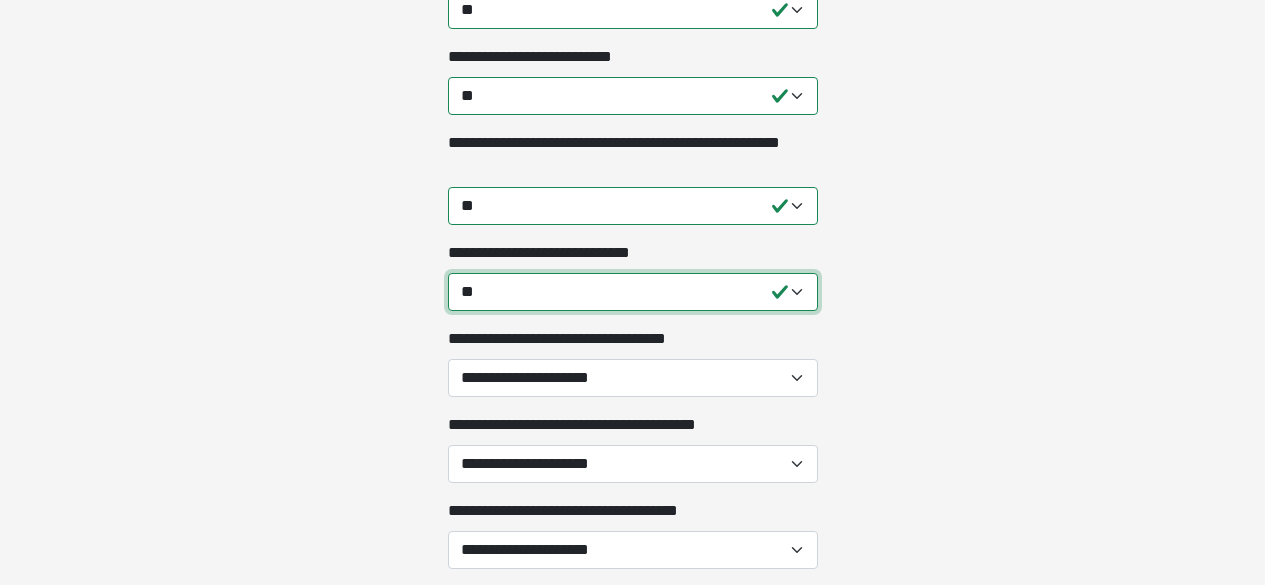 scroll, scrollTop: 4400, scrollLeft: 0, axis: vertical 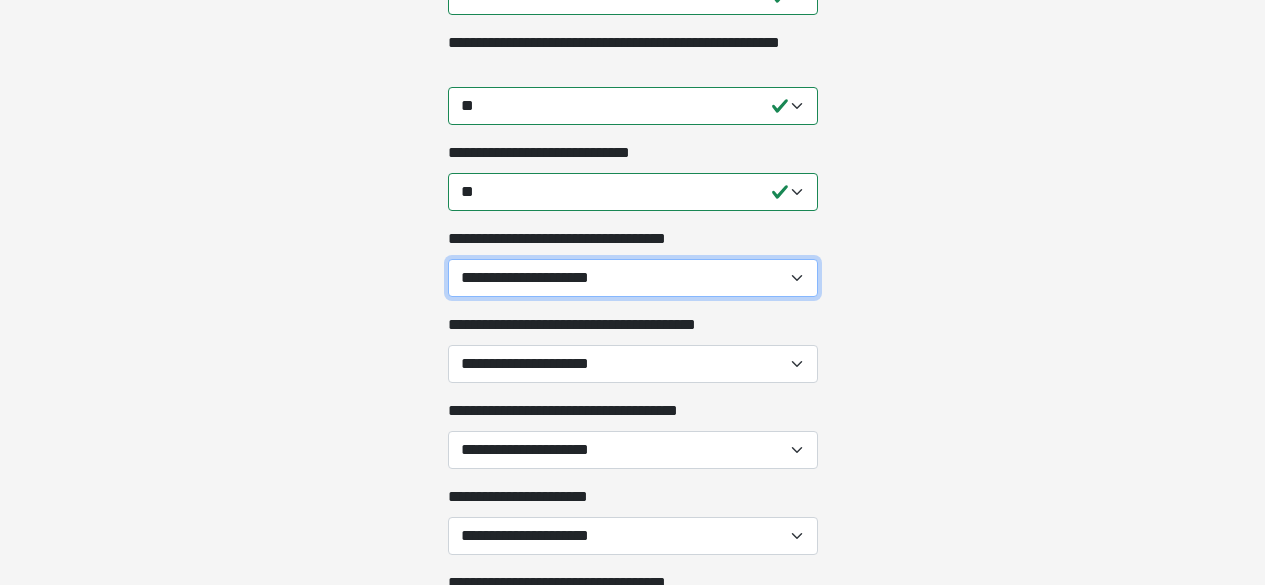 click on "**********" at bounding box center [633, 278] 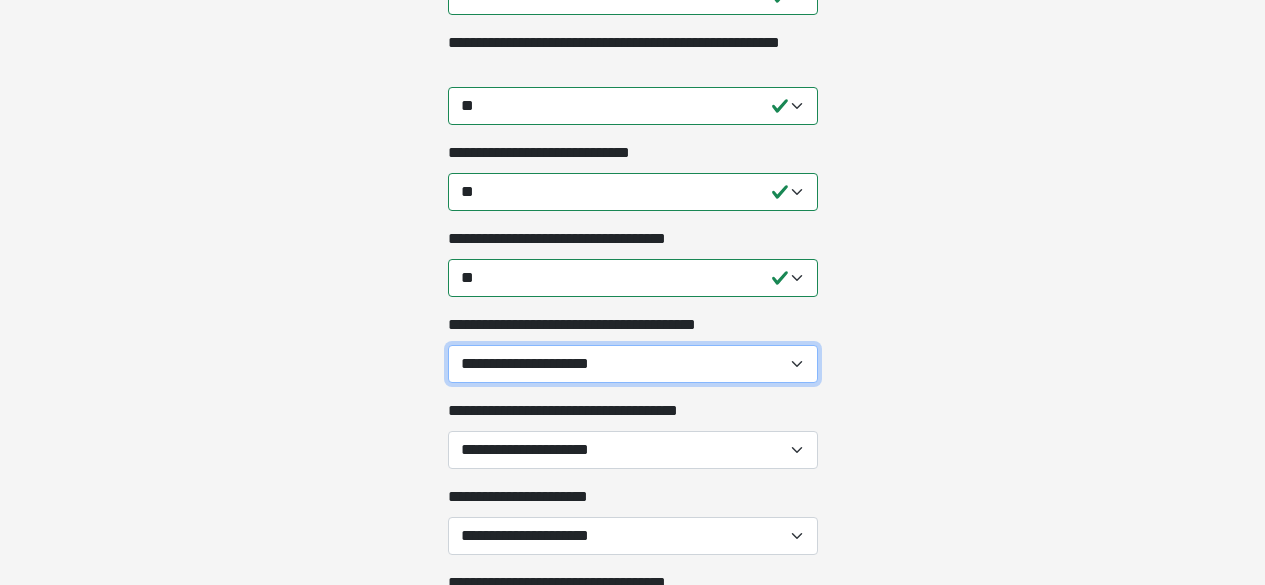 click on "**********" at bounding box center [633, 364] 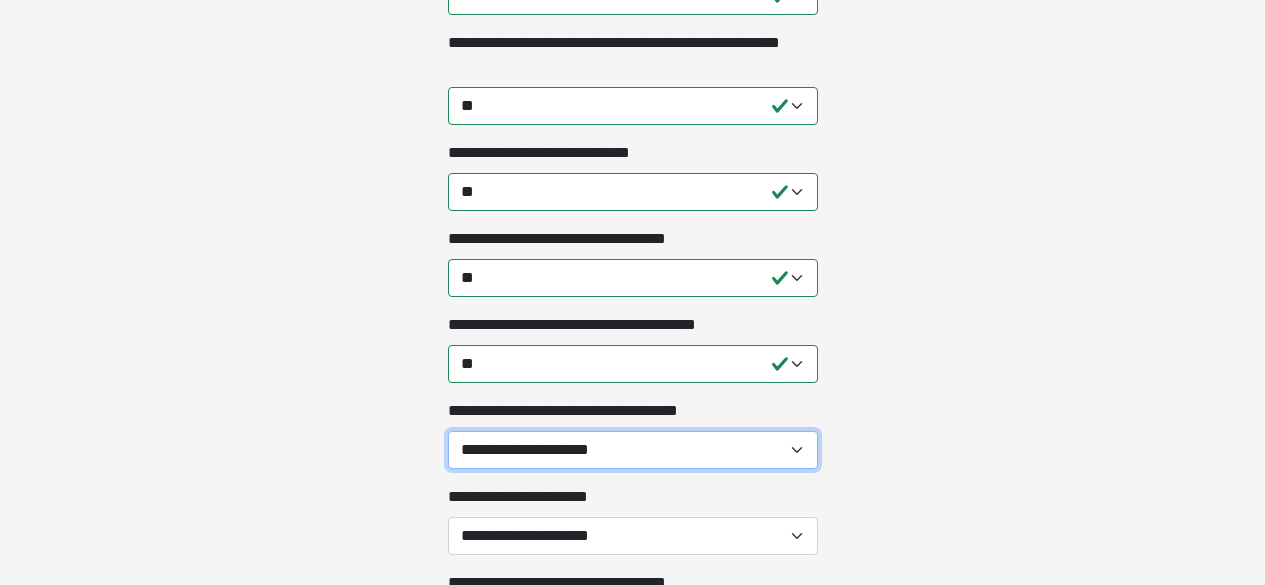 click on "**********" at bounding box center (633, 450) 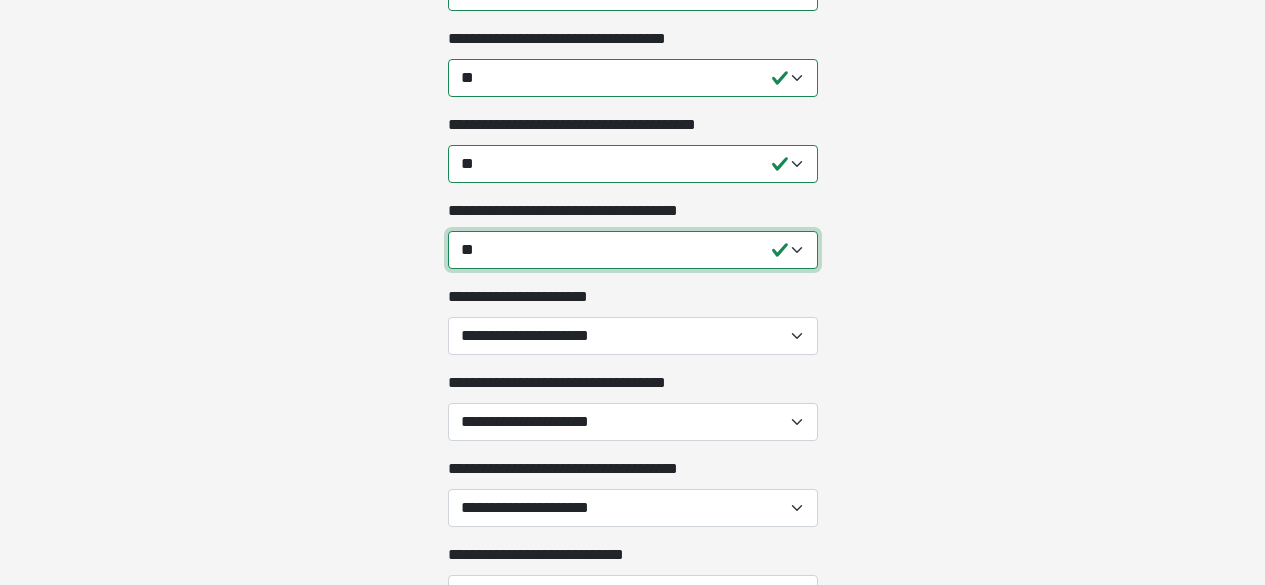 scroll, scrollTop: 4700, scrollLeft: 0, axis: vertical 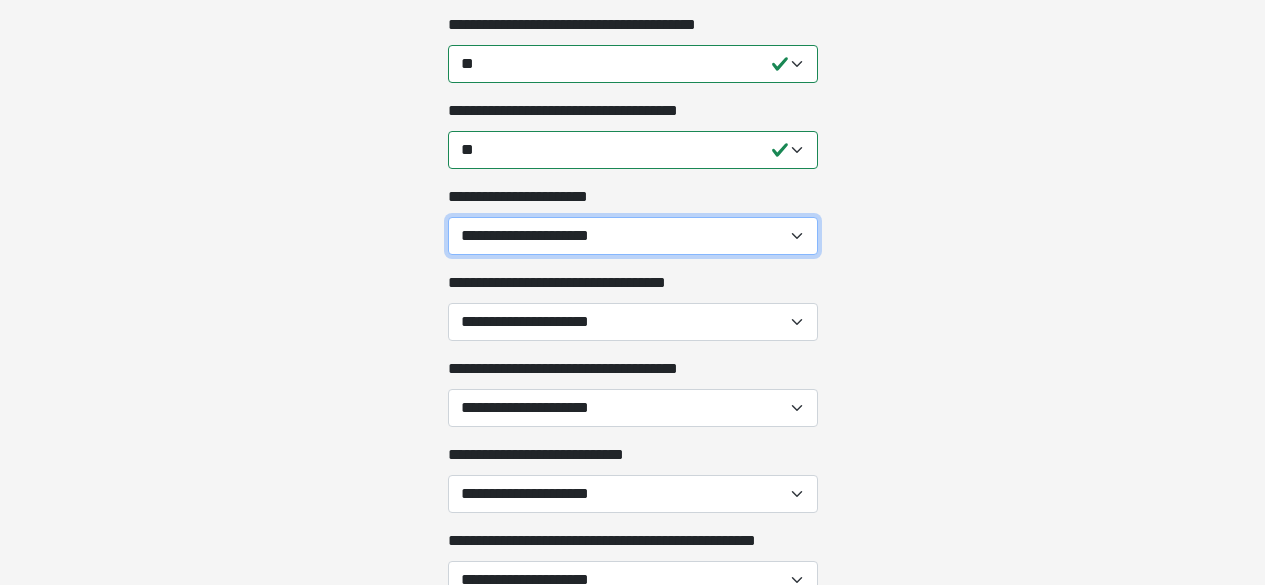 click on "**********" at bounding box center (633, 236) 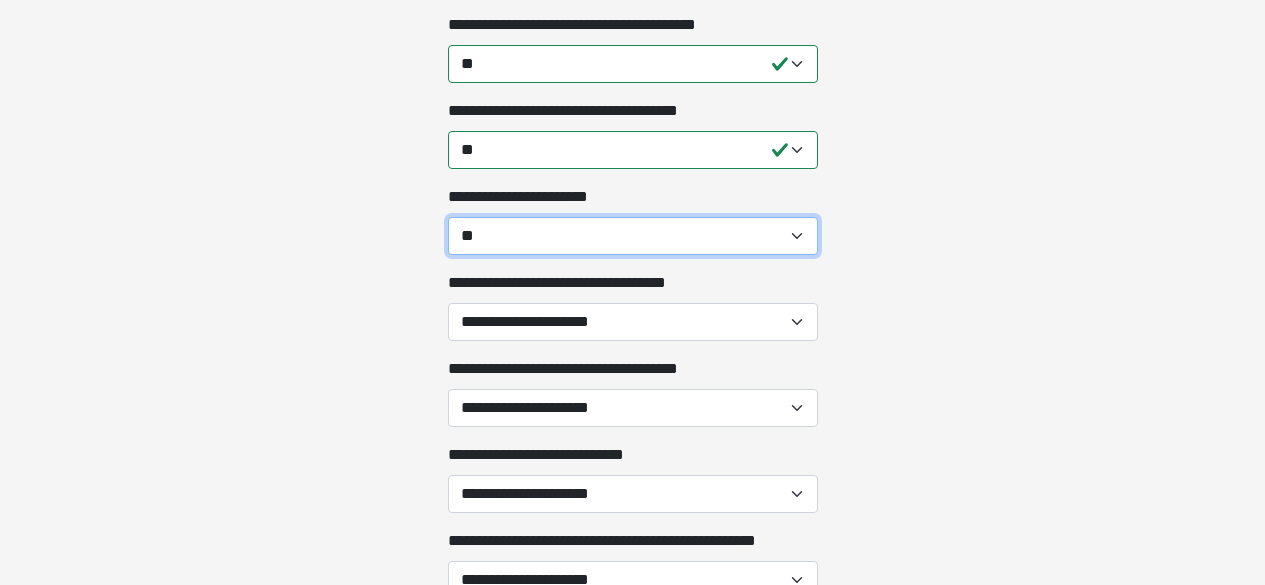 click on "**********" at bounding box center [633, 236] 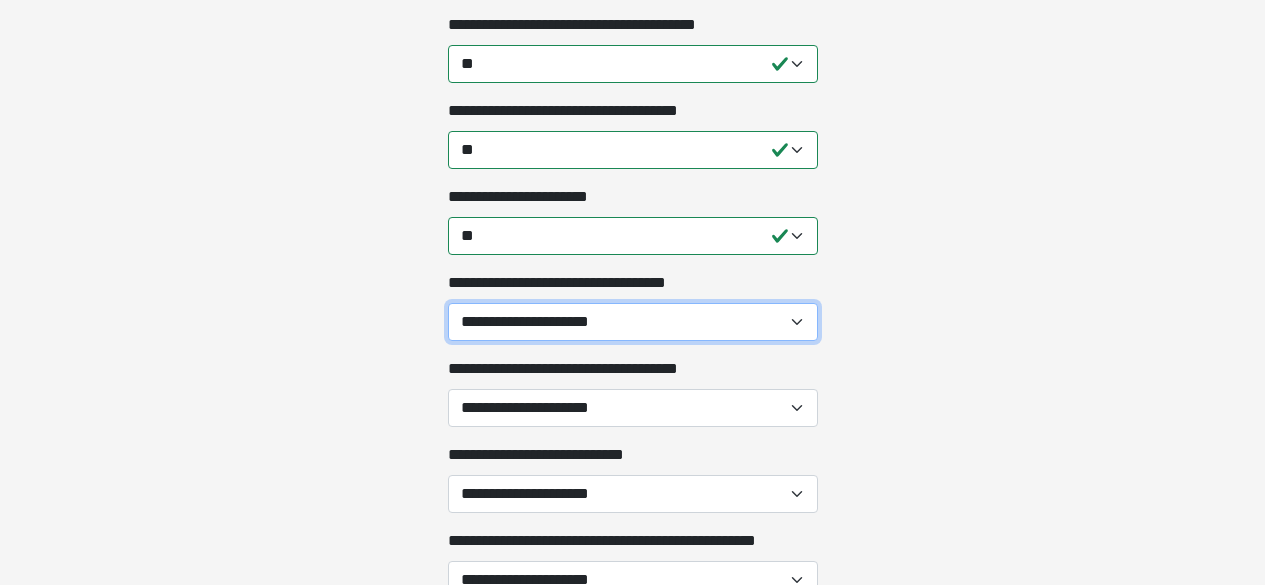 click on "**********" at bounding box center [633, 322] 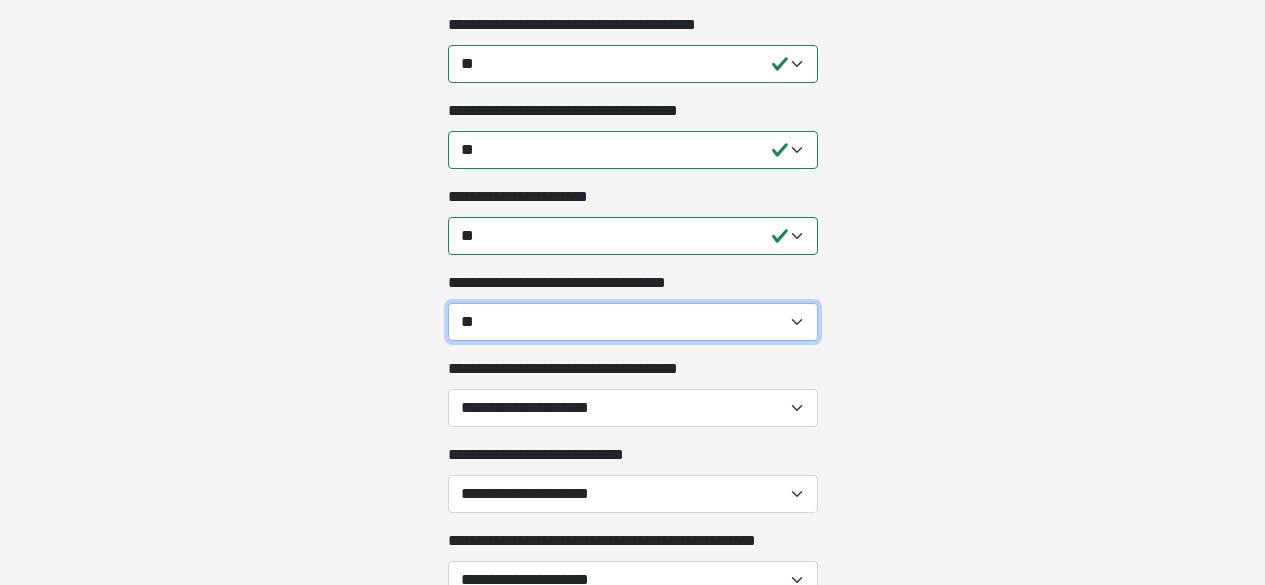 click on "**********" at bounding box center [633, 322] 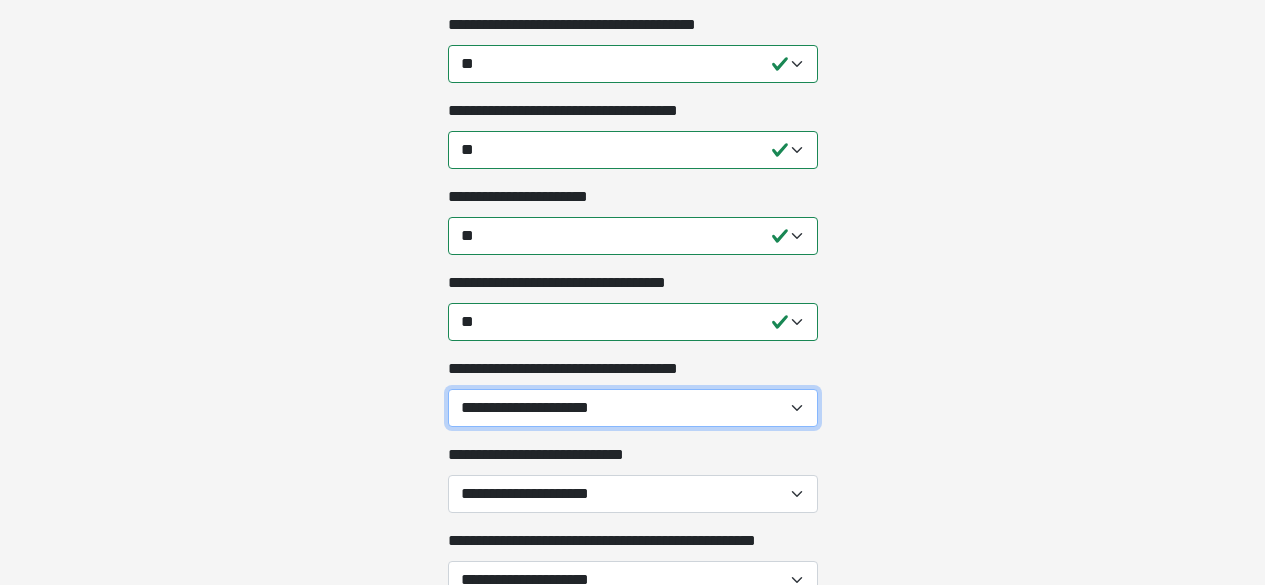 click on "**********" at bounding box center (633, 408) 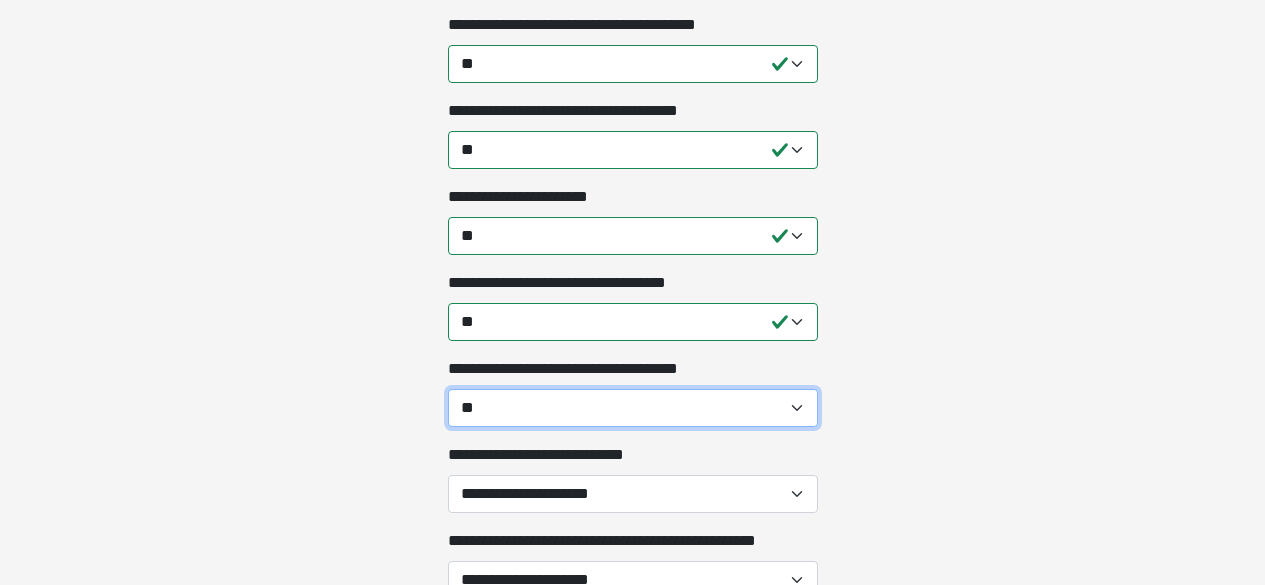 click on "**********" at bounding box center (633, 408) 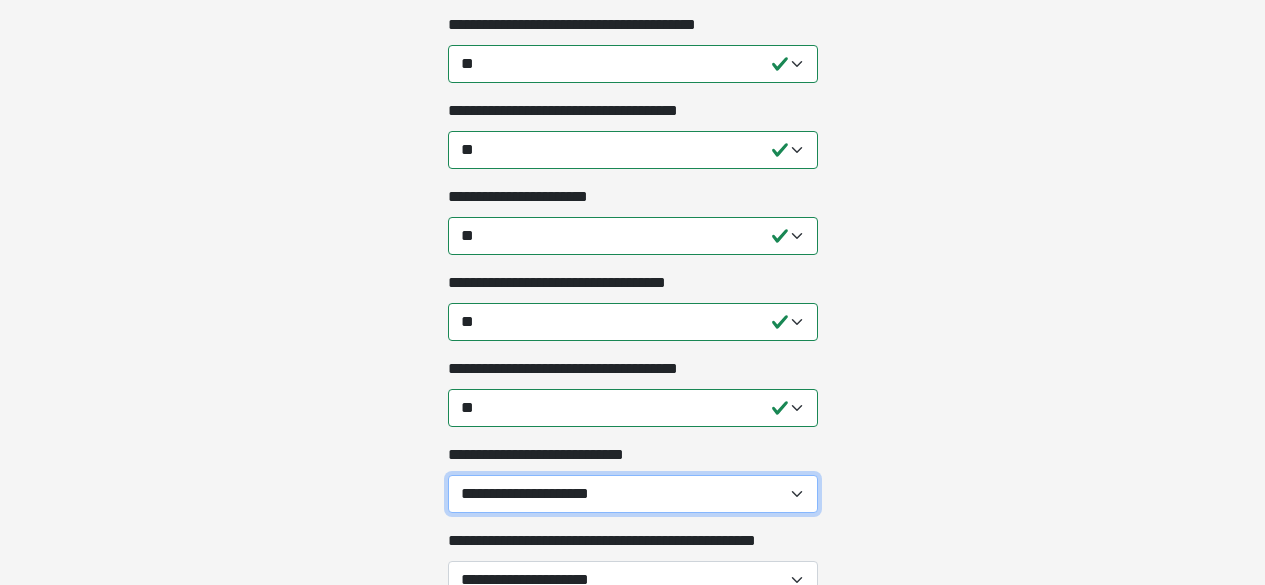 click on "**********" at bounding box center [633, 494] 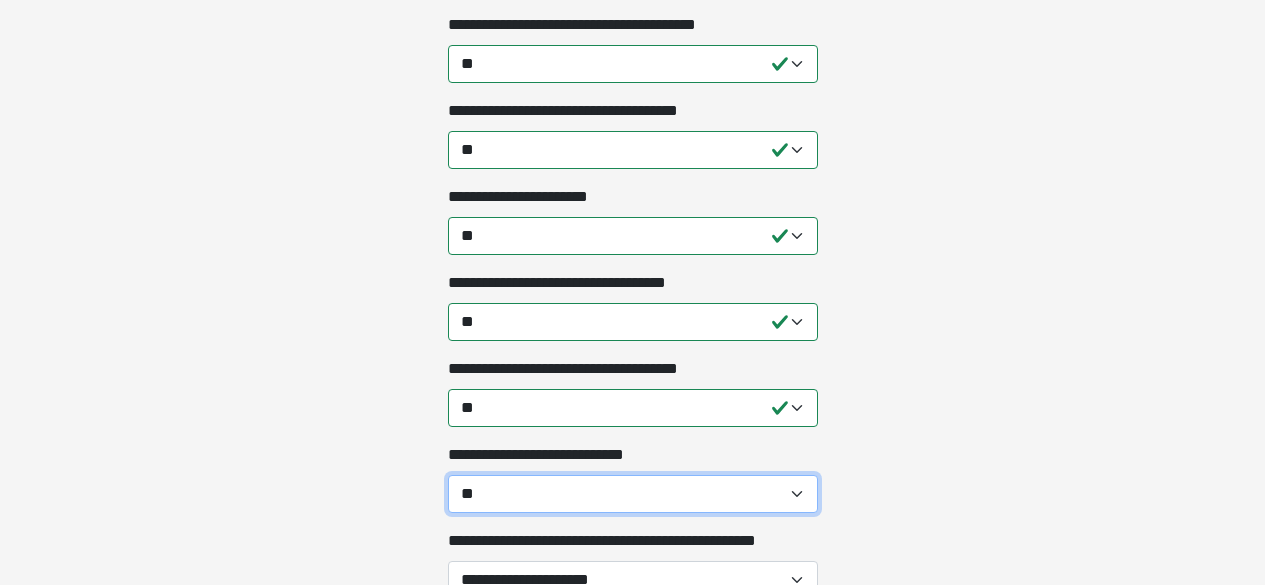 click on "**********" at bounding box center (633, 494) 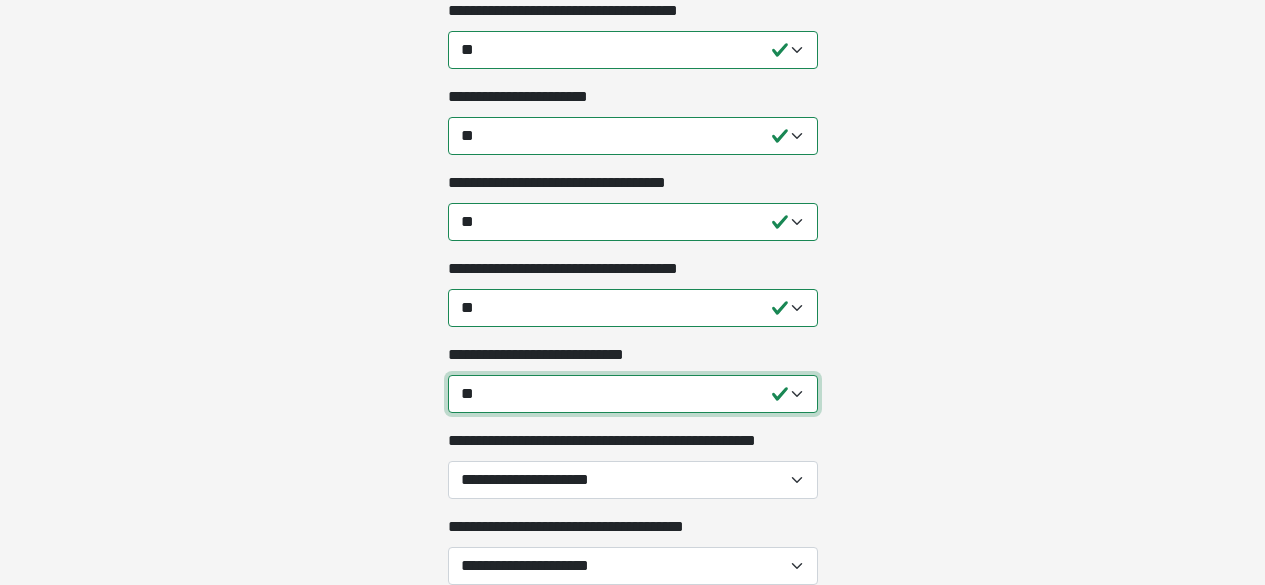 scroll, scrollTop: 4900, scrollLeft: 0, axis: vertical 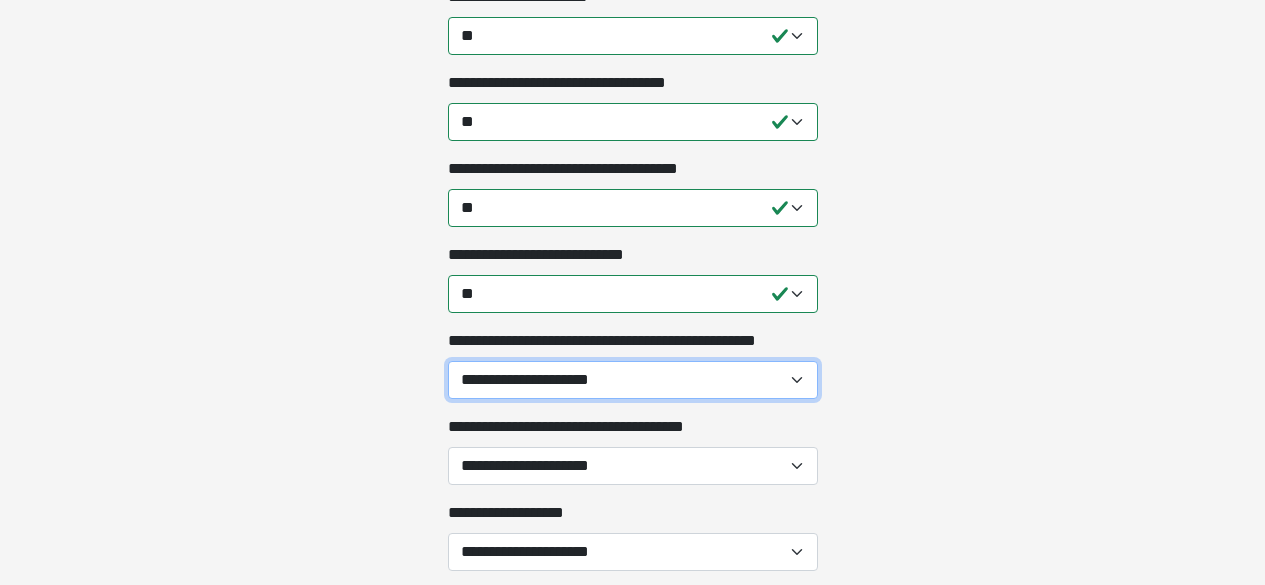 click on "**********" at bounding box center [633, 380] 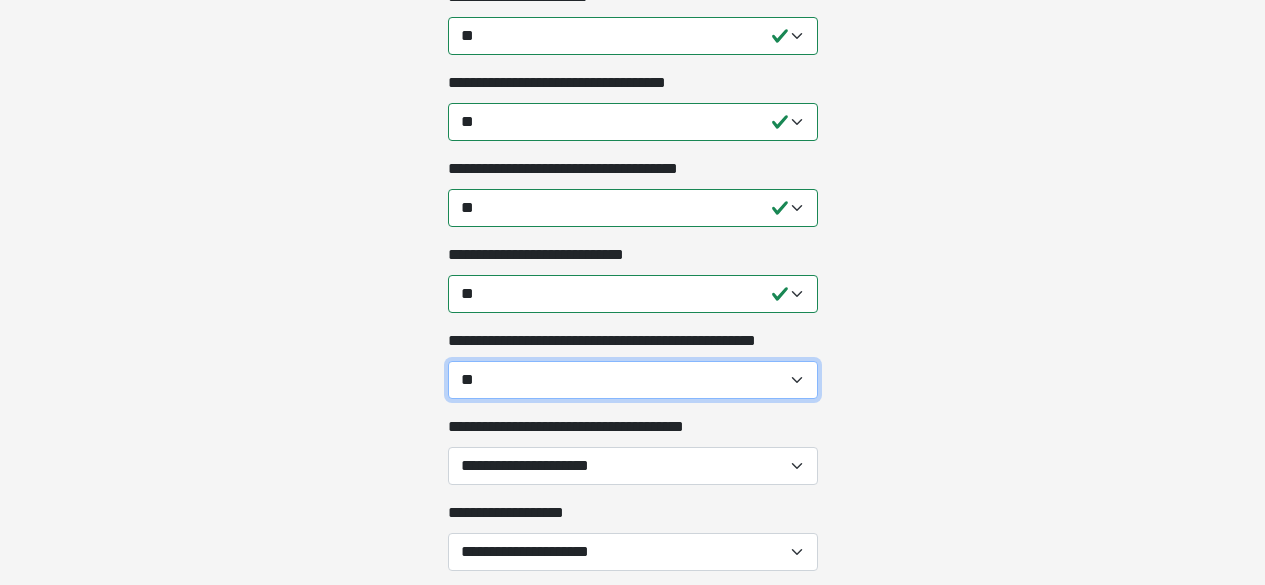 click on "**********" at bounding box center (633, 380) 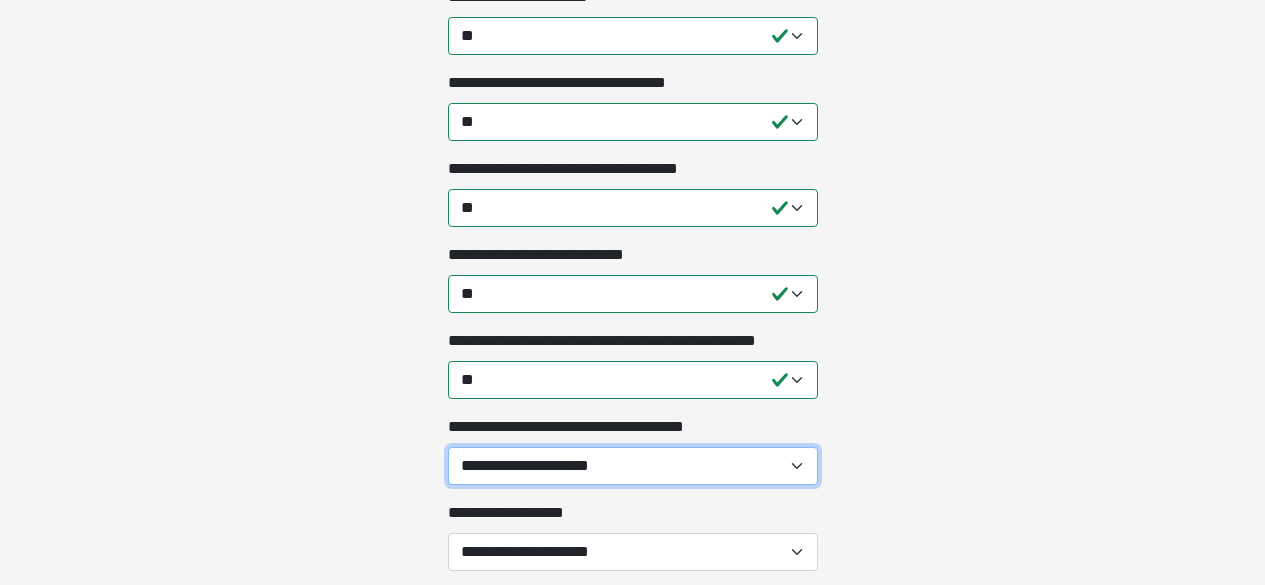 click on "**********" at bounding box center [633, 466] 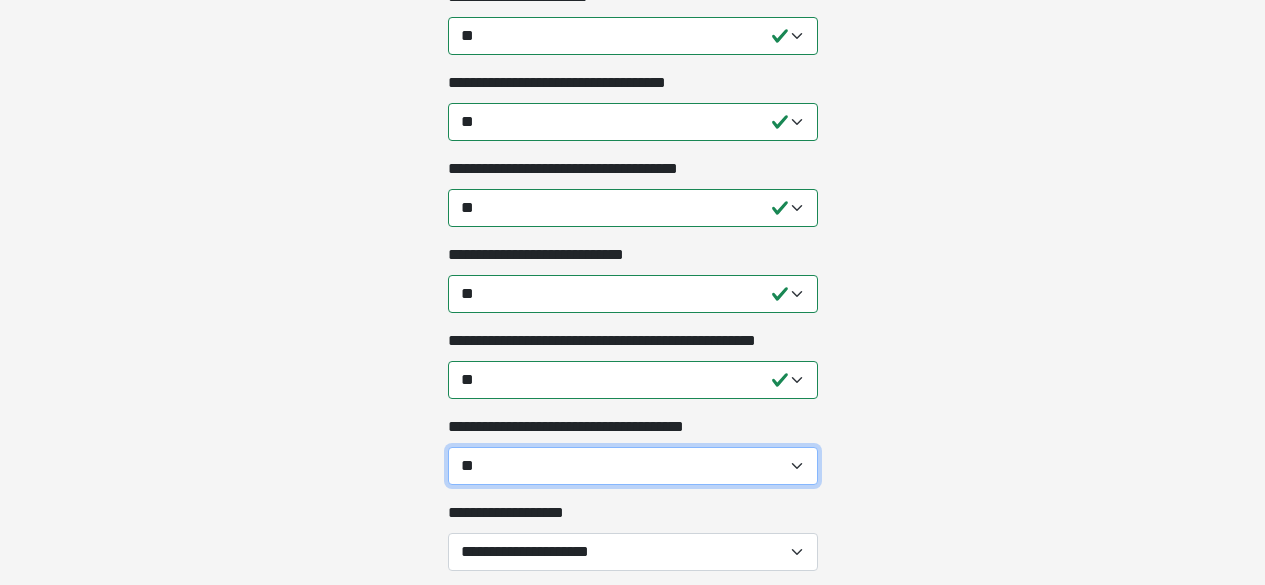 click on "**********" at bounding box center [633, 466] 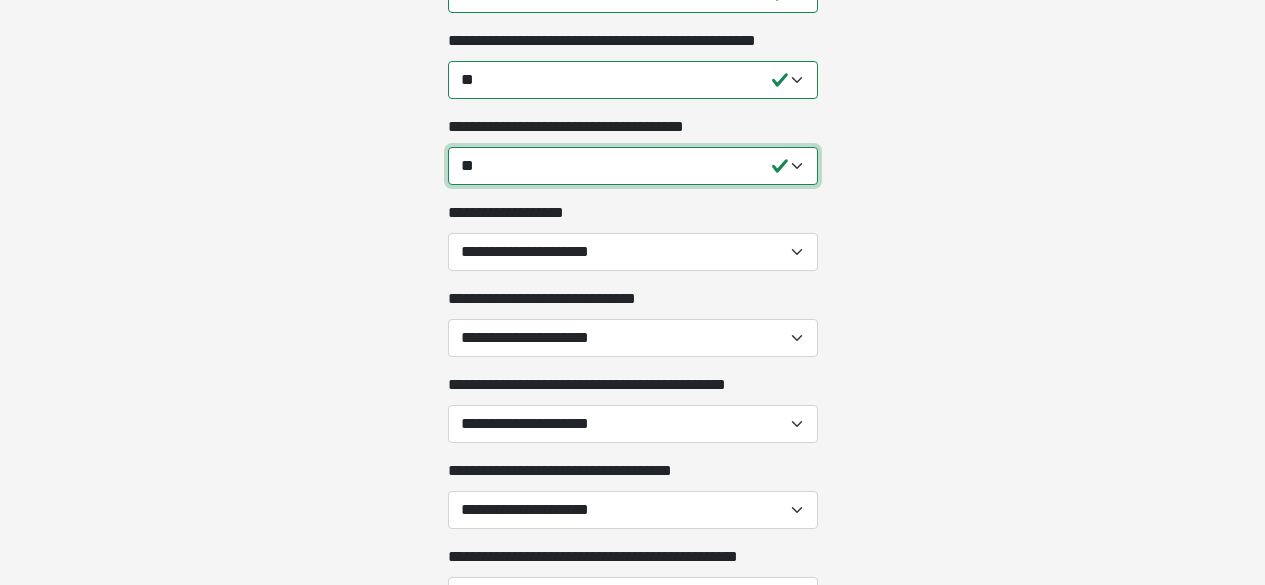 scroll, scrollTop: 5300, scrollLeft: 0, axis: vertical 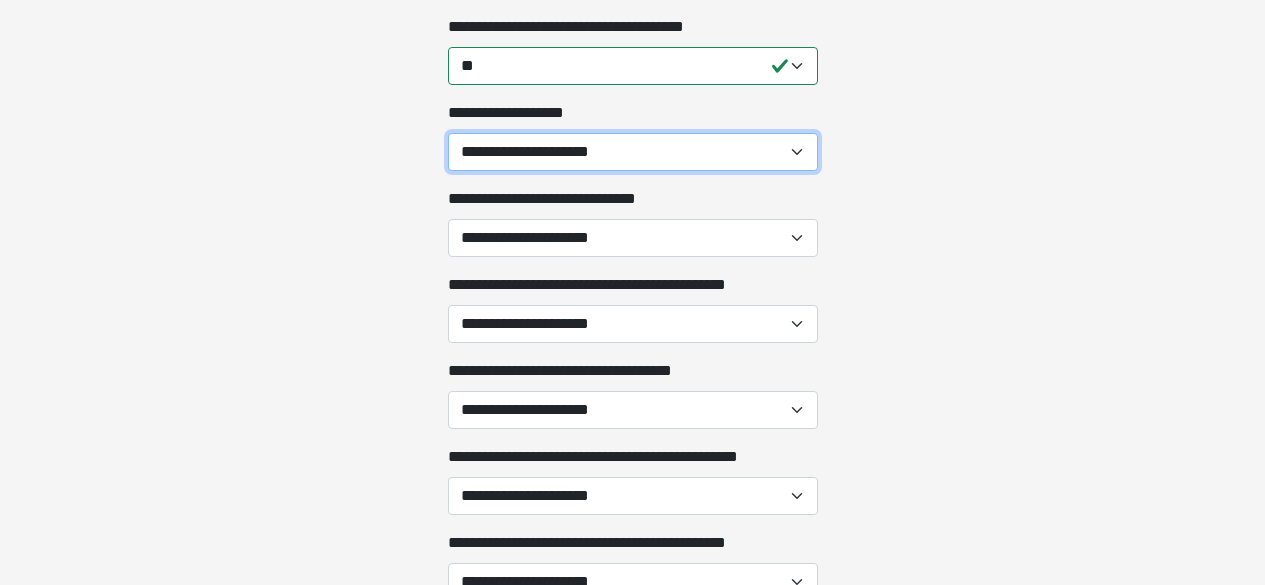 click on "**********" at bounding box center [633, 152] 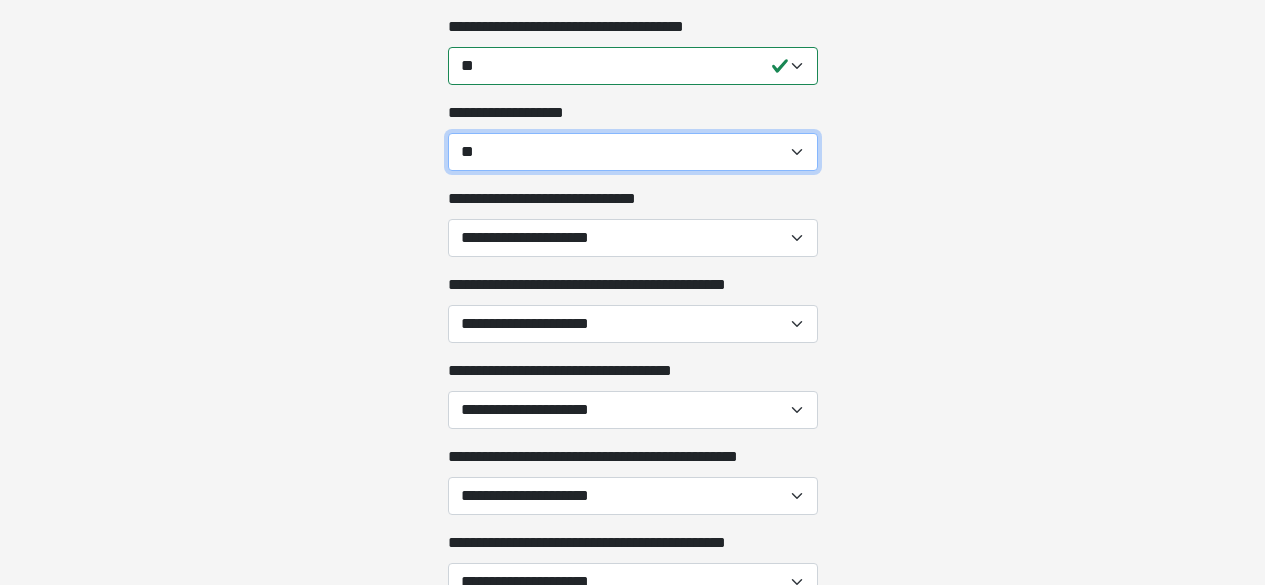 click on "**********" at bounding box center (633, 152) 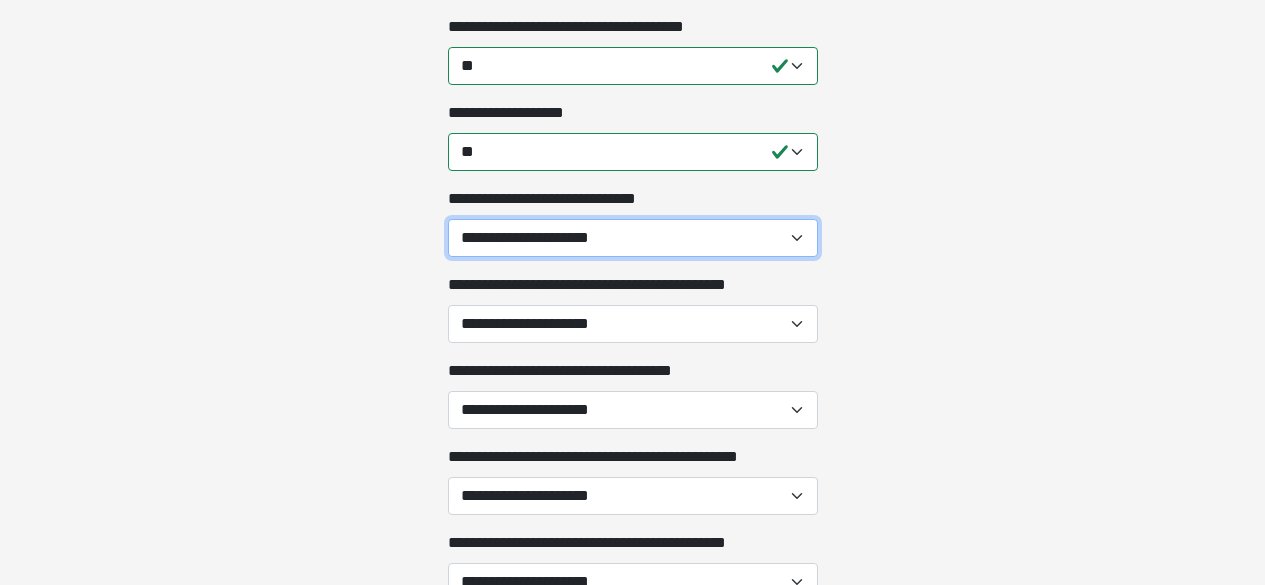 click on "**********" at bounding box center (633, 238) 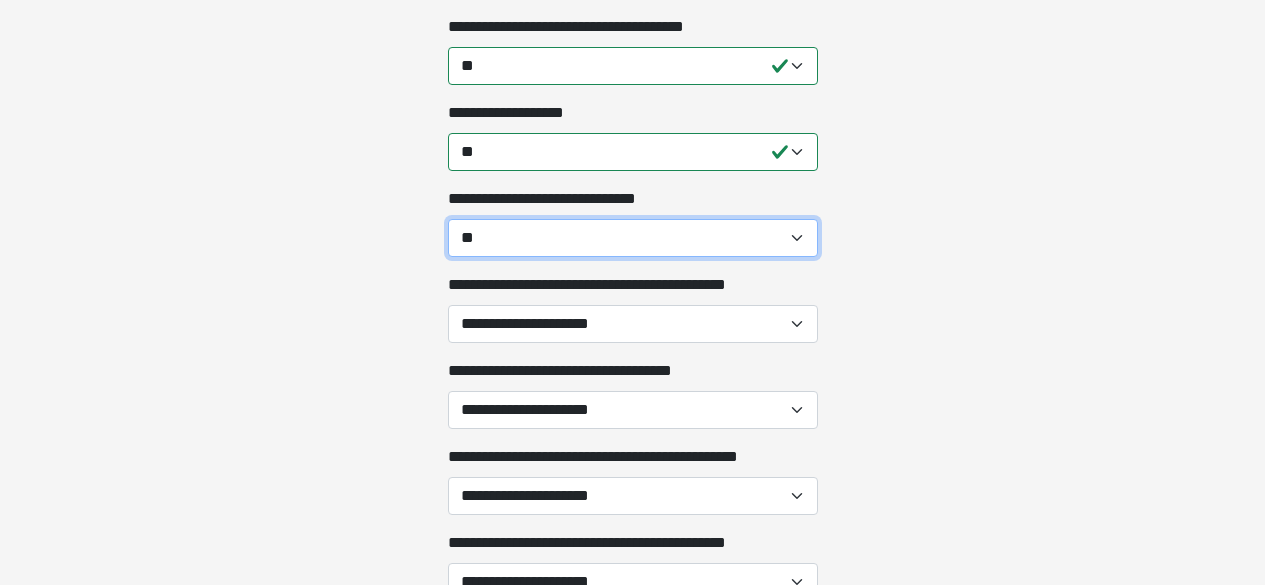 click on "**********" at bounding box center (633, 238) 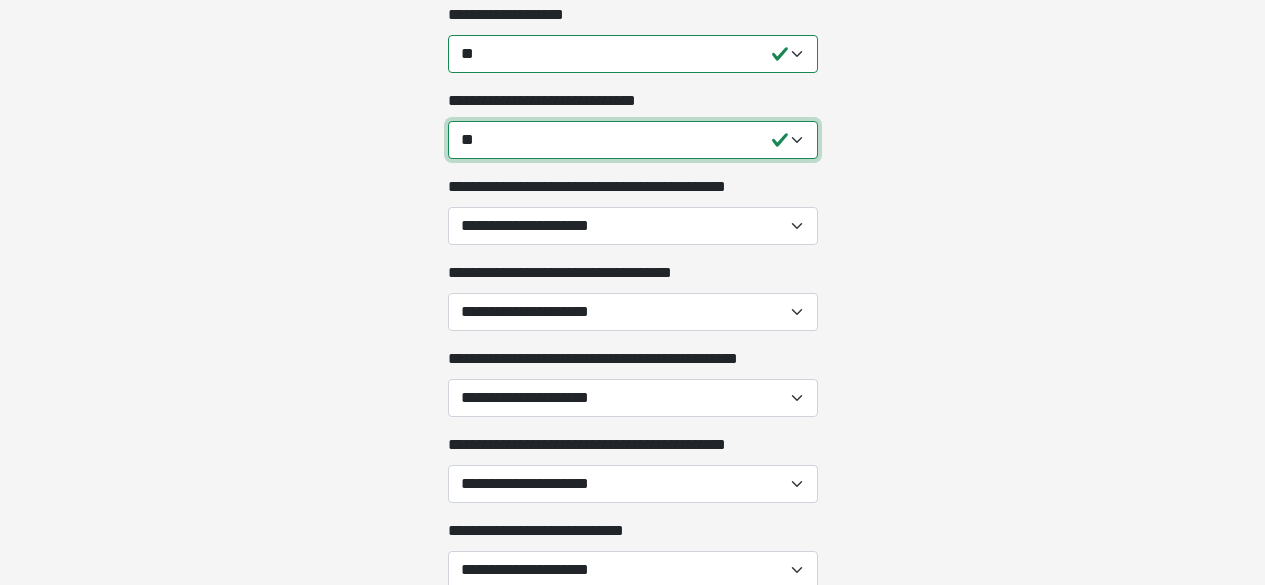 scroll, scrollTop: 5400, scrollLeft: 0, axis: vertical 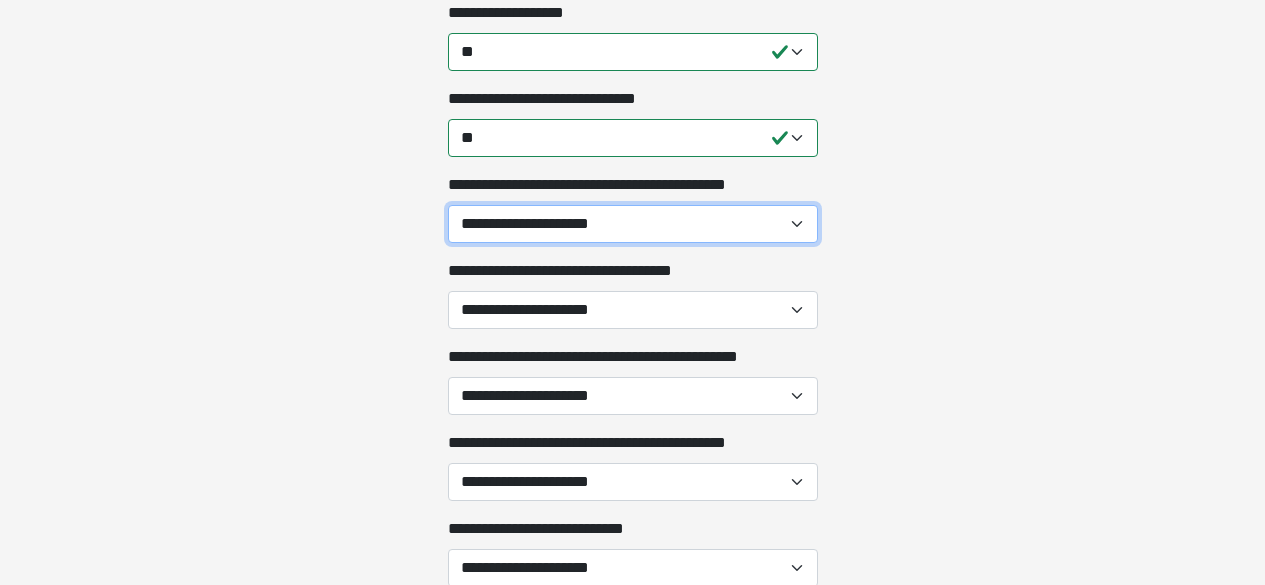 click on "**********" at bounding box center (633, 224) 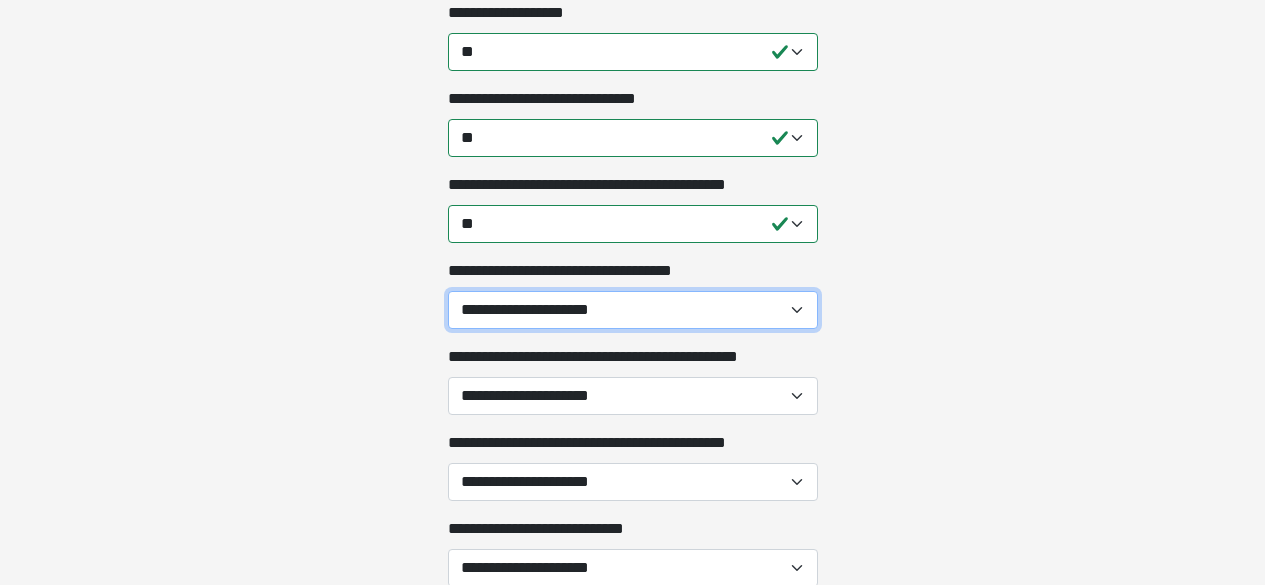 click on "**********" at bounding box center (633, 310) 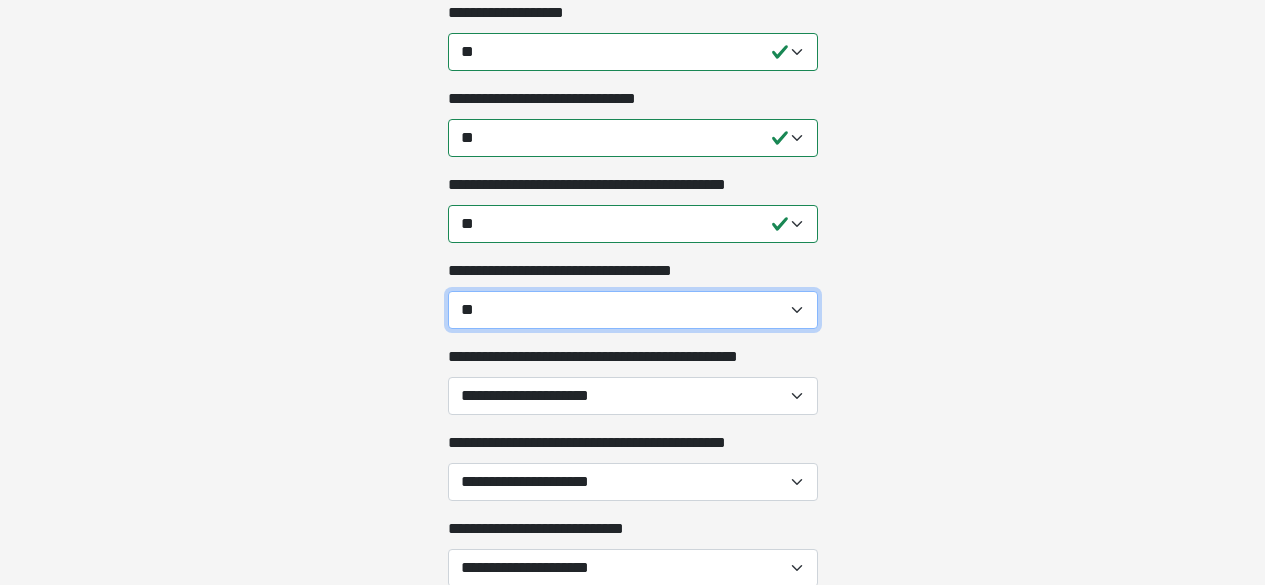 click on "**********" at bounding box center (633, 310) 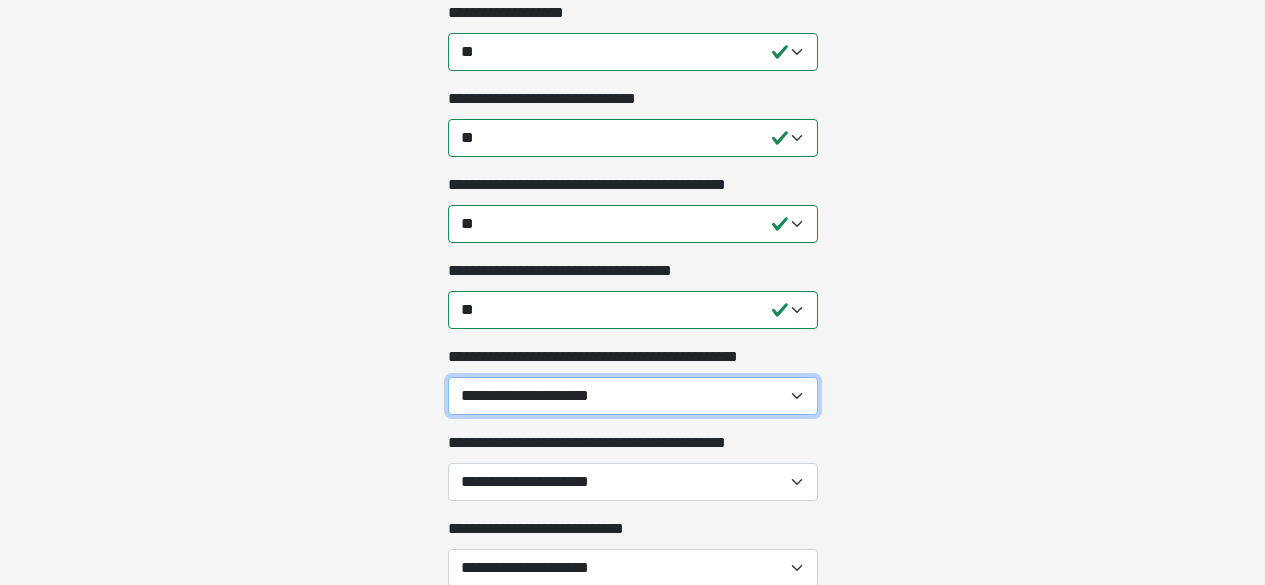 click on "**********" at bounding box center (633, 396) 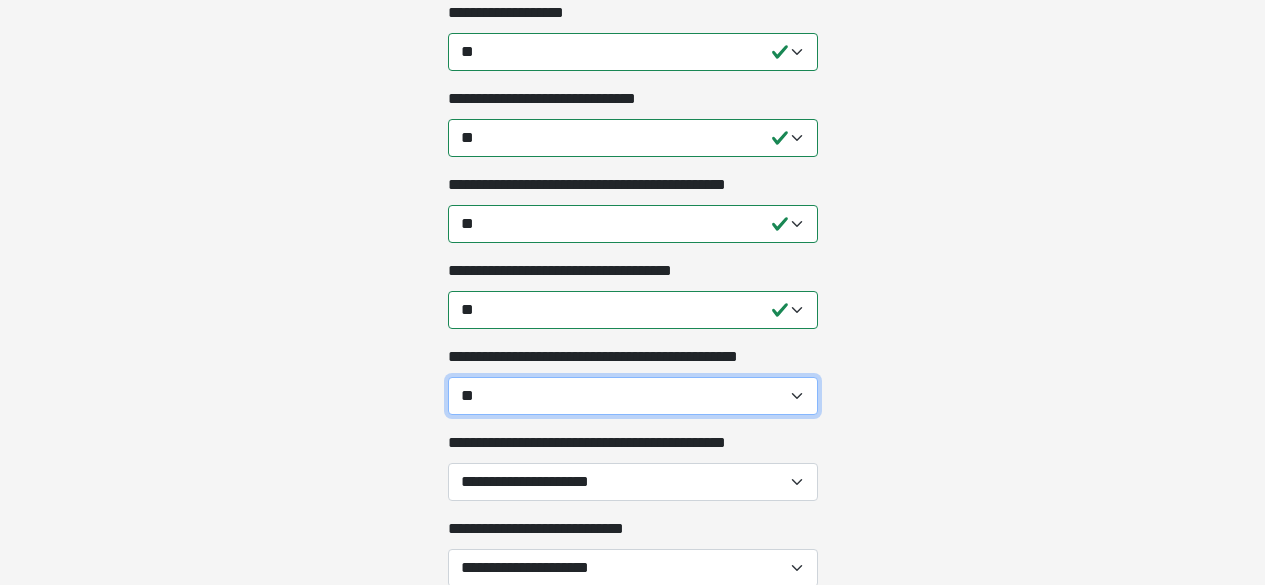 click on "**********" at bounding box center [633, 396] 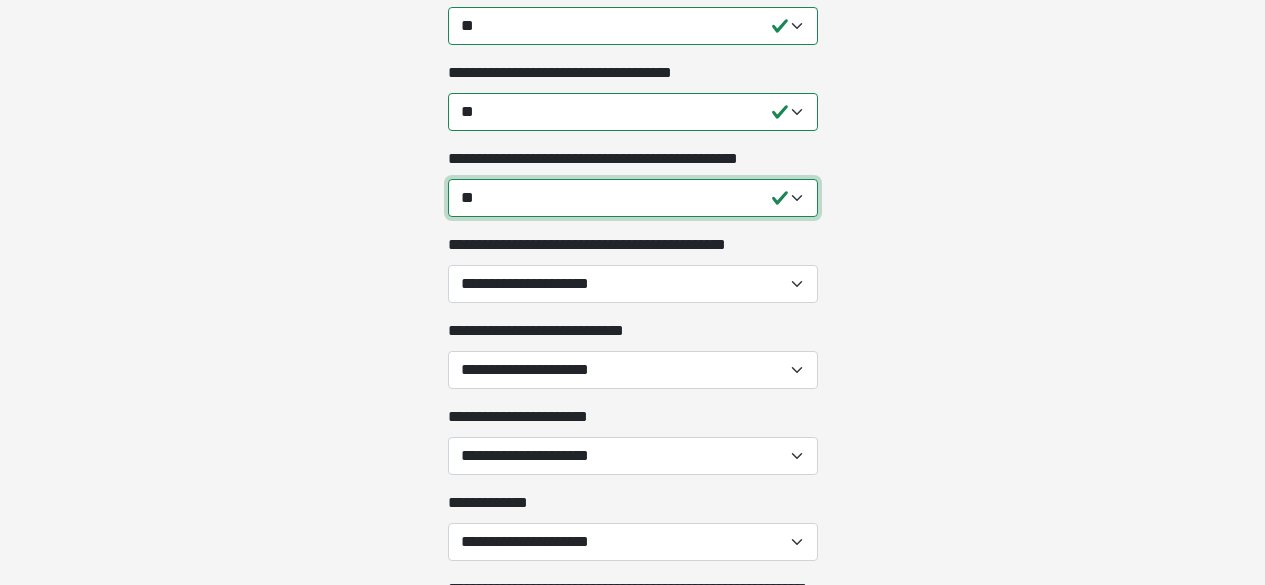scroll, scrollTop: 5700, scrollLeft: 0, axis: vertical 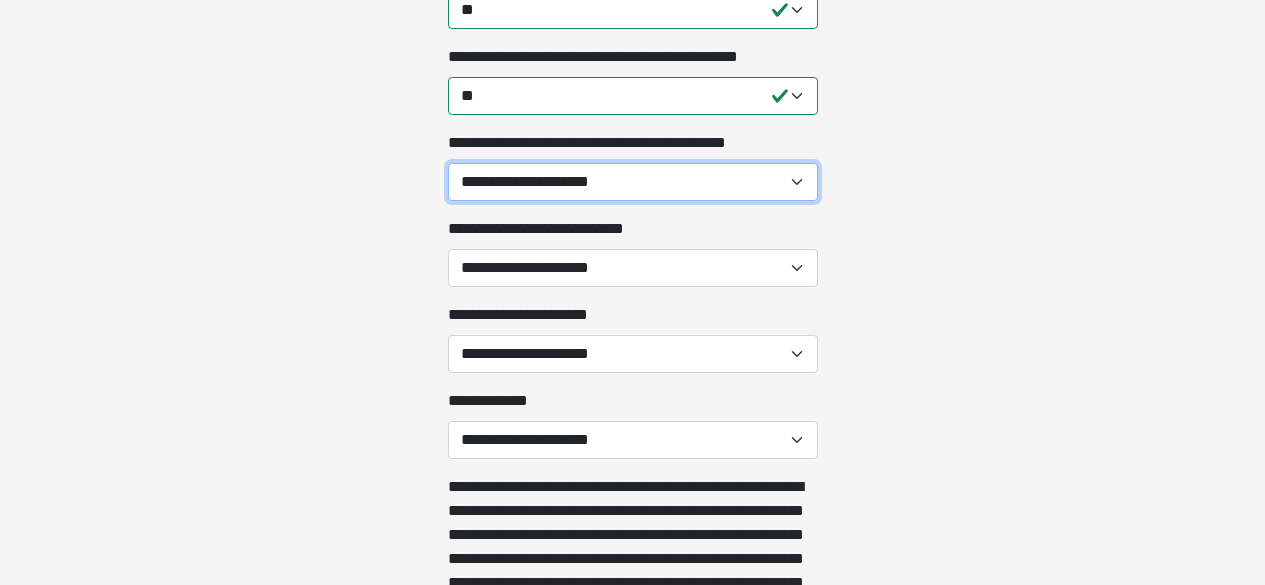 click on "**********" at bounding box center (633, 182) 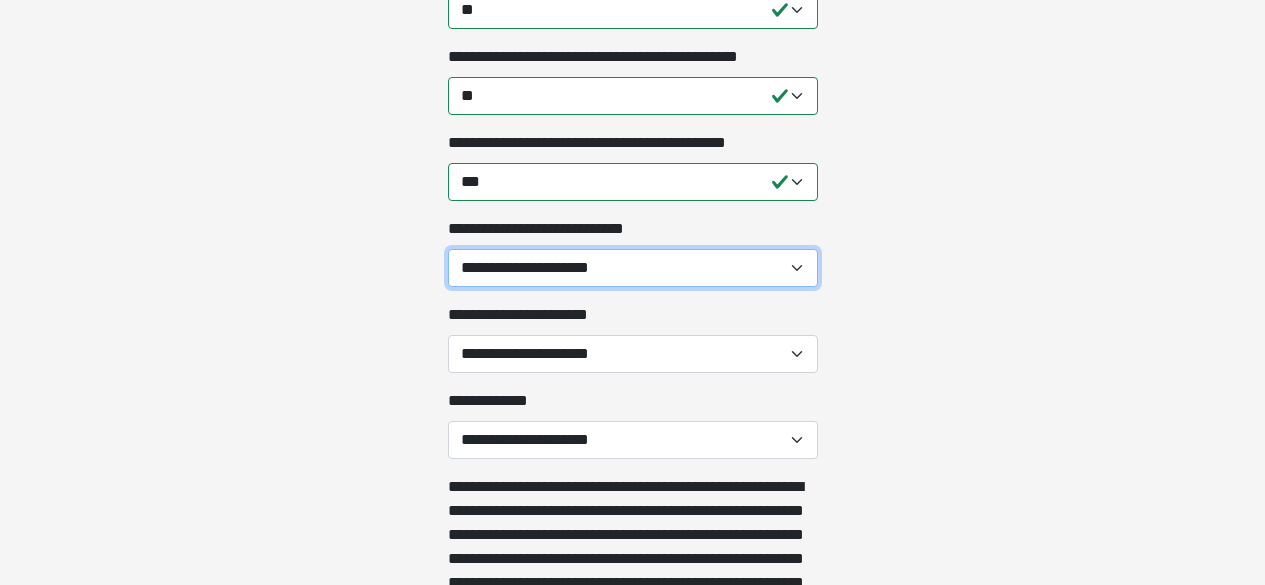 click on "**********" at bounding box center [633, 268] 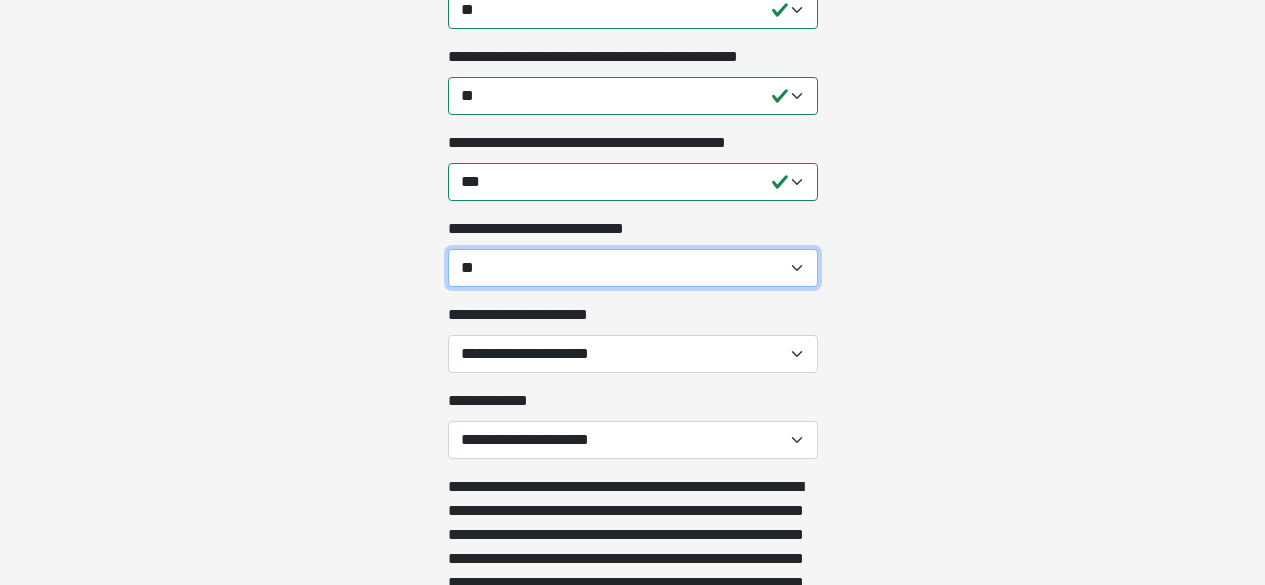 click on "**********" at bounding box center [633, 268] 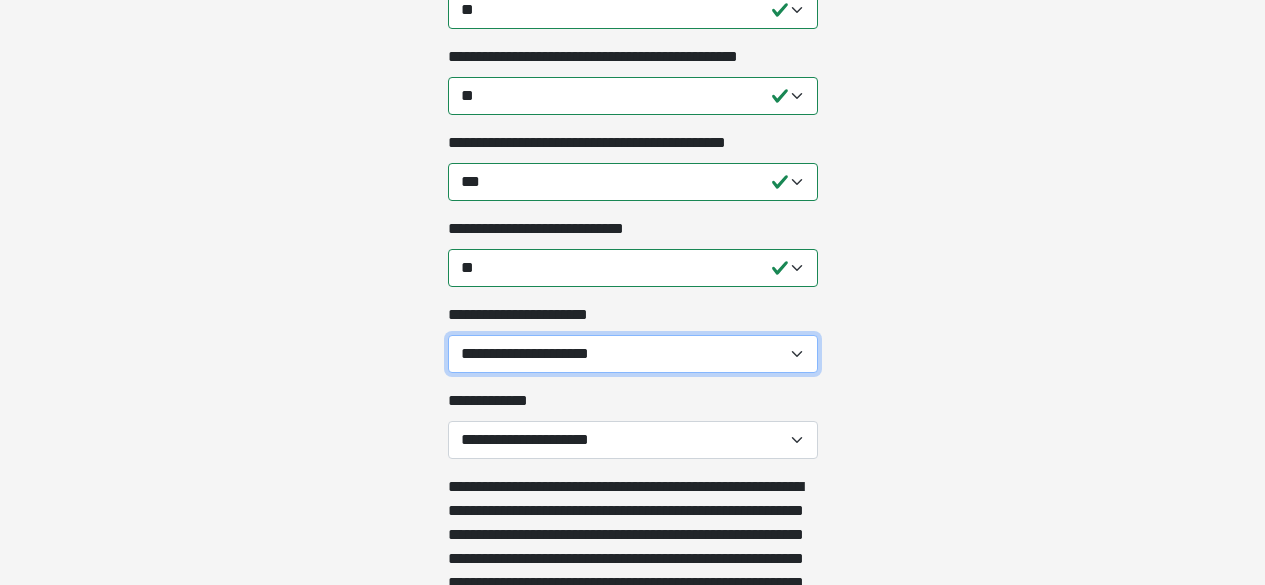 click on "**********" at bounding box center [633, 354] 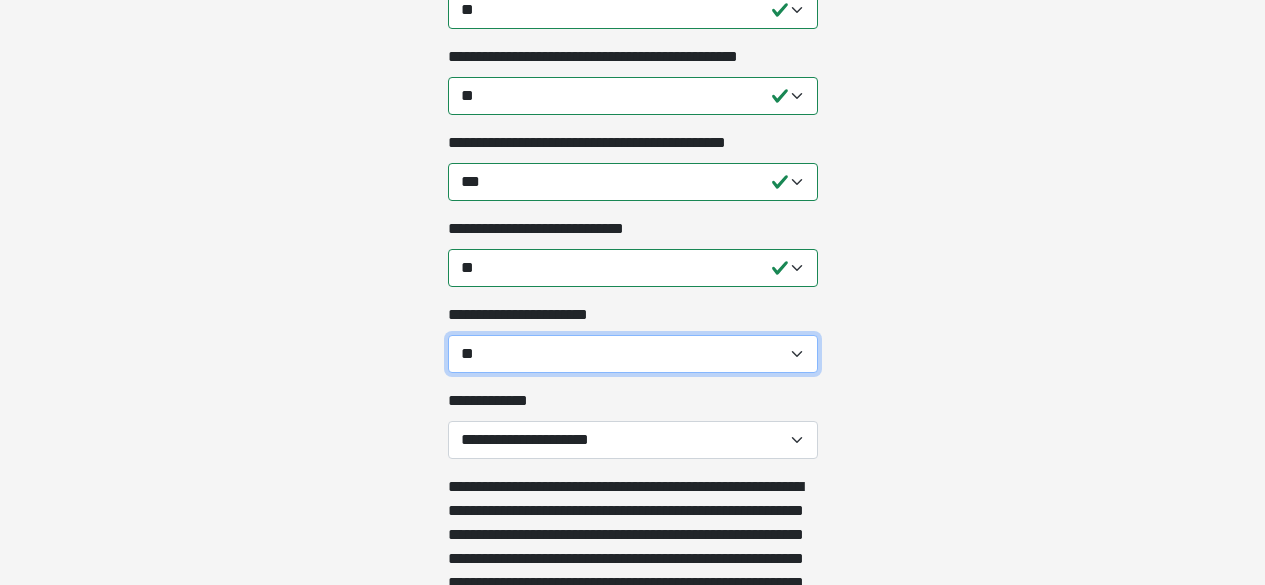 click on "**********" at bounding box center (633, 354) 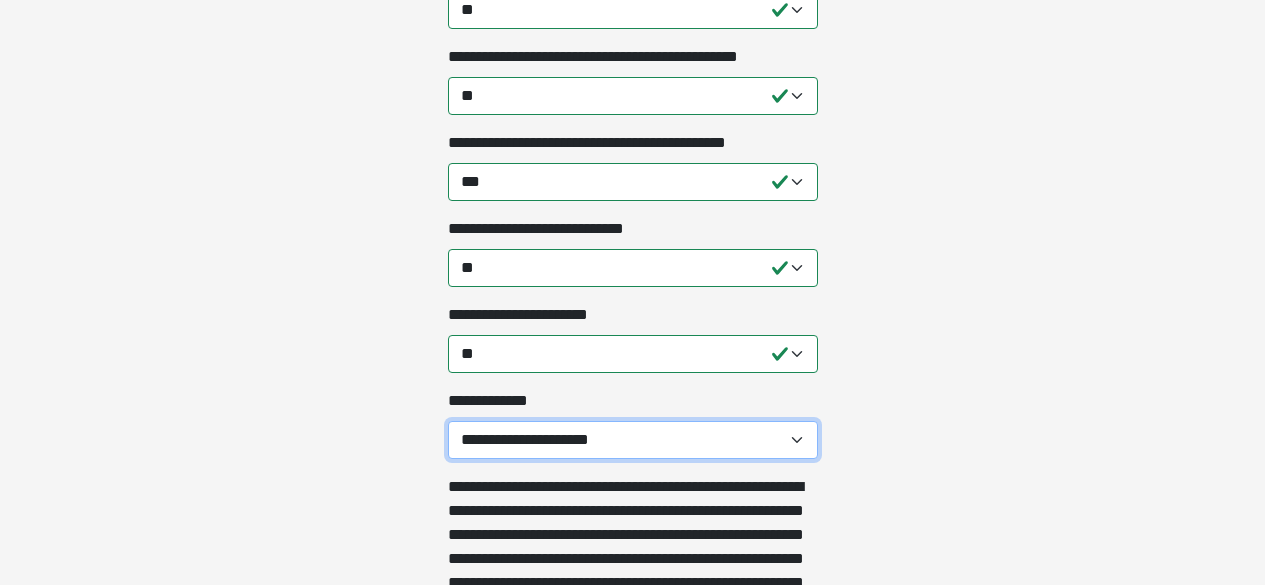click on "**********" at bounding box center (633, 440) 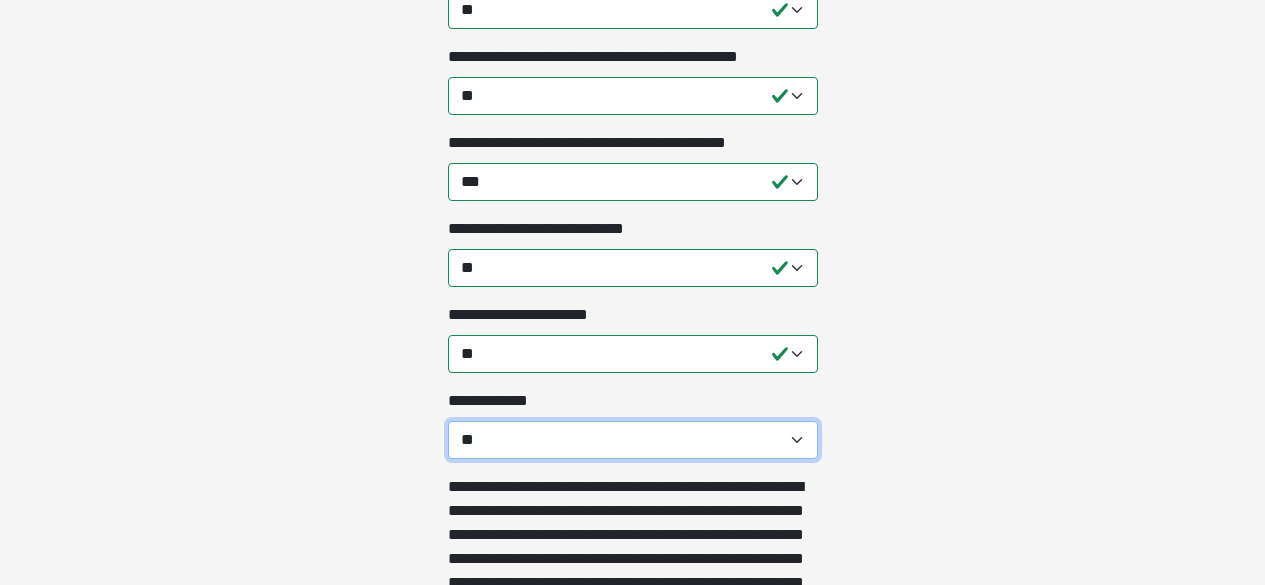click on "**********" at bounding box center (633, 440) 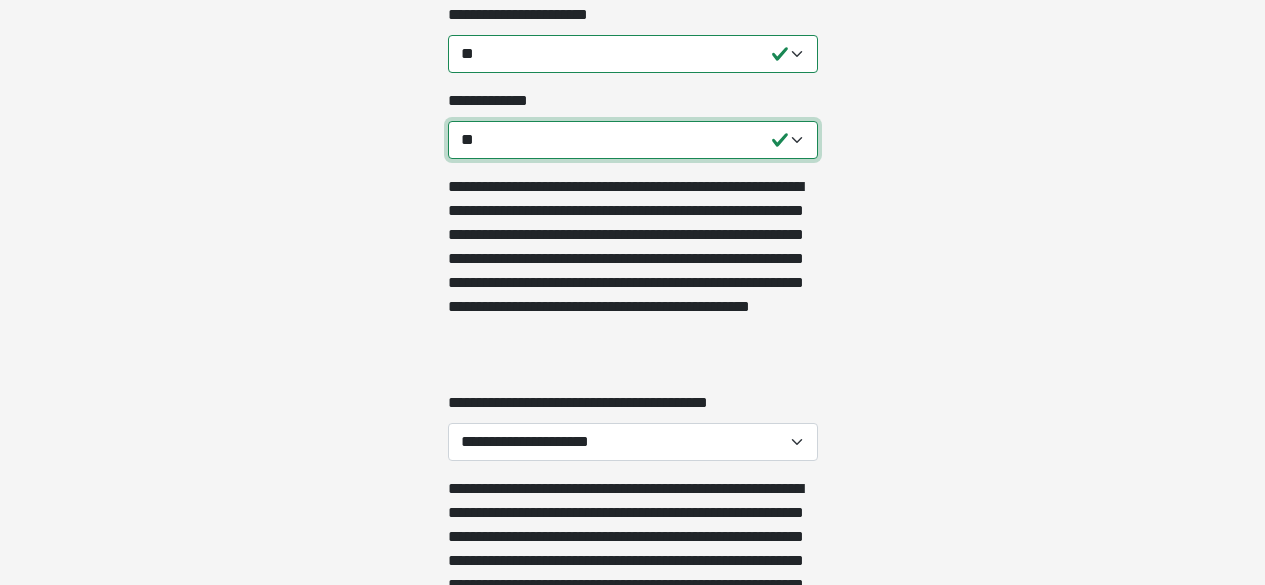 scroll, scrollTop: 6100, scrollLeft: 0, axis: vertical 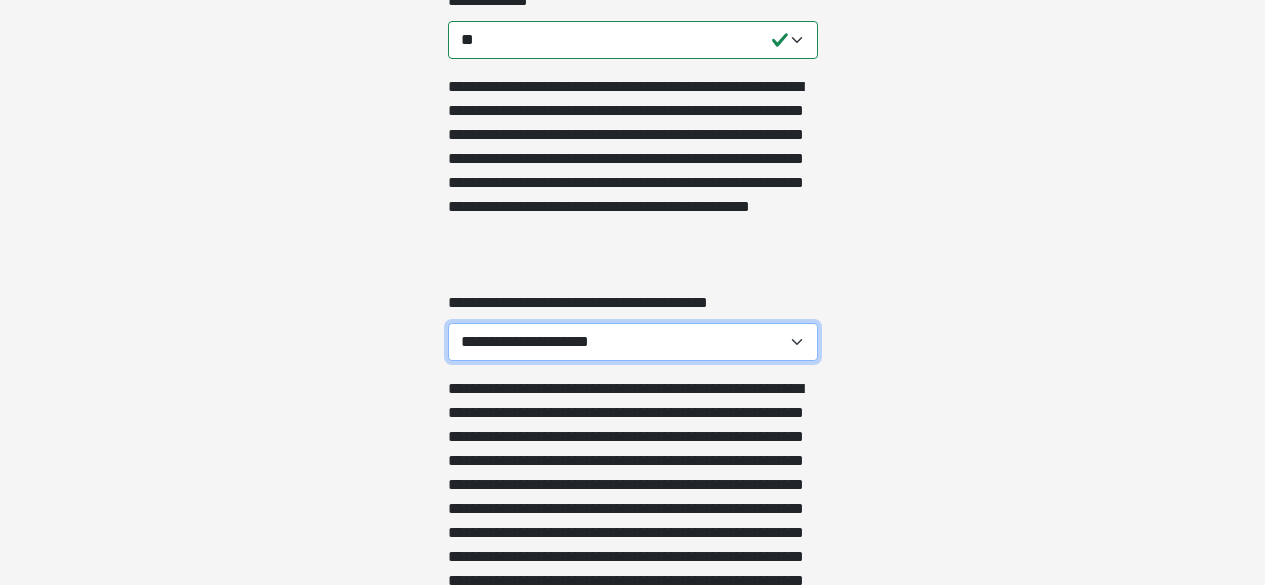click on "**********" at bounding box center (633, 342) 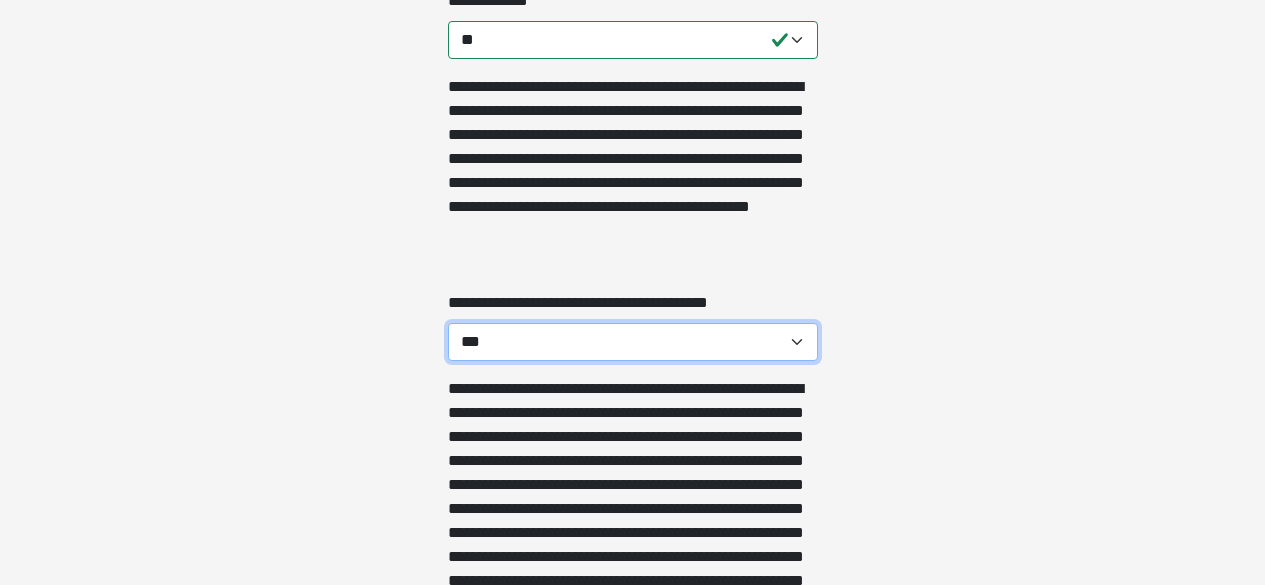 click on "**********" at bounding box center (633, 342) 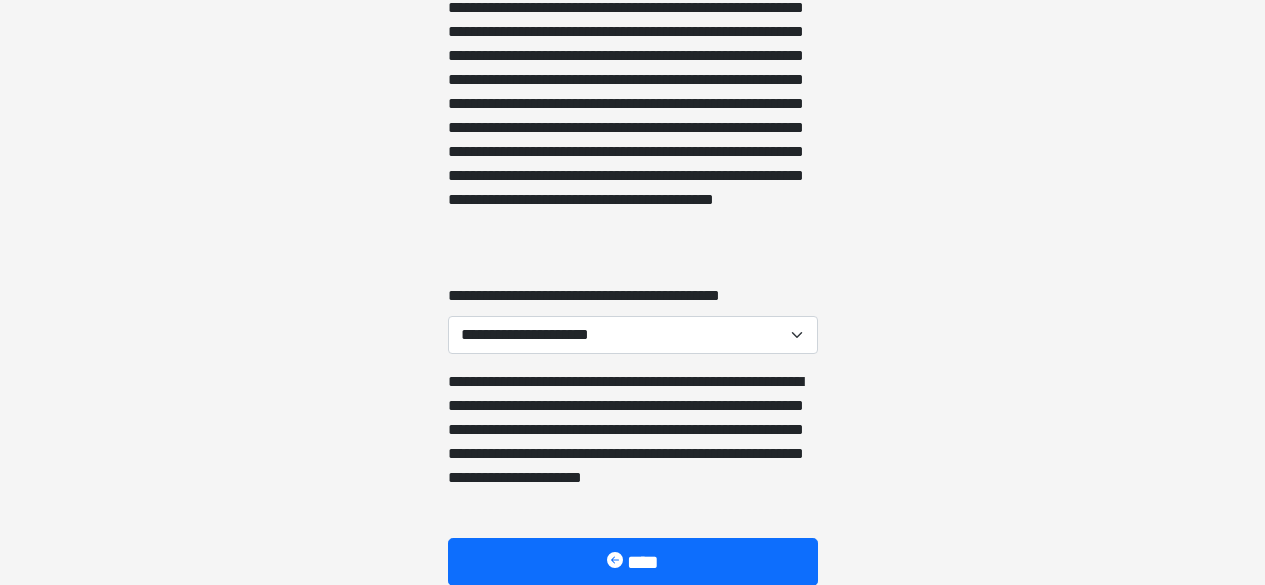scroll, scrollTop: 6600, scrollLeft: 0, axis: vertical 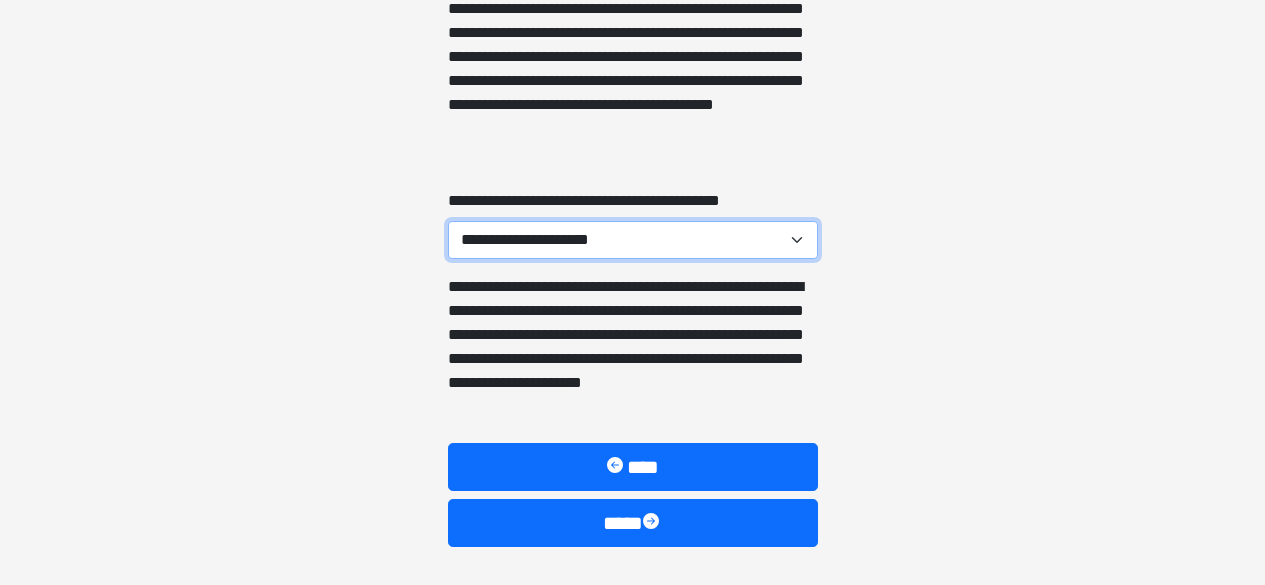 click on "**********" at bounding box center [633, 240] 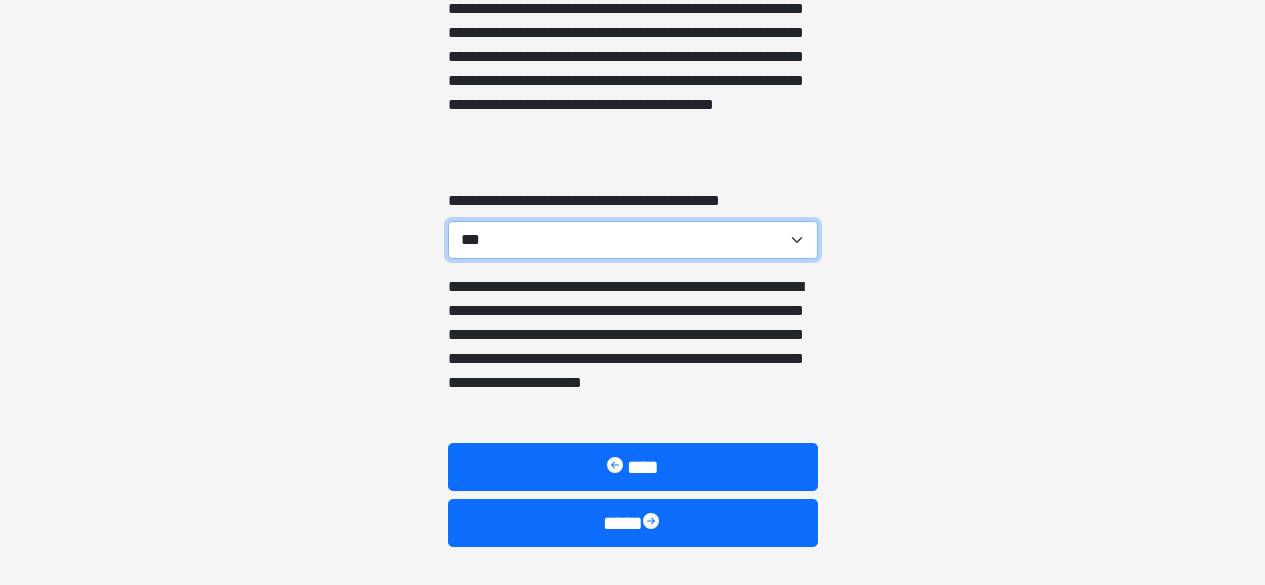 click on "**********" at bounding box center (633, 240) 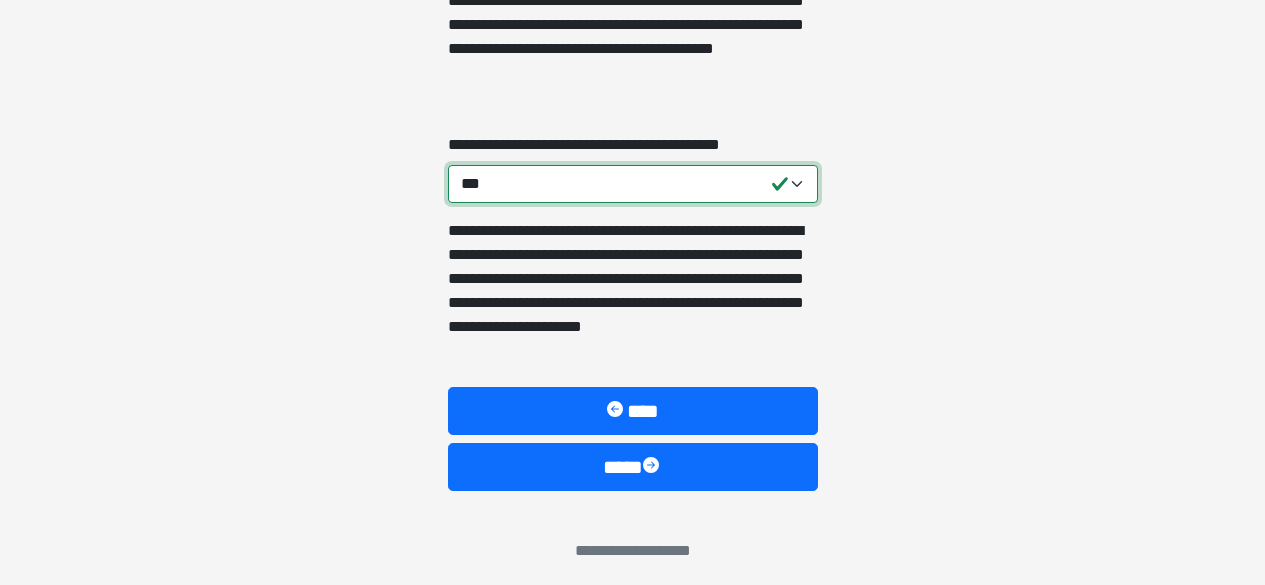scroll, scrollTop: 6664, scrollLeft: 0, axis: vertical 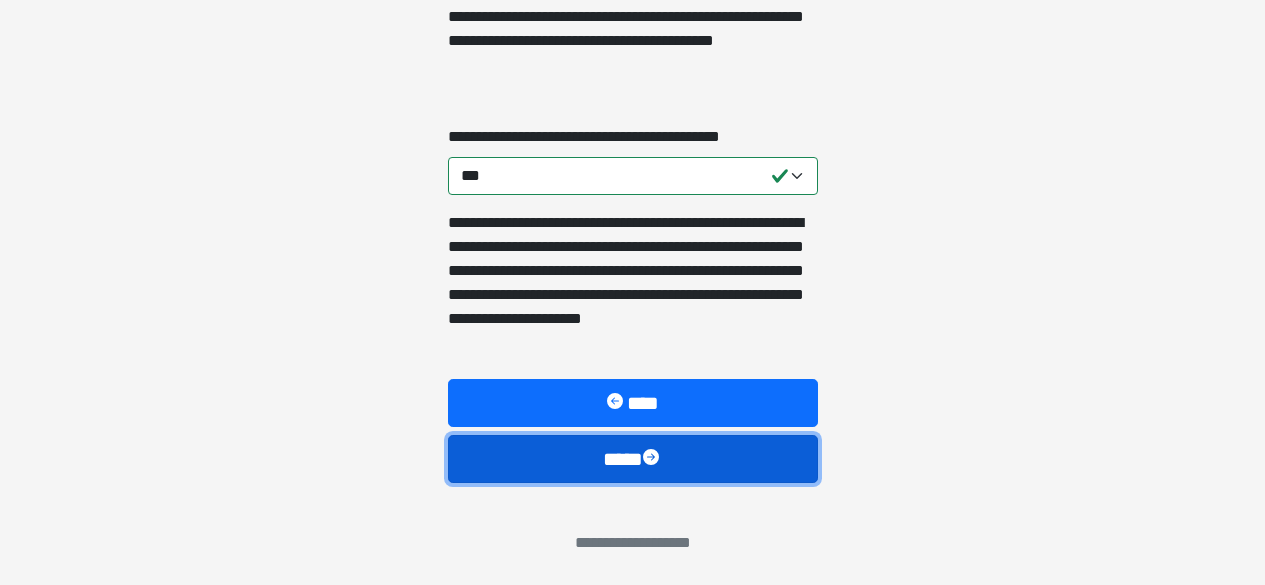 click at bounding box center [653, 459] 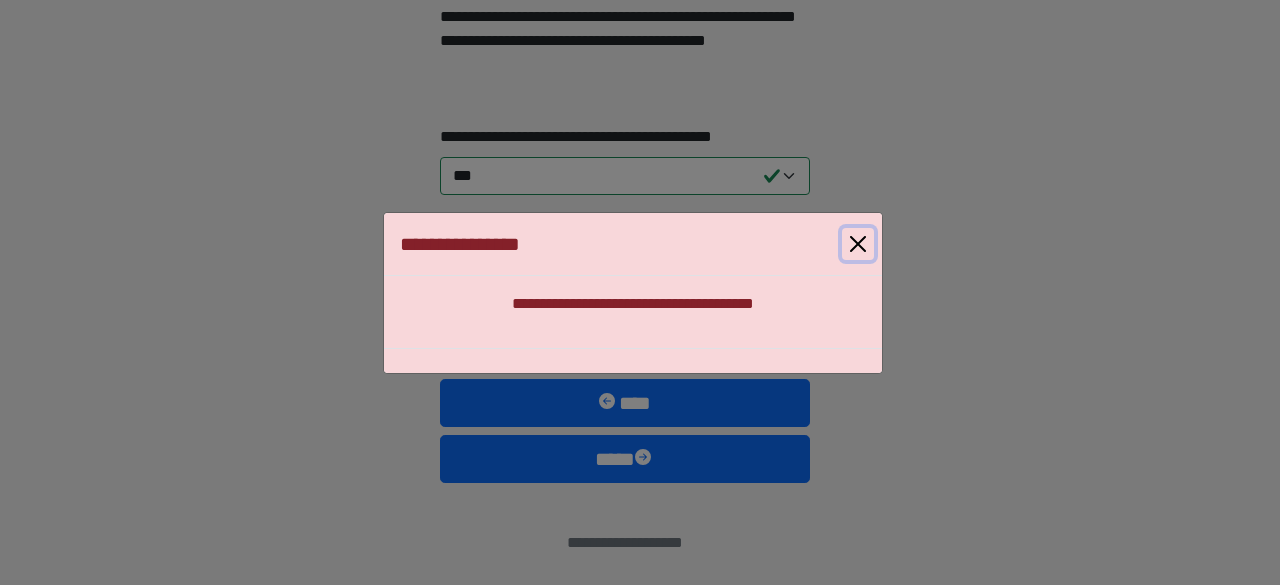 click at bounding box center [858, 244] 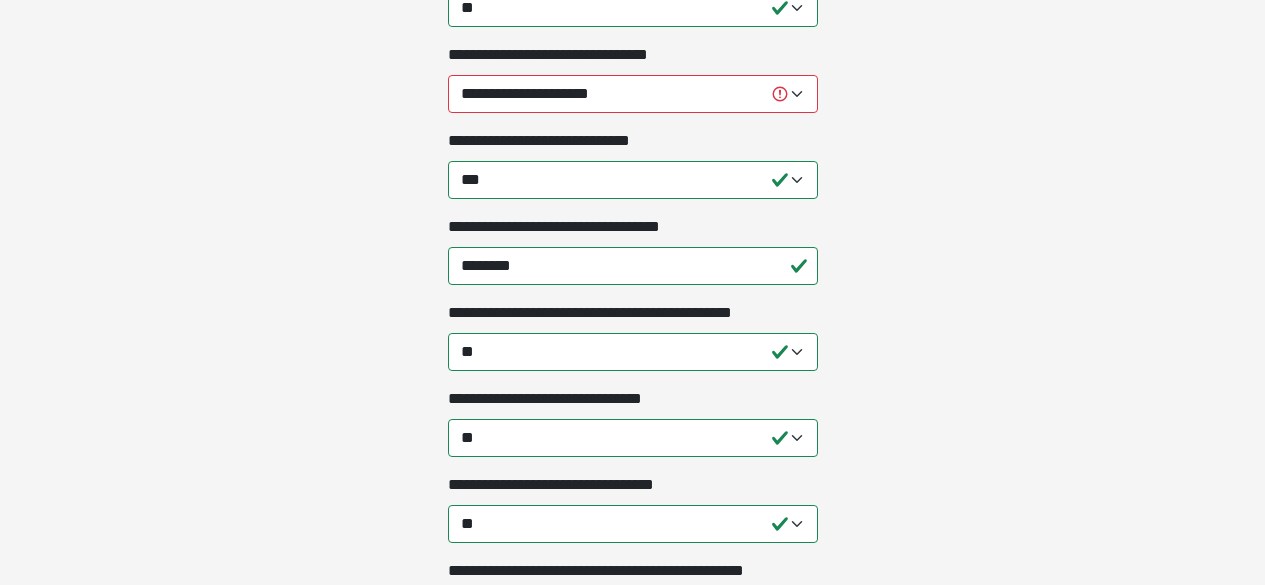 scroll, scrollTop: 2864, scrollLeft: 0, axis: vertical 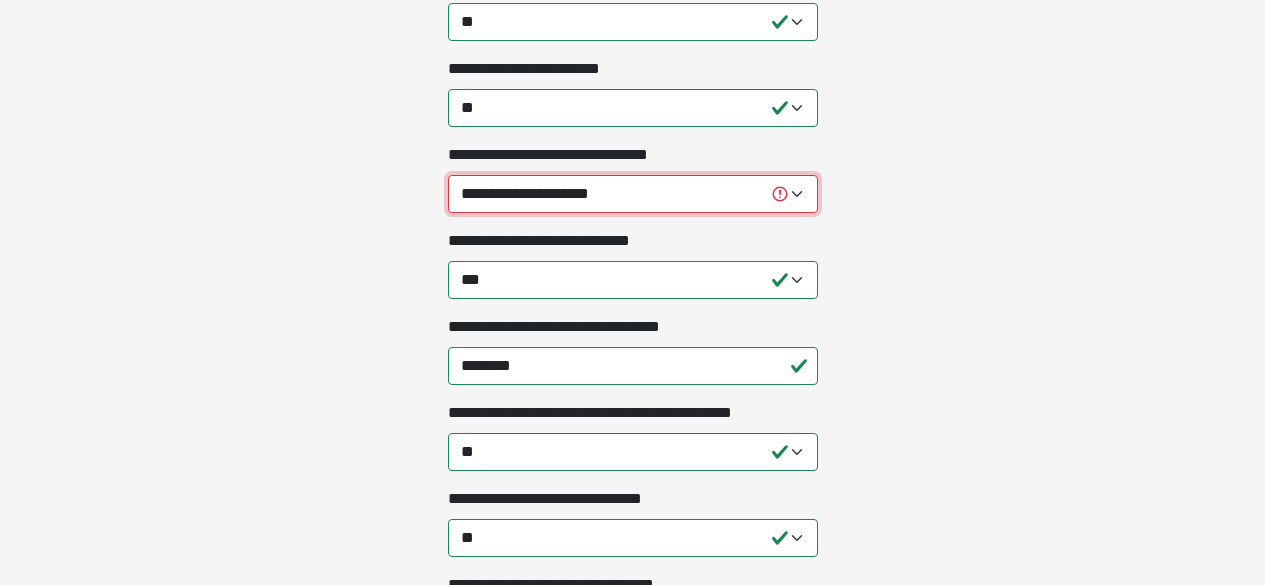 click on "**********" at bounding box center (633, 194) 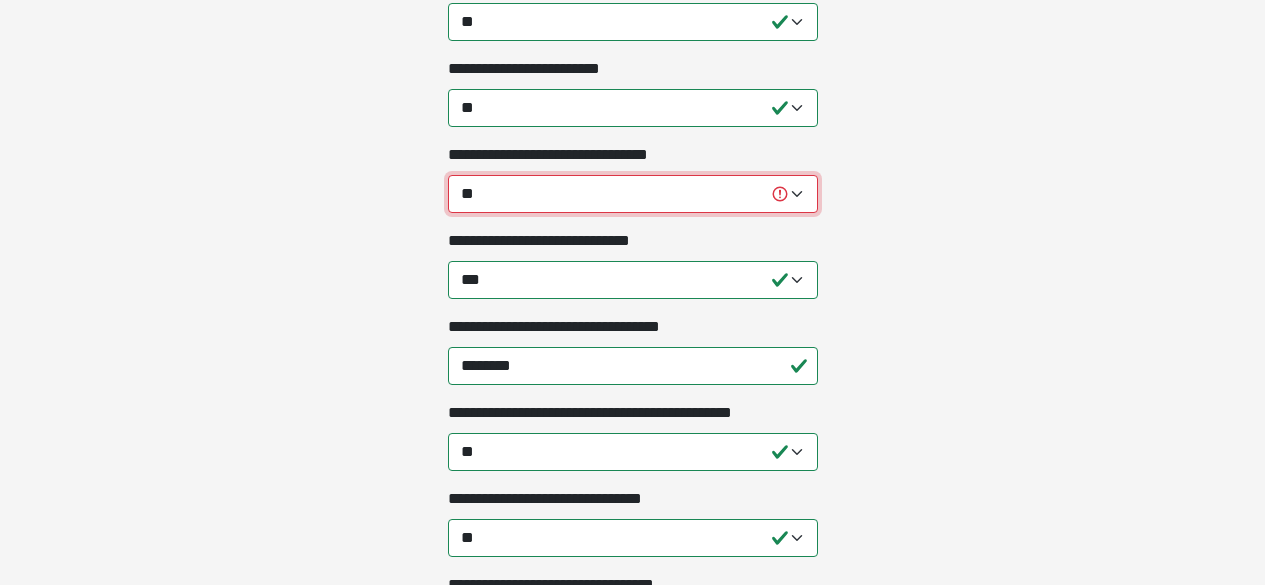 click on "**********" at bounding box center (633, 194) 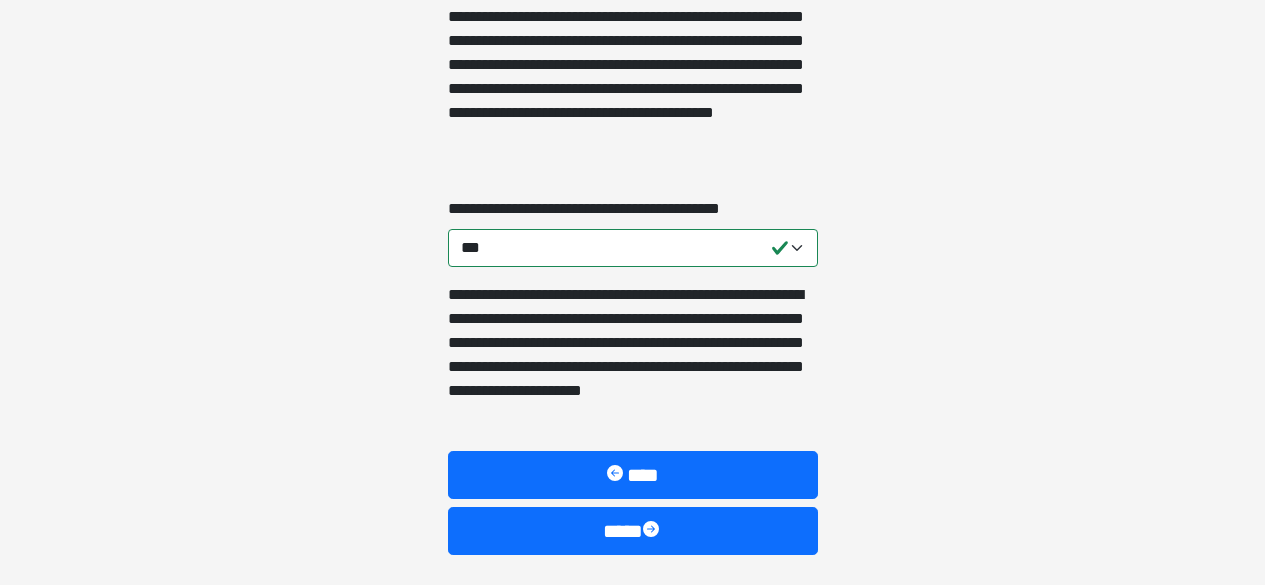 scroll, scrollTop: 6664, scrollLeft: 0, axis: vertical 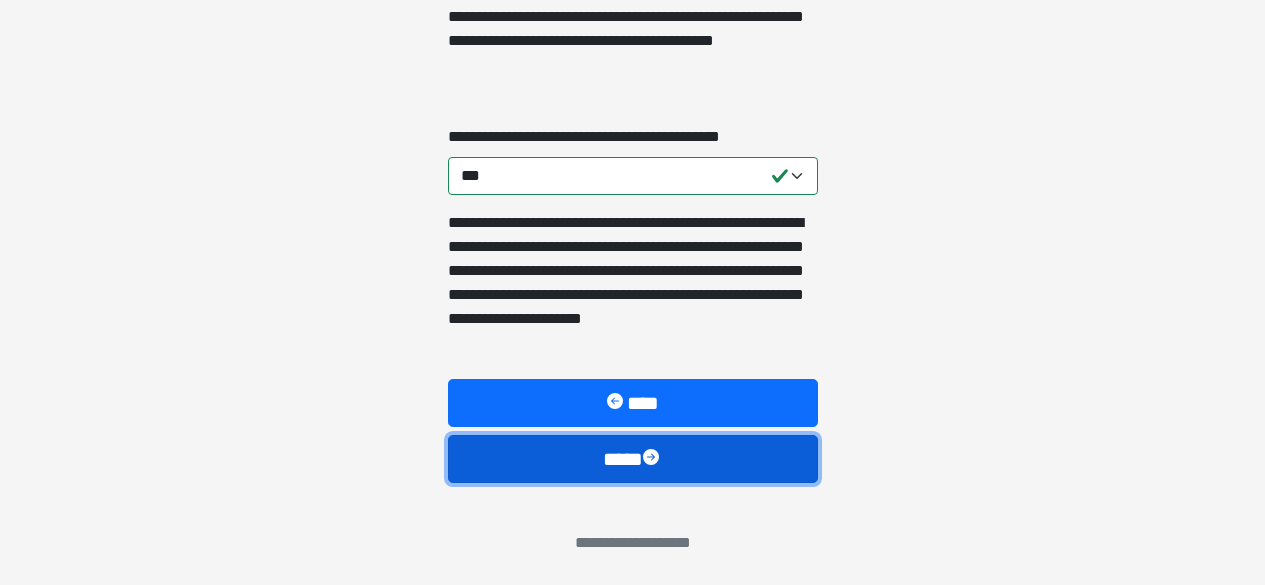 click on "****" at bounding box center (633, 459) 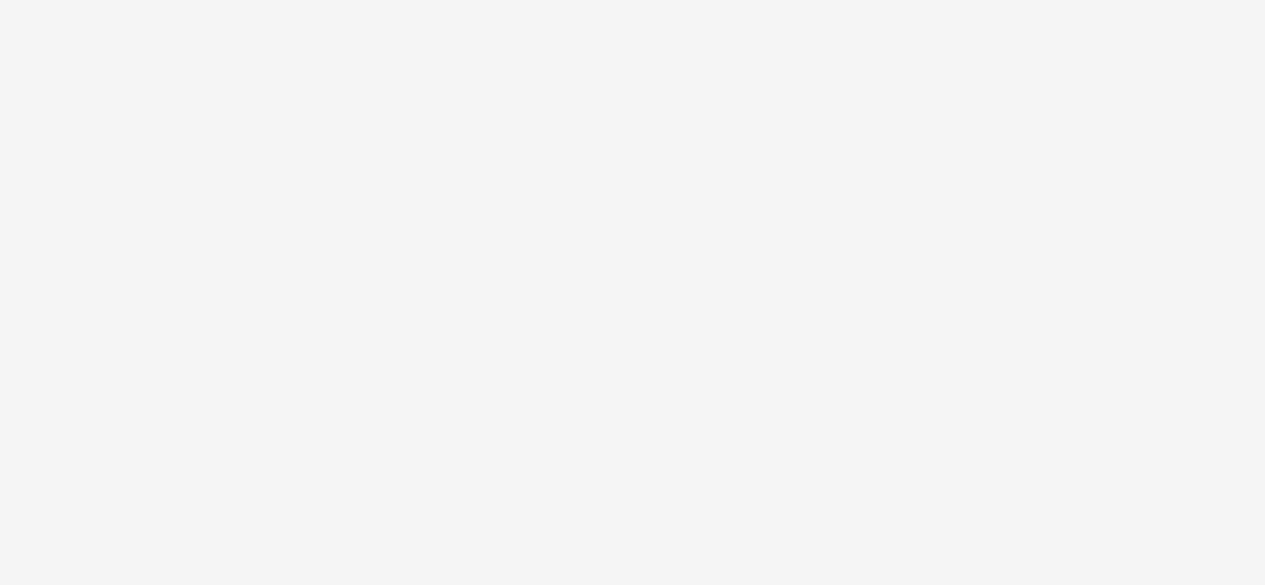 scroll, scrollTop: 208, scrollLeft: 0, axis: vertical 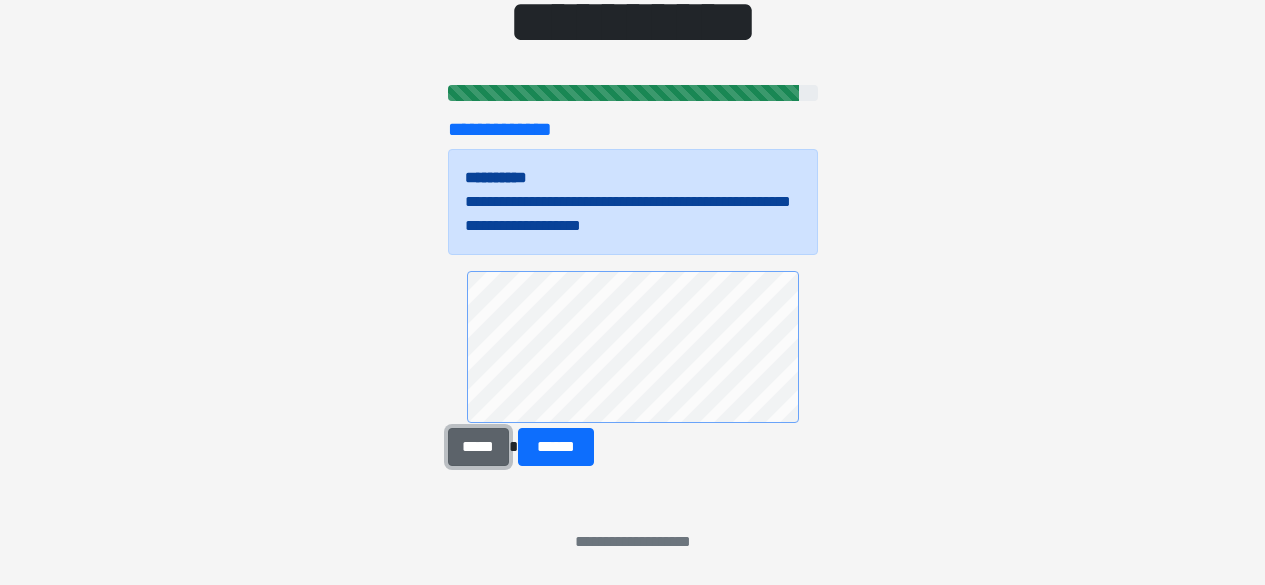 click on "*****" at bounding box center (479, 447) 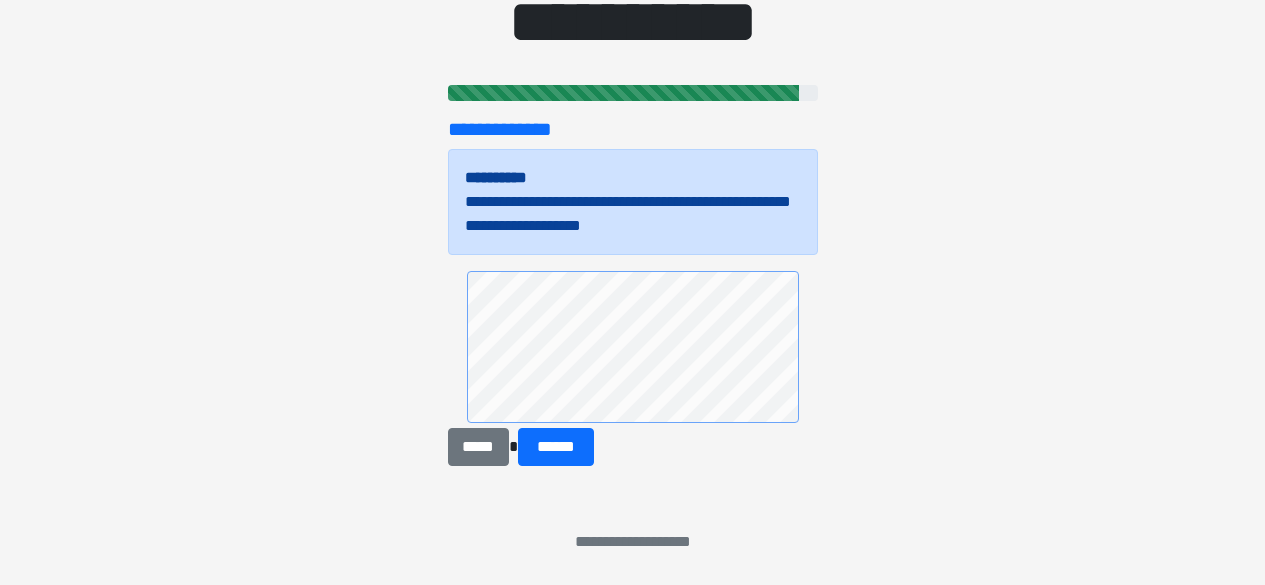 click on "**********" at bounding box center [633, 208] 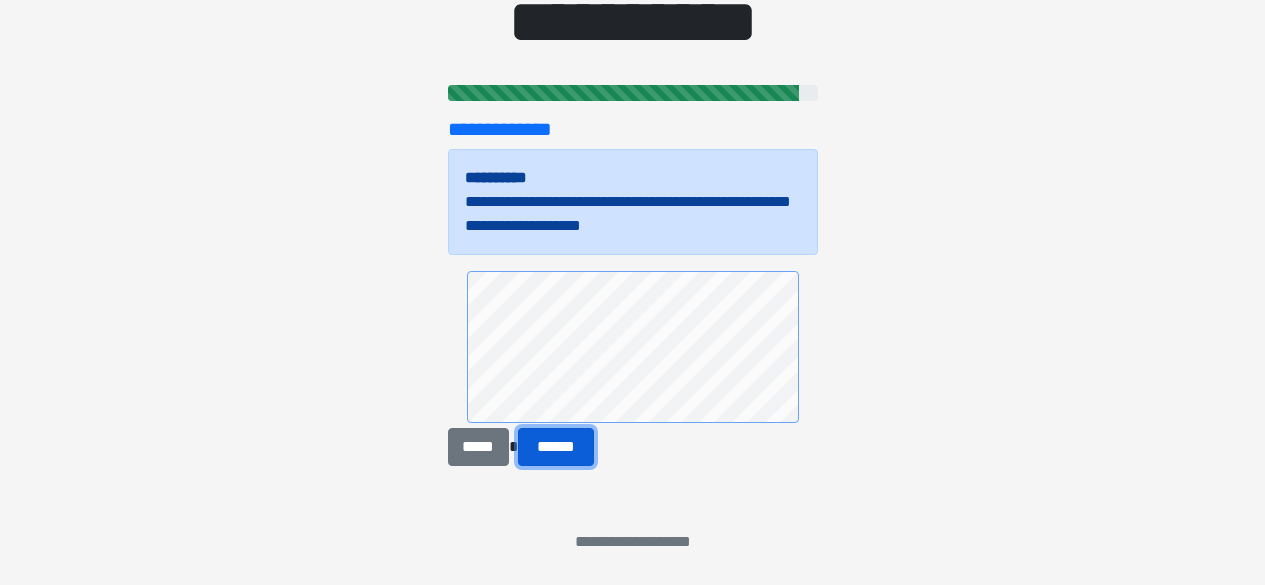 click on "******" at bounding box center [556, 447] 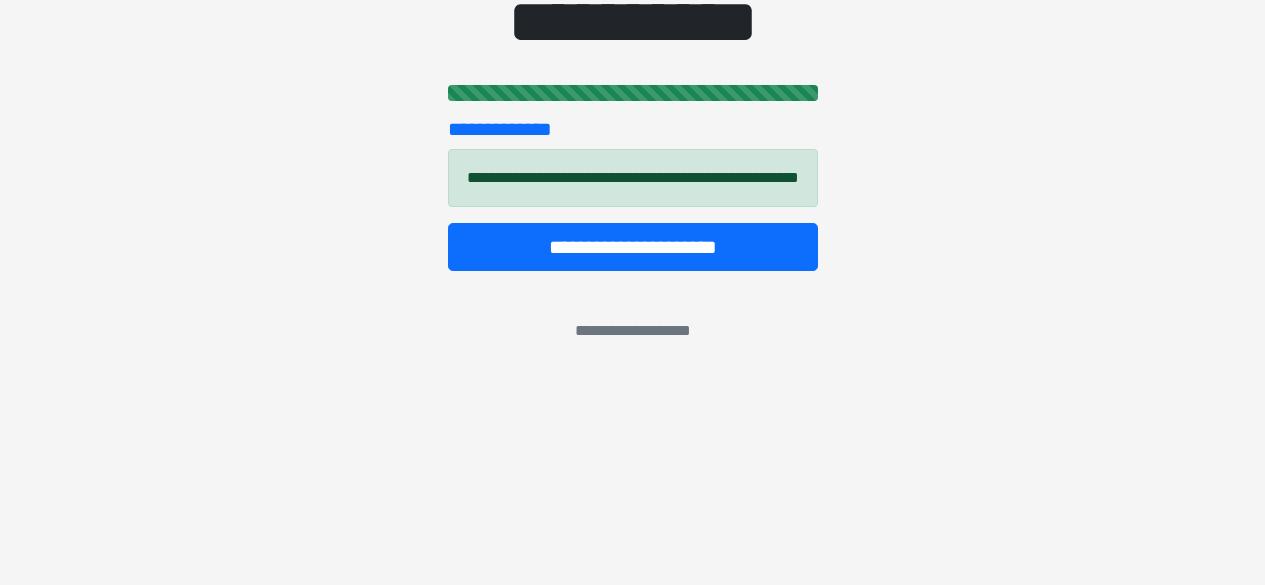 scroll, scrollTop: 20, scrollLeft: 0, axis: vertical 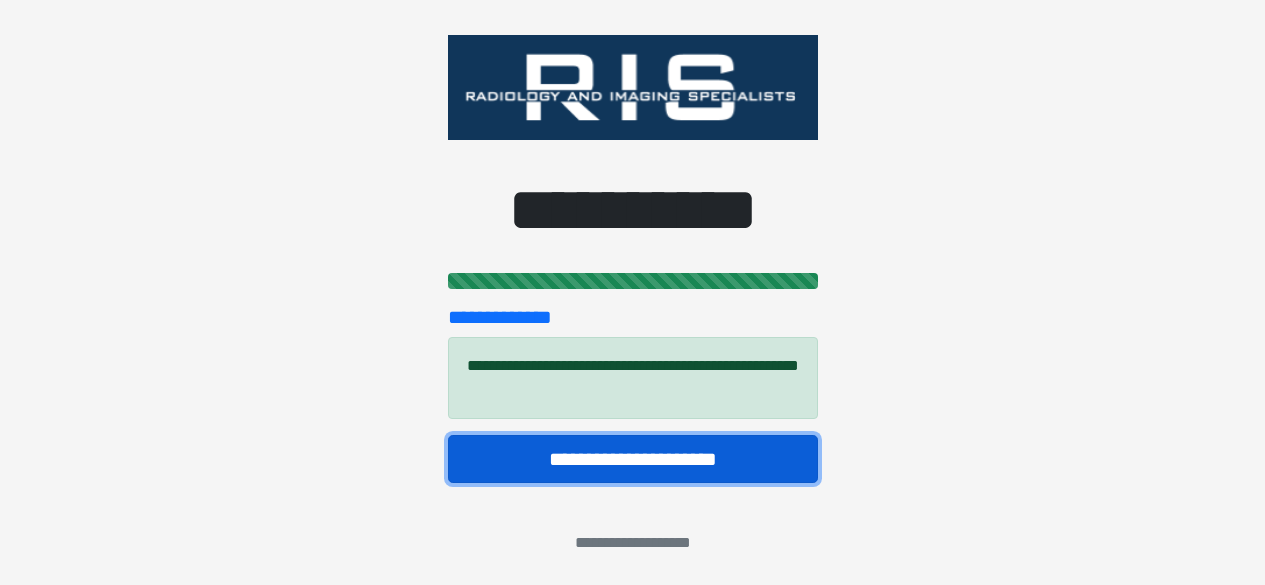 click on "**********" at bounding box center (633, 459) 